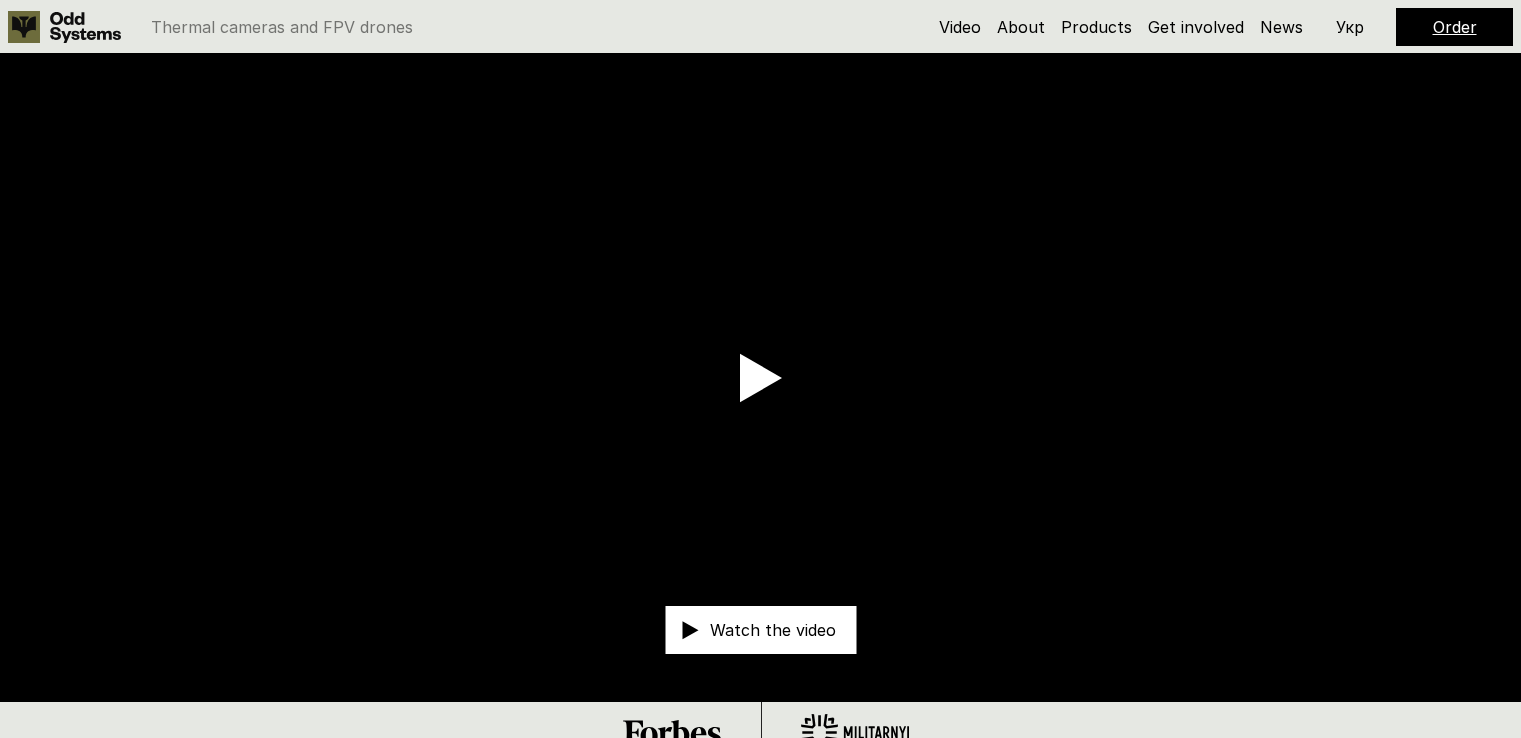 scroll, scrollTop: 0, scrollLeft: 0, axis: both 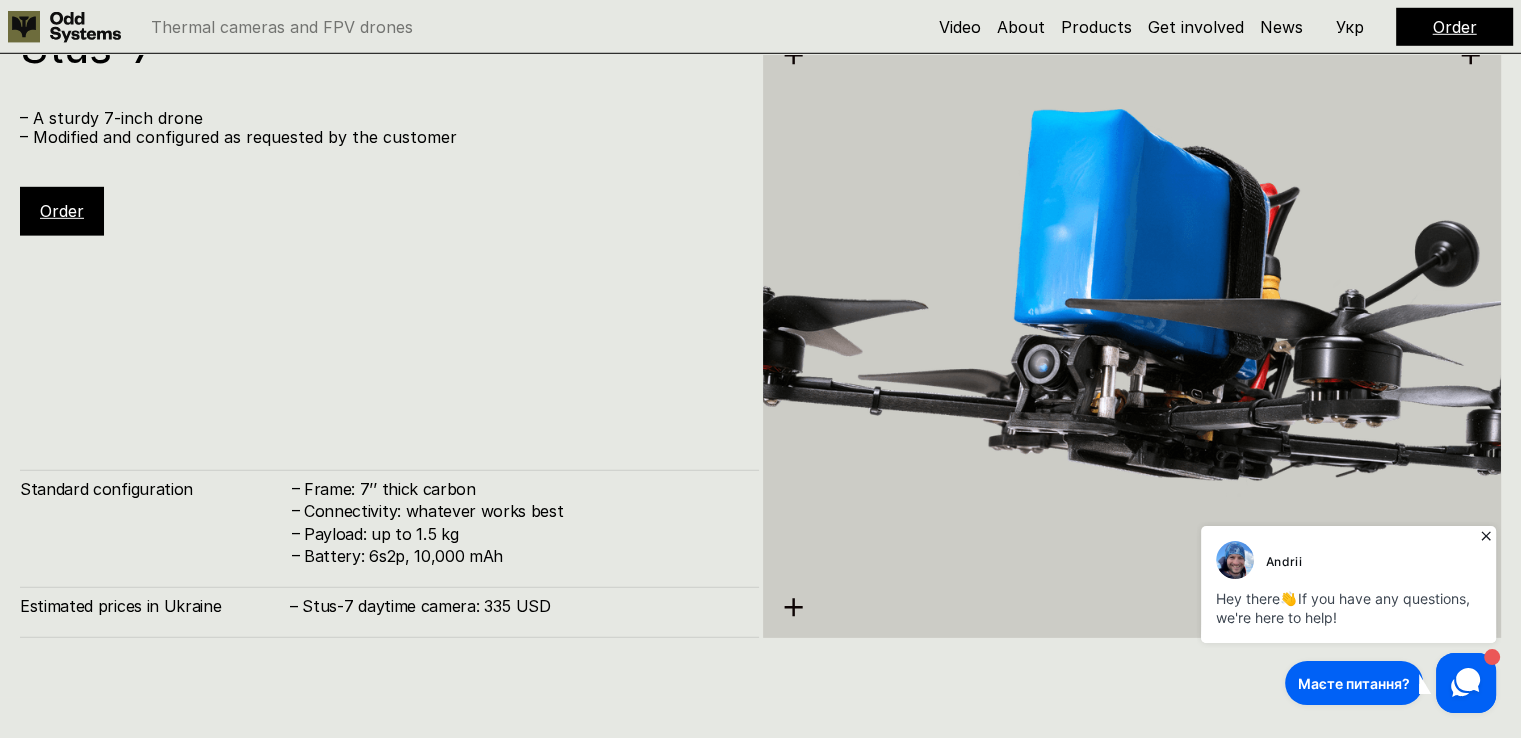 click at bounding box center (1132, 331) 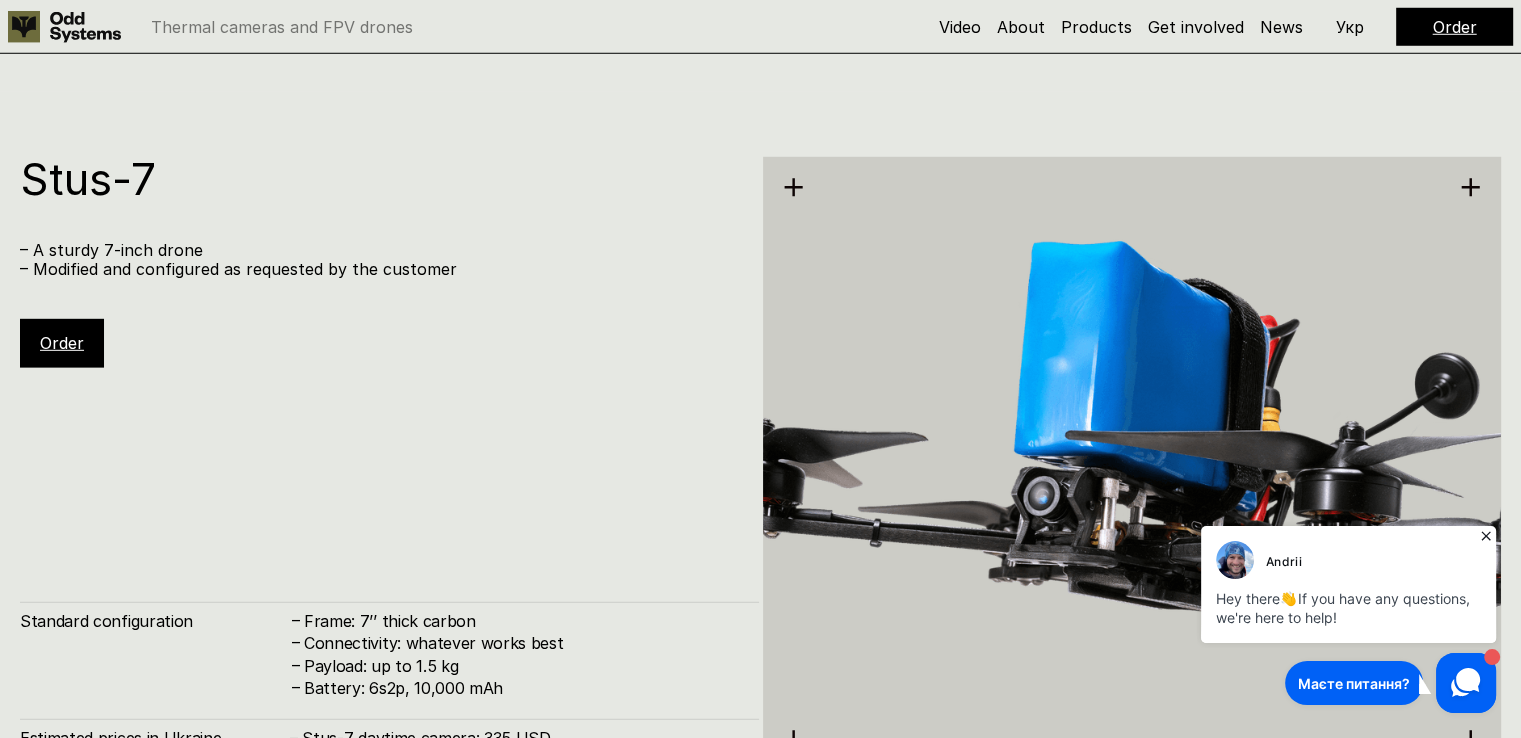 scroll, scrollTop: 5864, scrollLeft: 0, axis: vertical 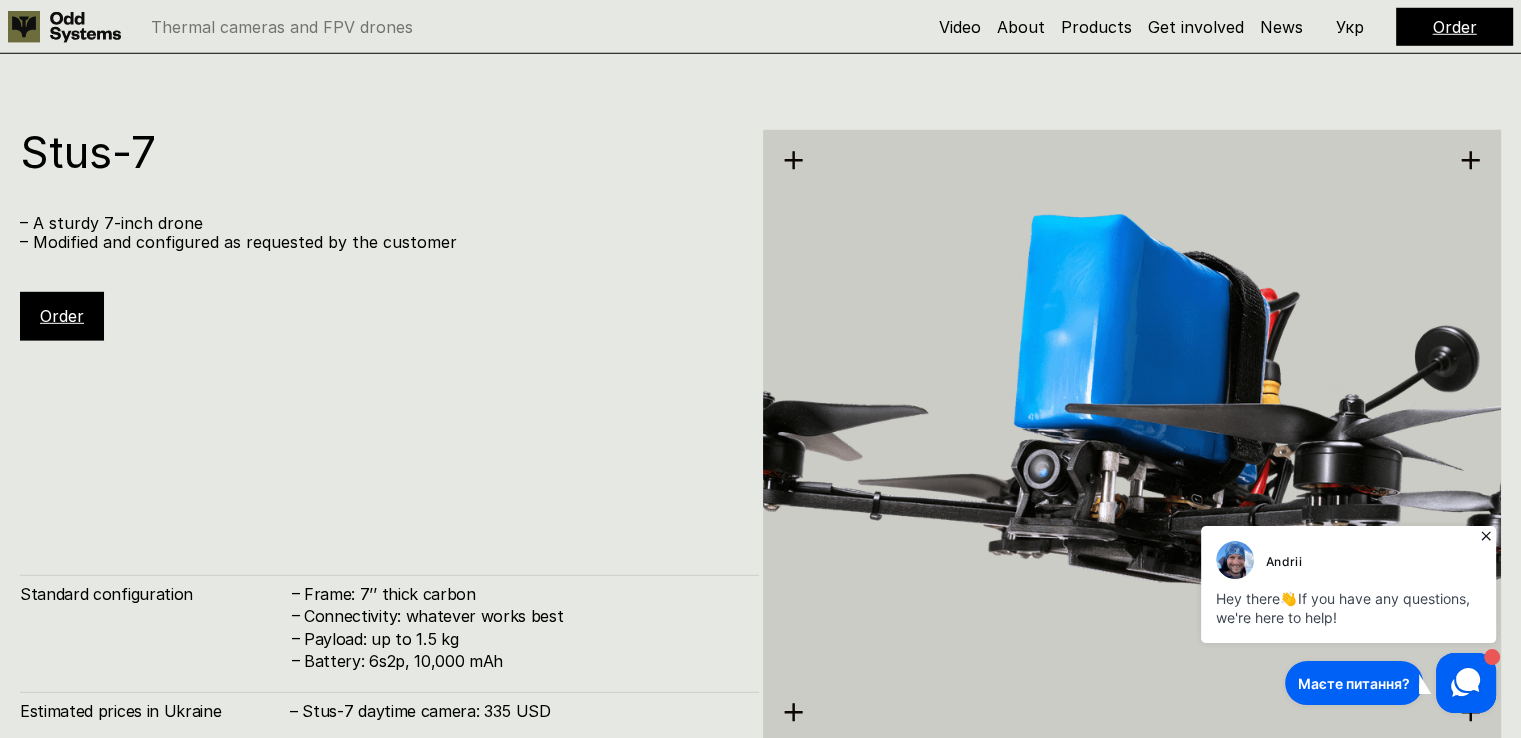 click on "Hey there  👋  If you have any questions, we're here to help!" at bounding box center (1348, 608) 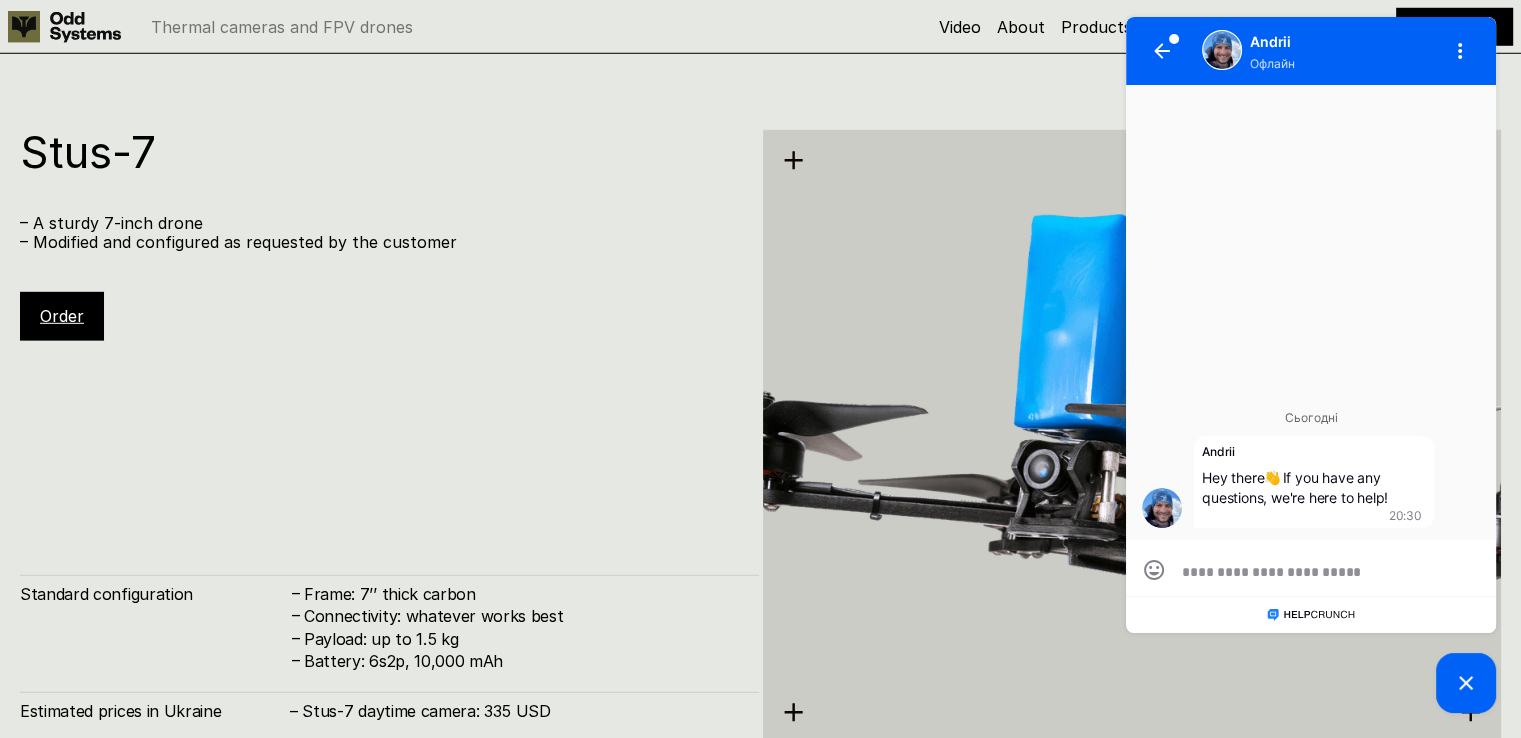 scroll, scrollTop: 0, scrollLeft: 0, axis: both 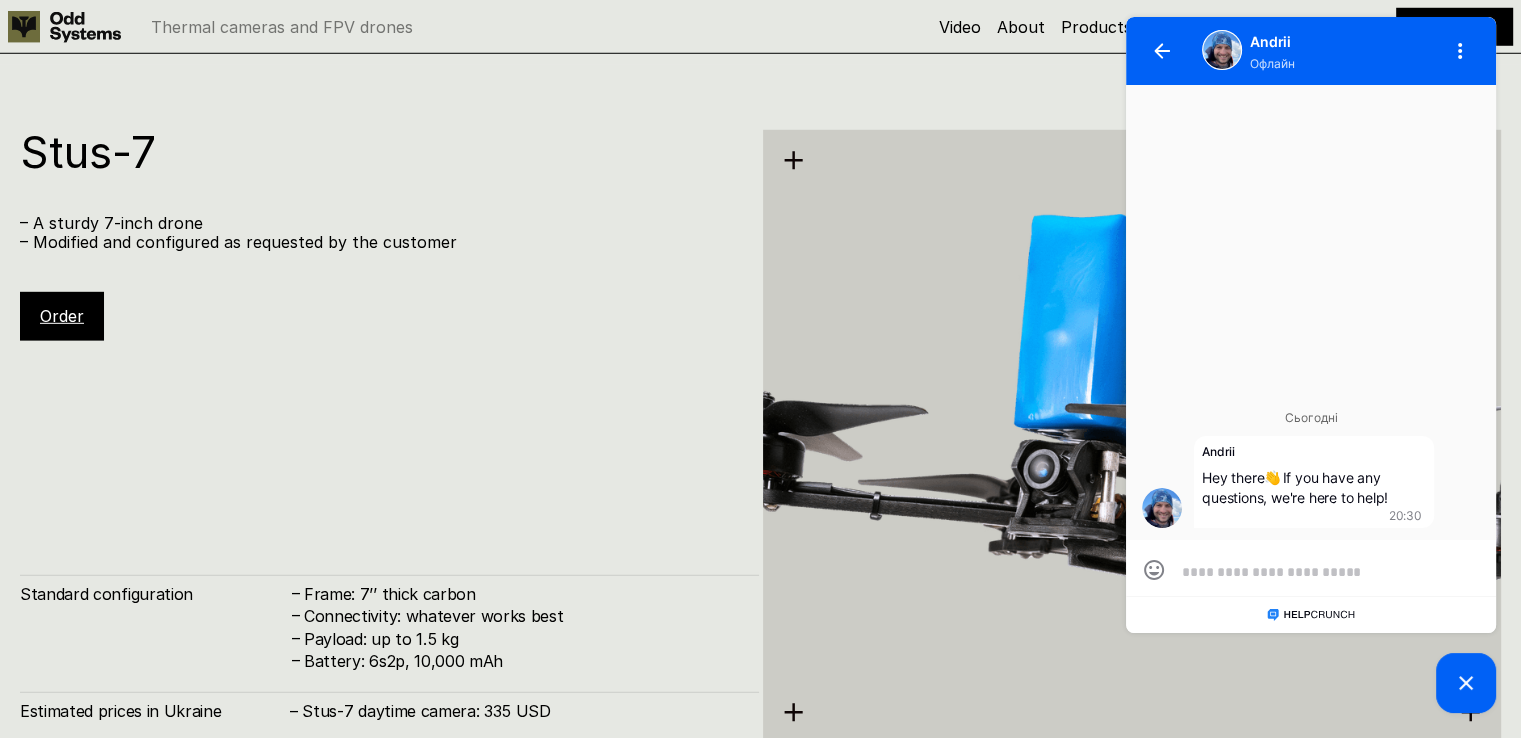 type on "*" 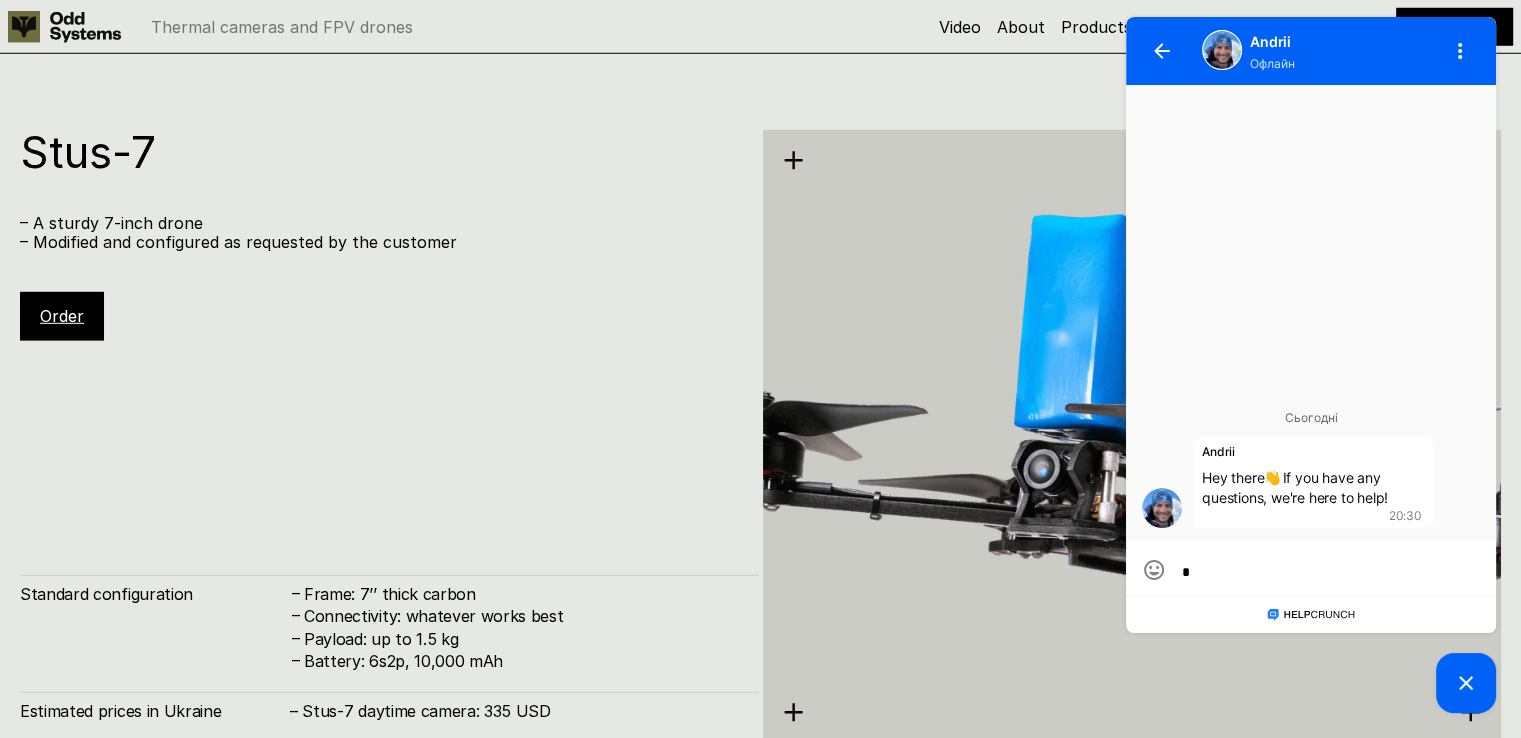 type on "**" 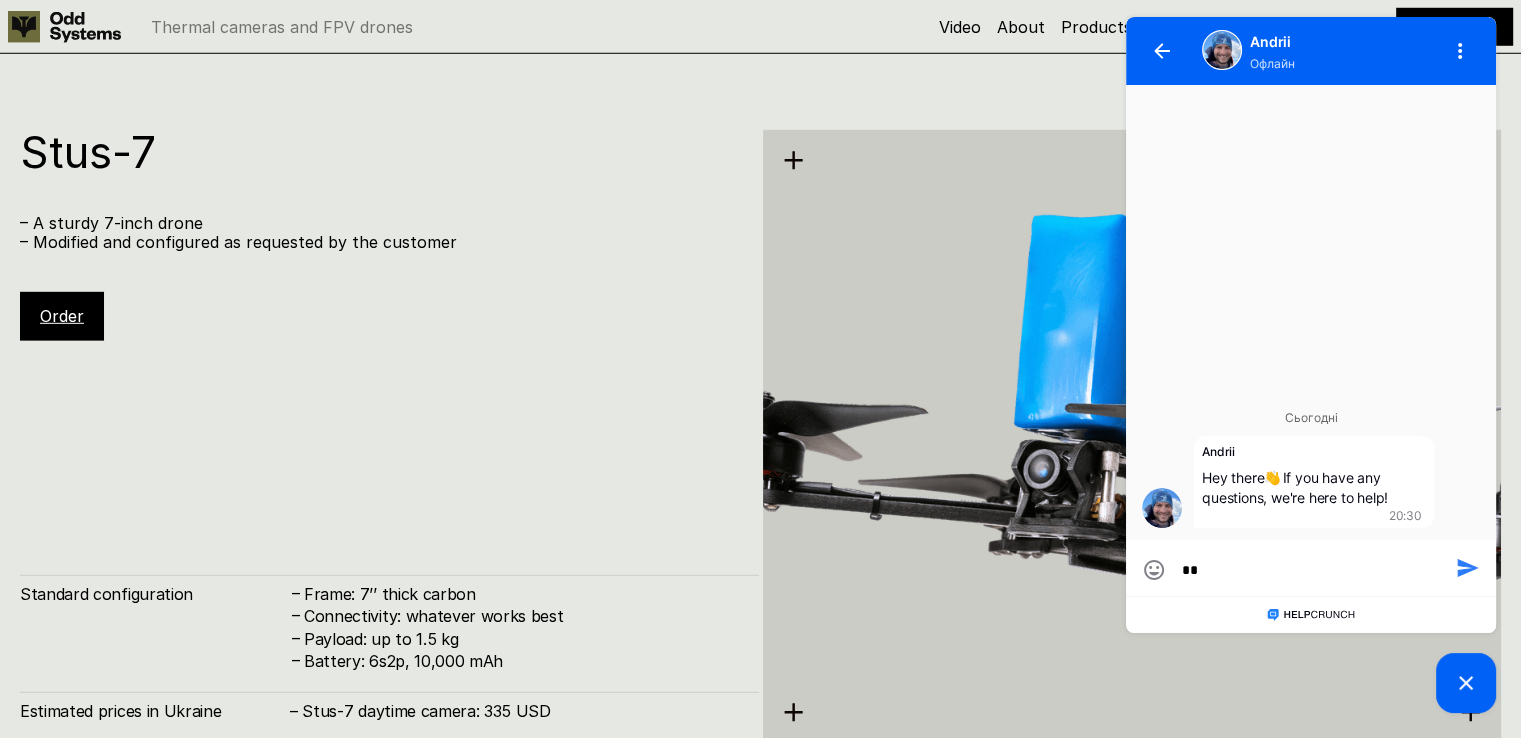 scroll, scrollTop: 0, scrollLeft: 0, axis: both 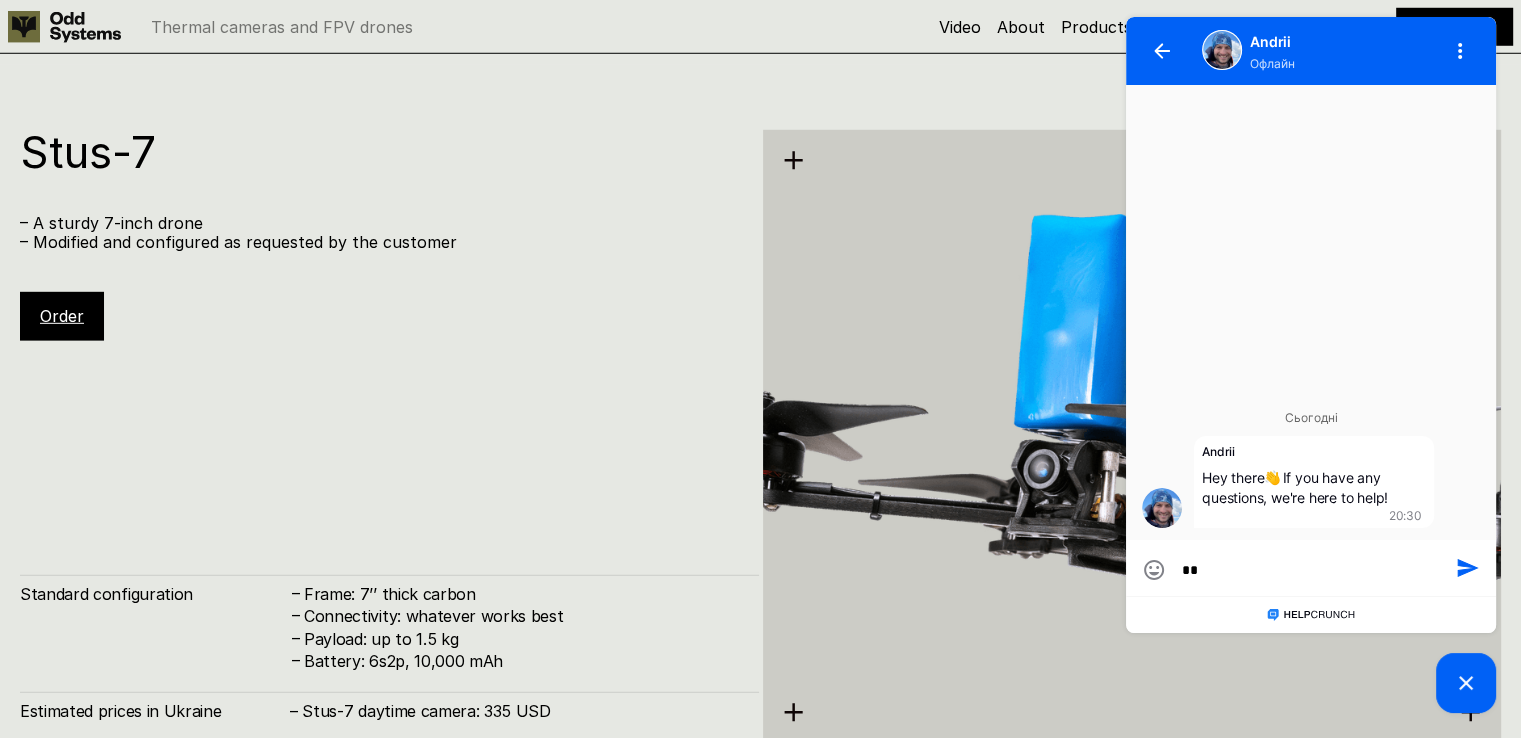 type on "**" 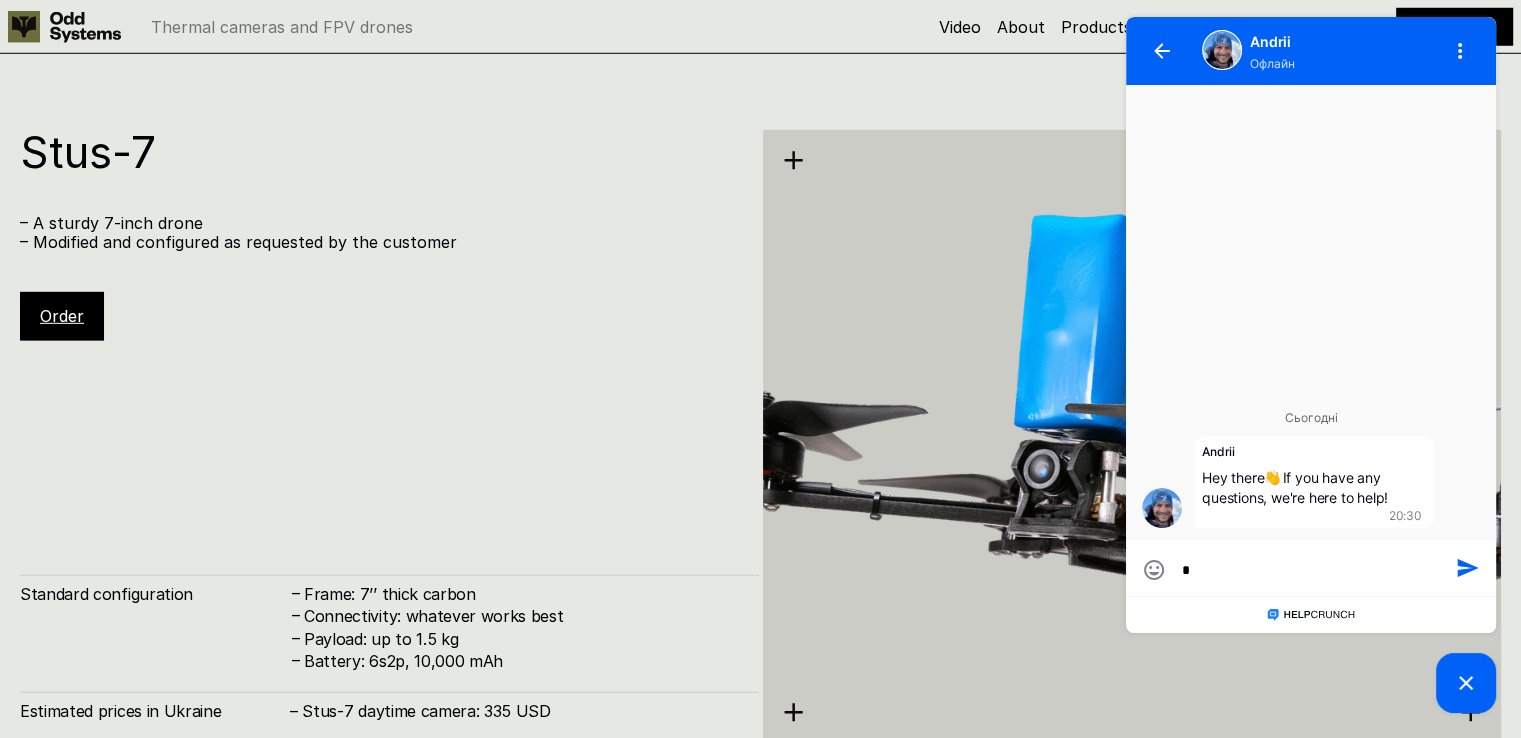 type on "*" 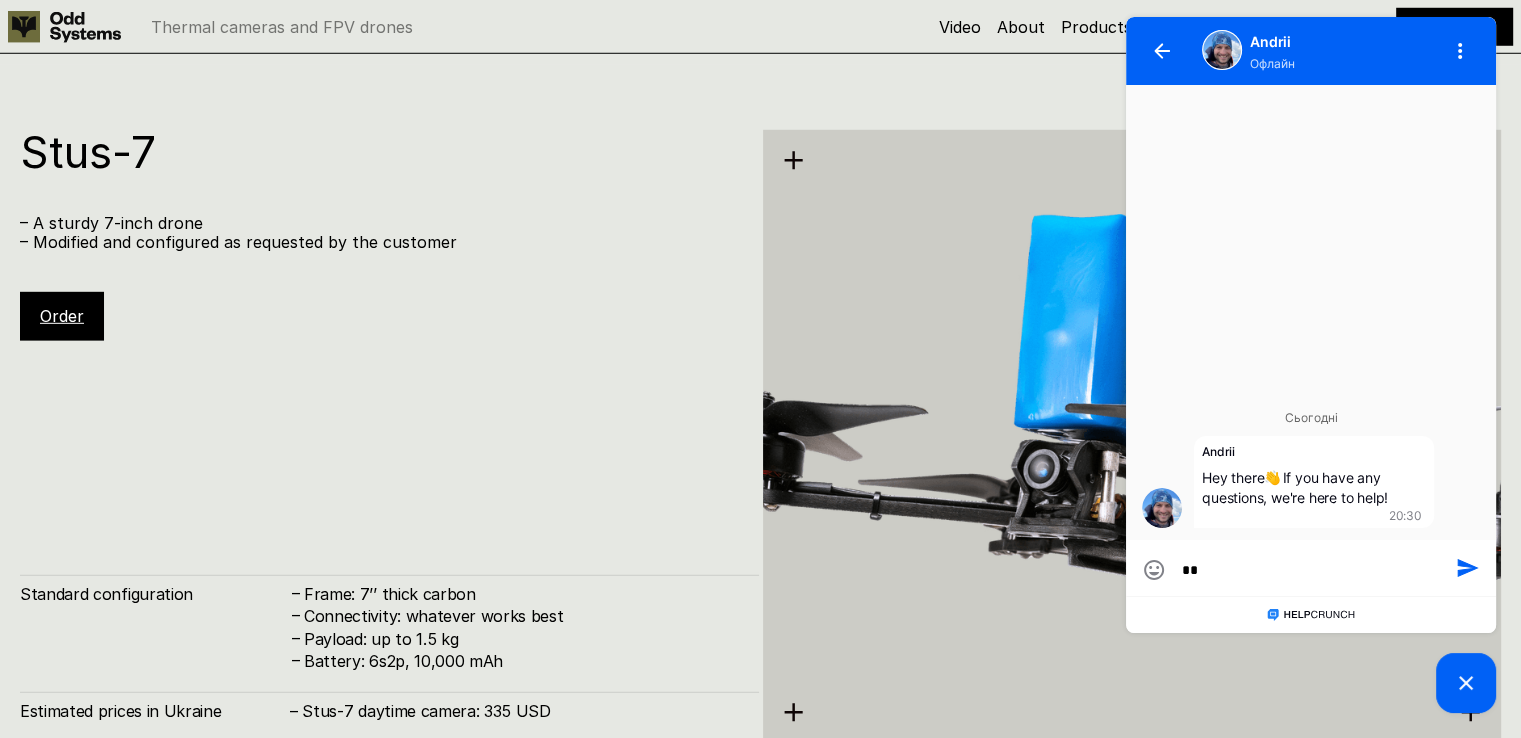 type on "***" 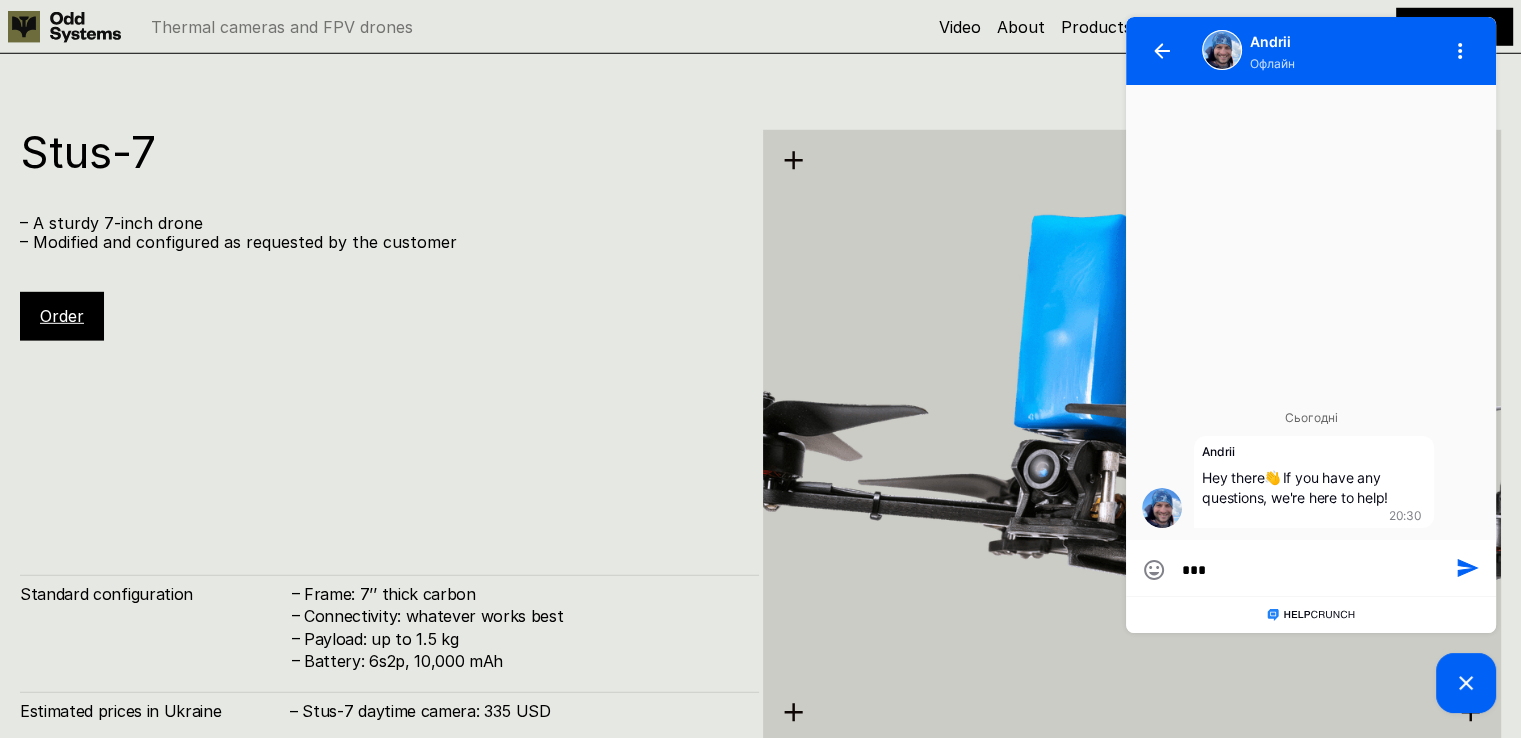 type on "***" 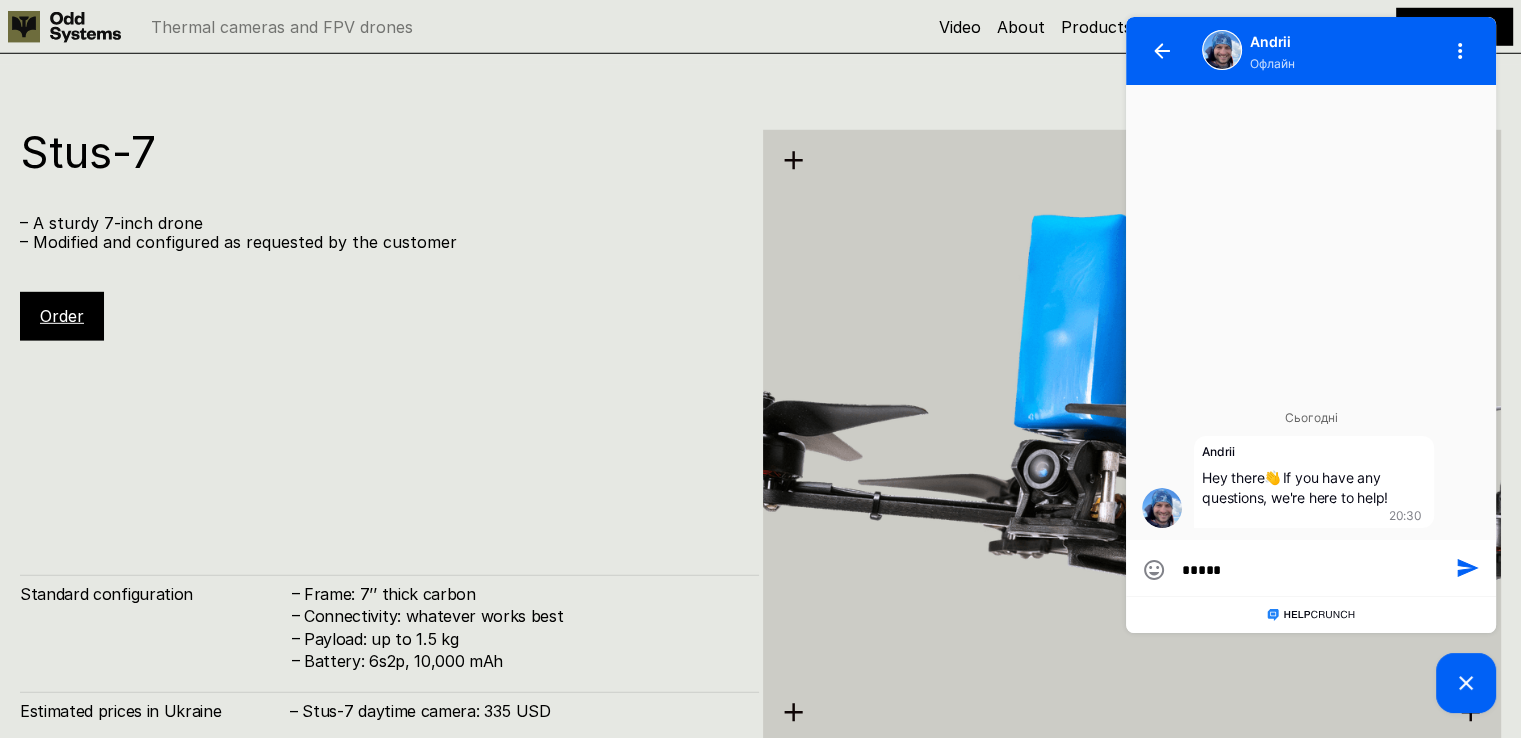 type on "******" 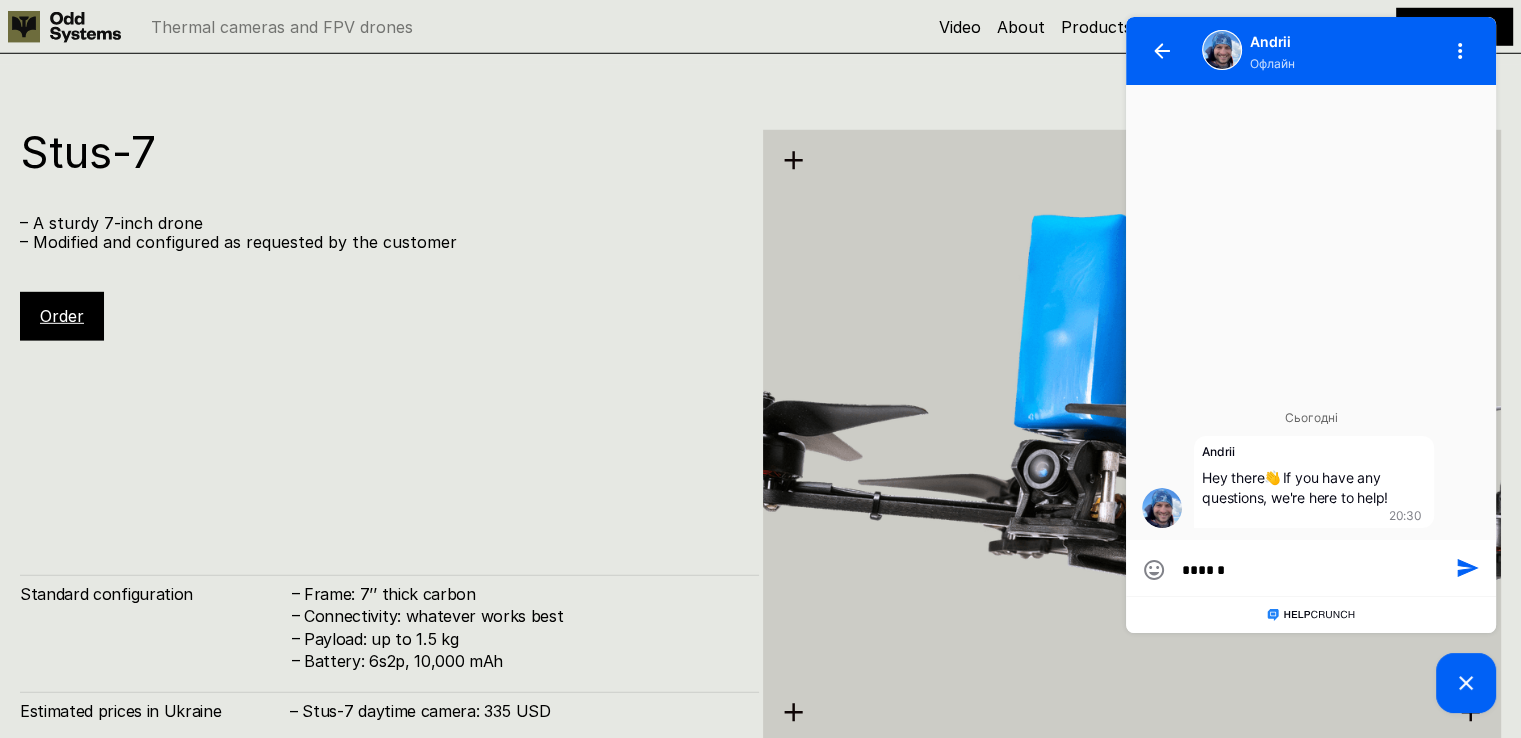 type on "*******" 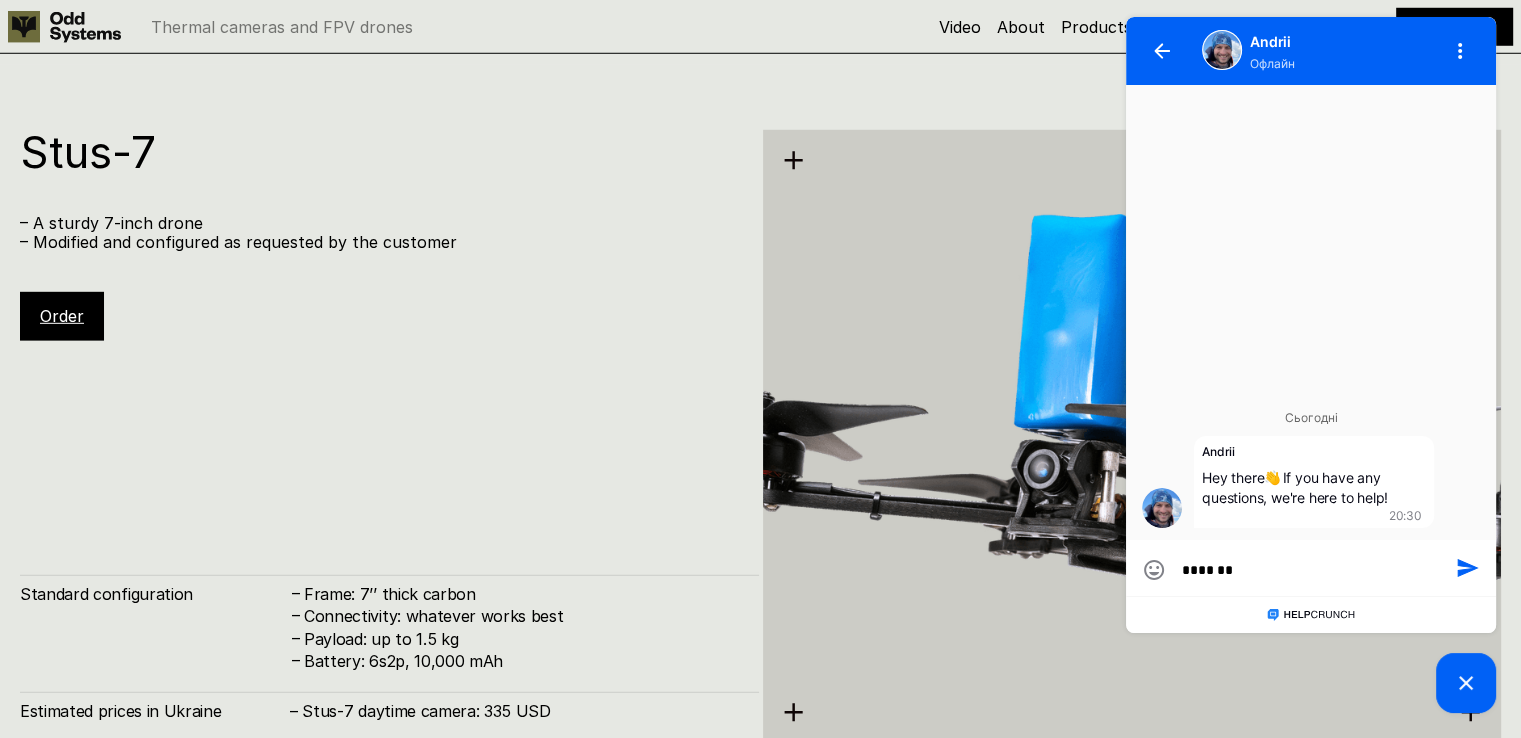 type on "*******" 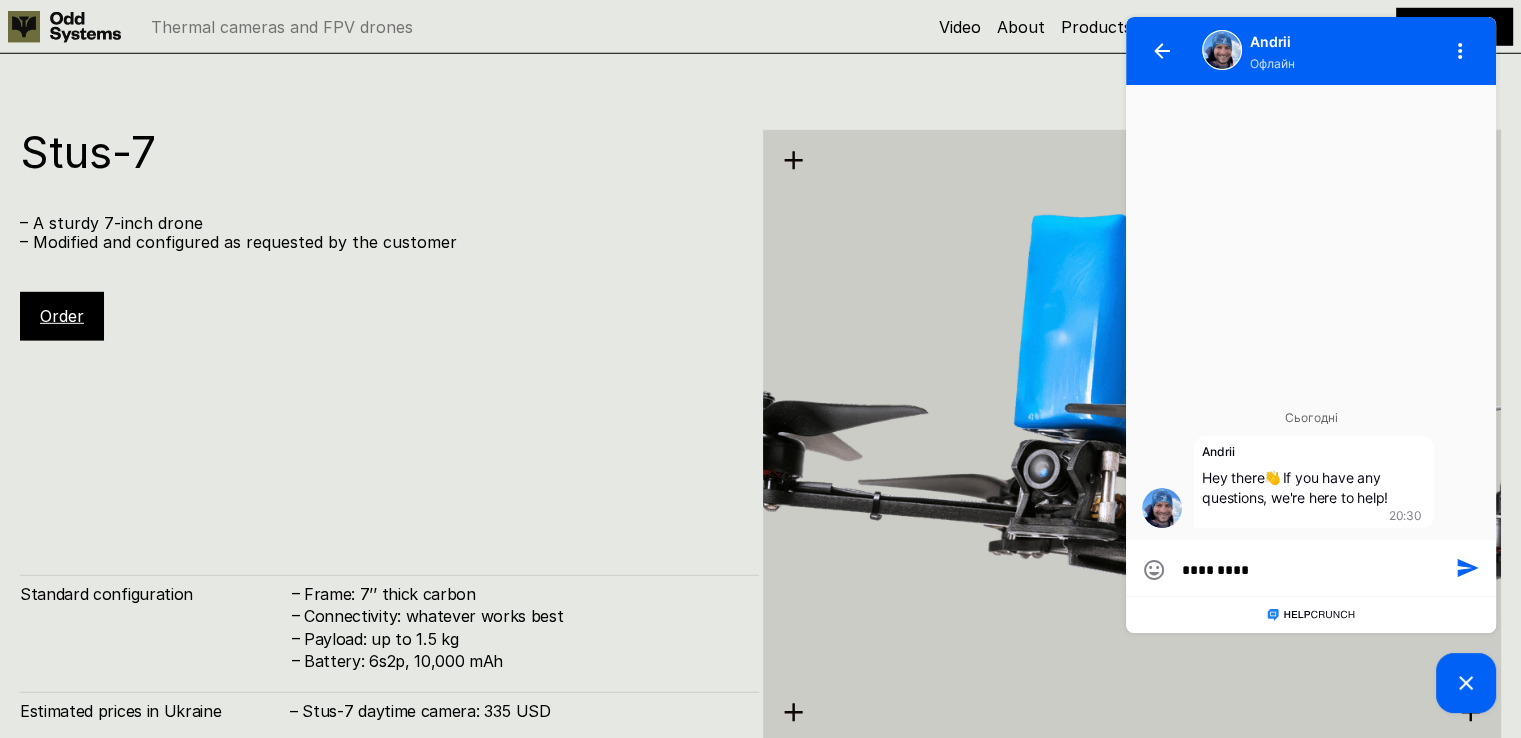 type on "**********" 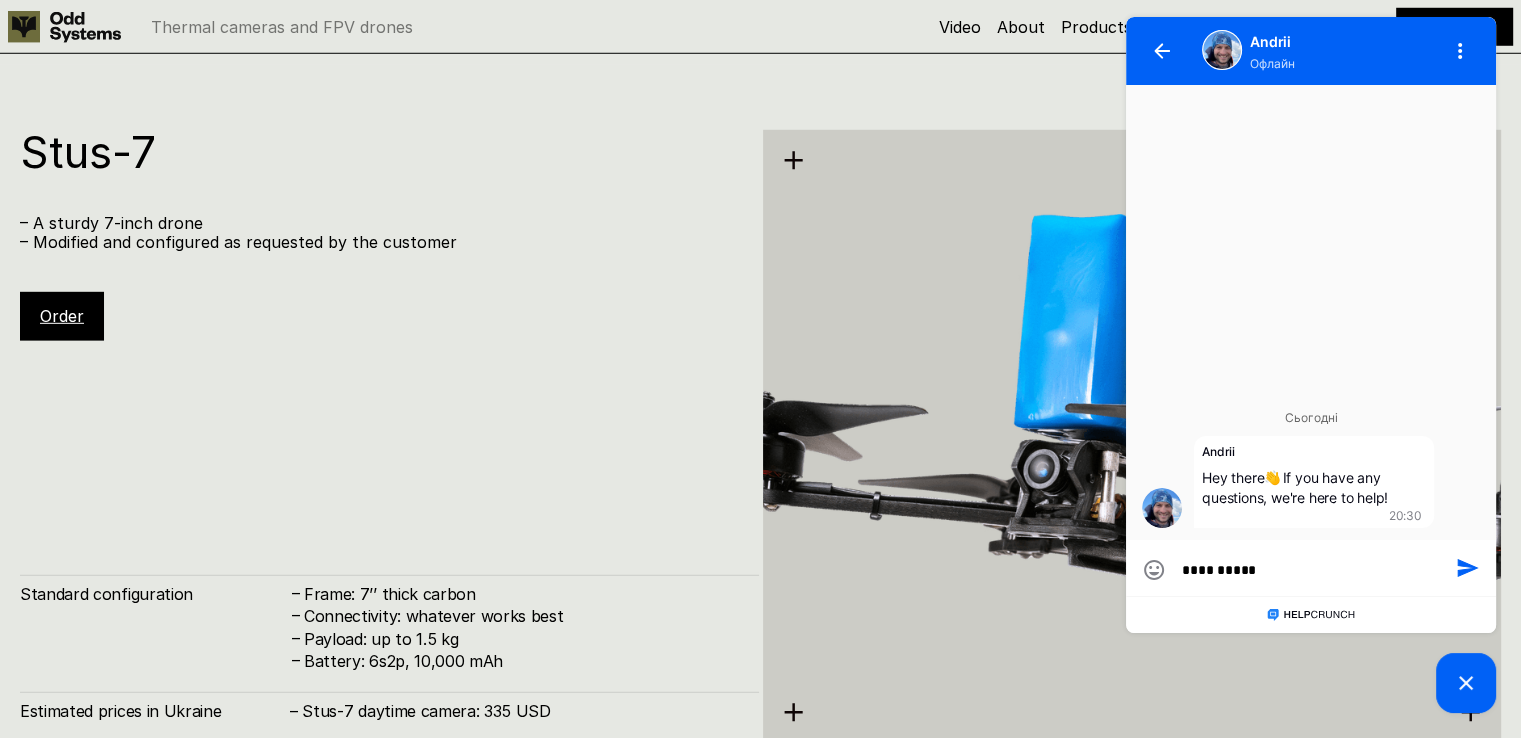 type on "**********" 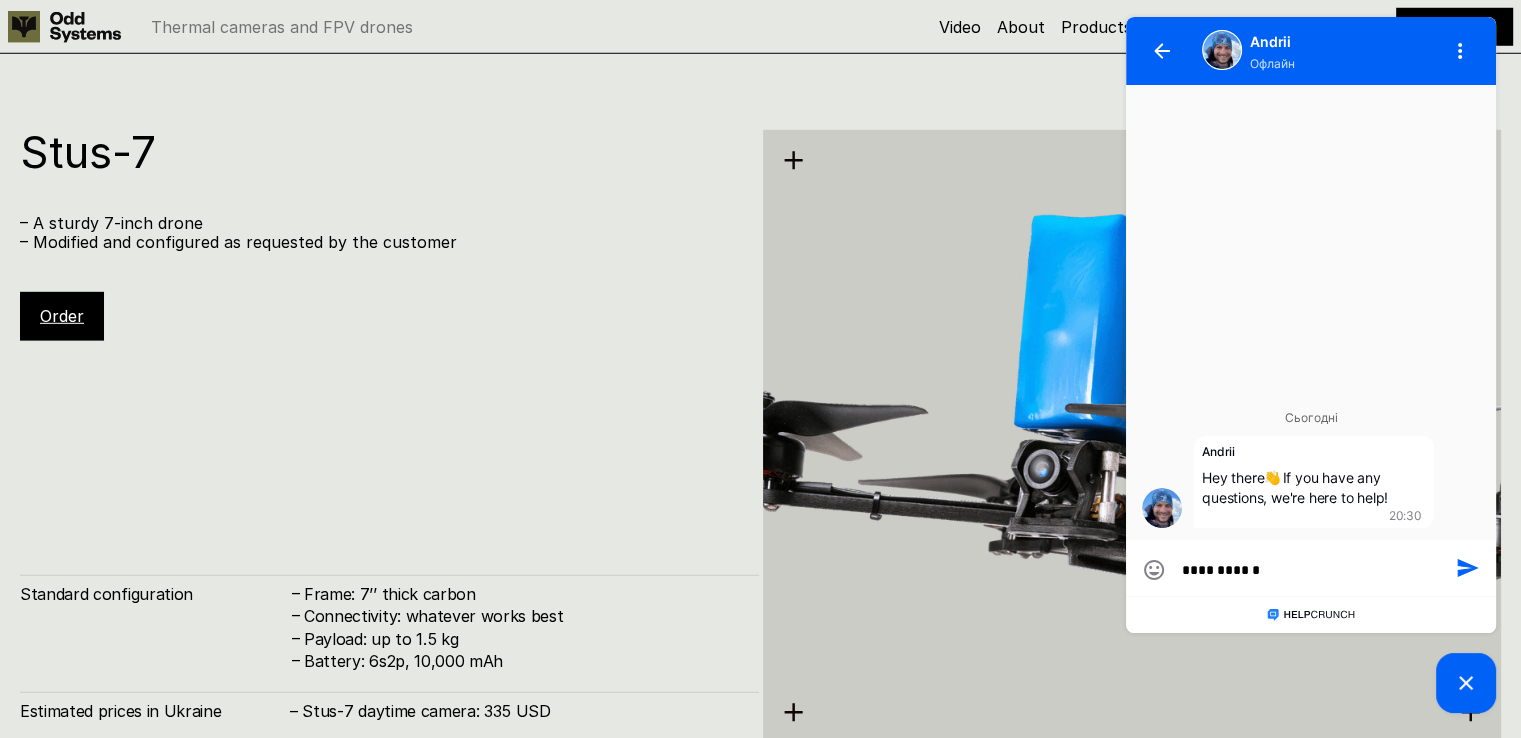 type on "**********" 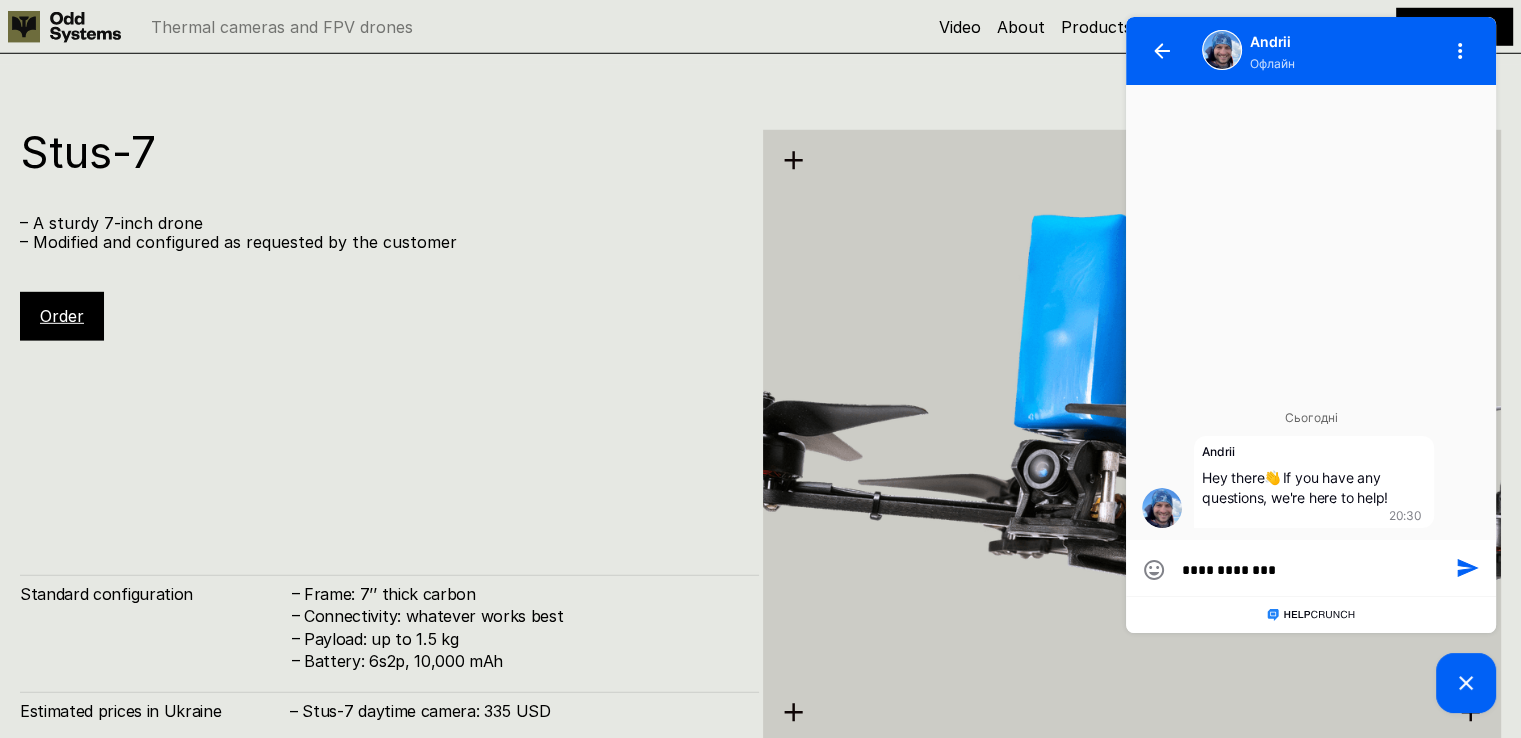 type on "**********" 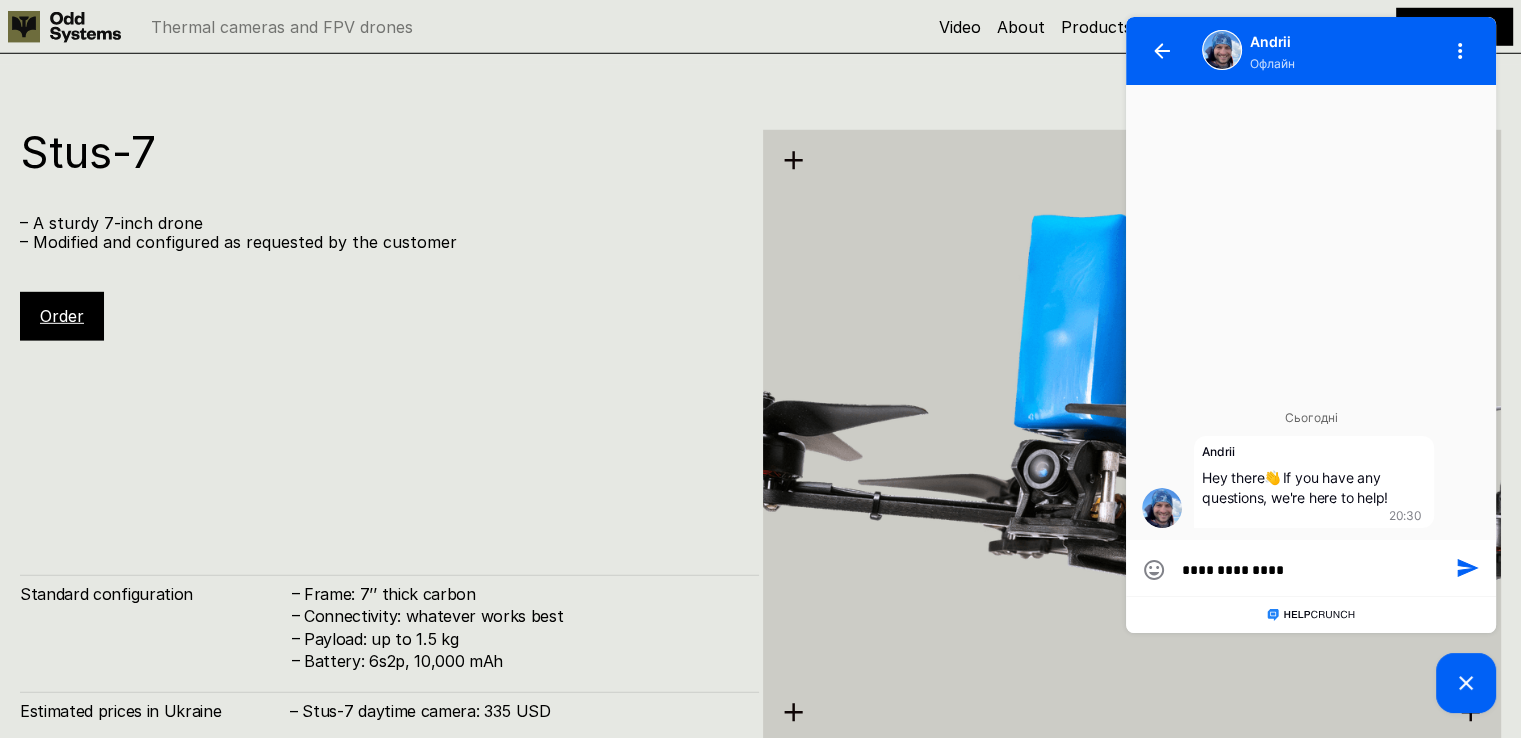 type on "**********" 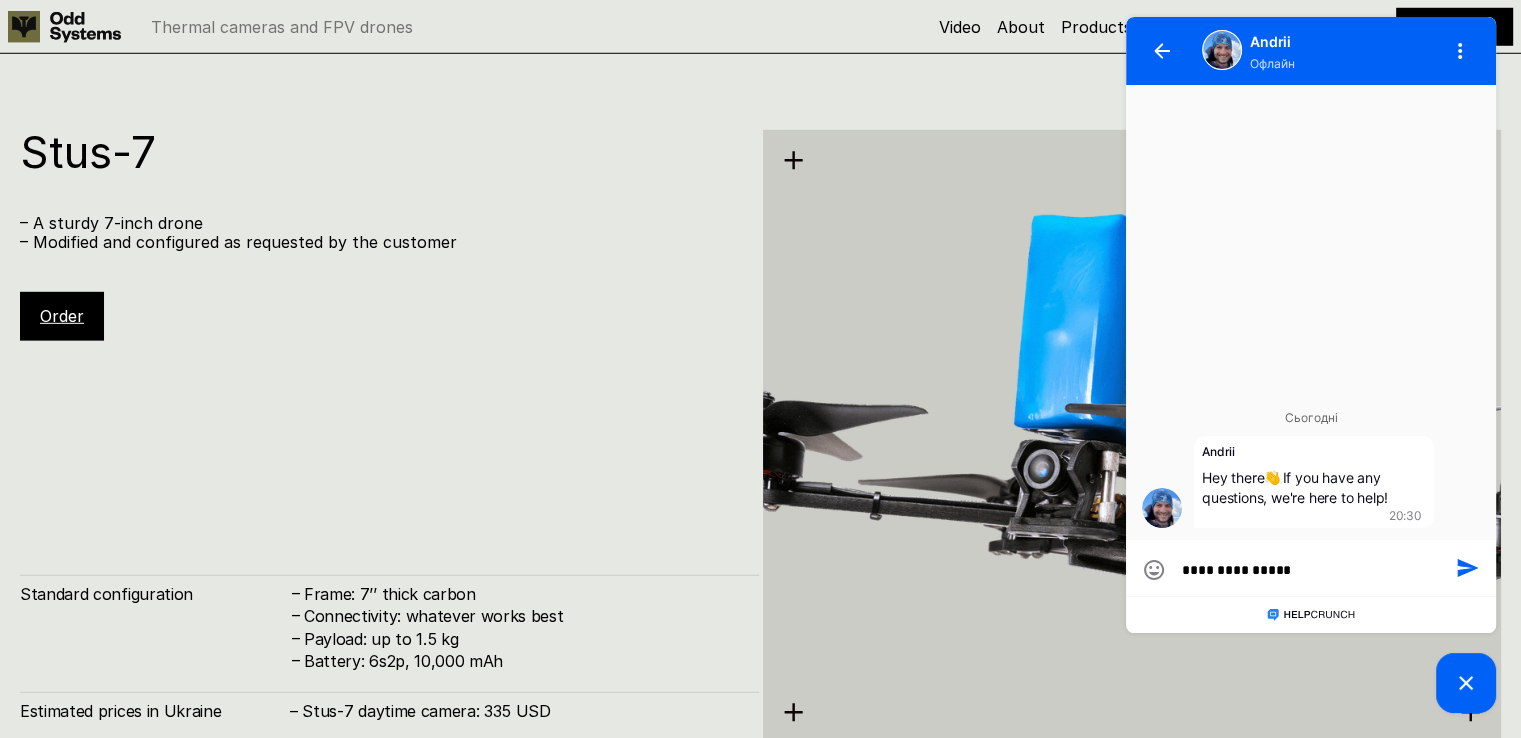 type on "**********" 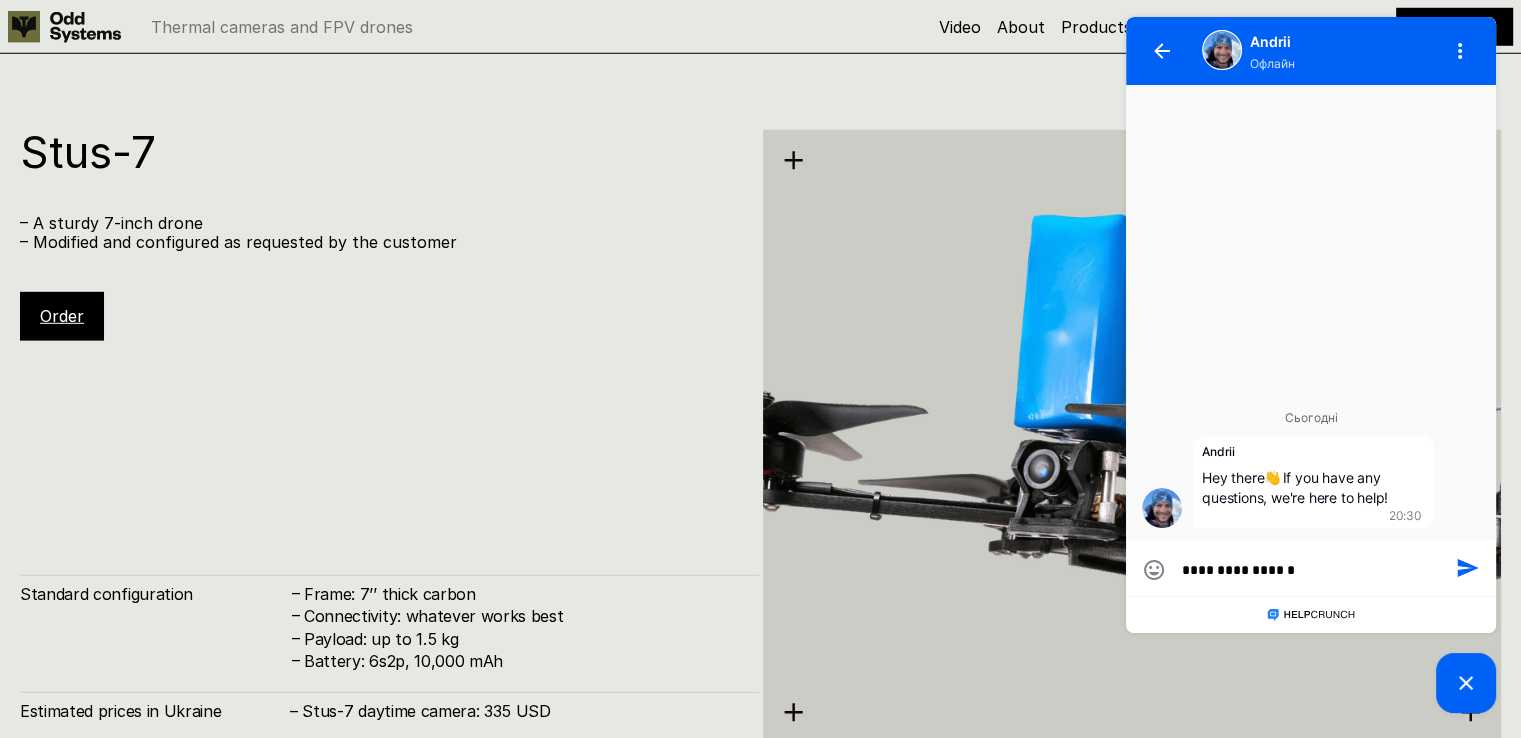 type on "**********" 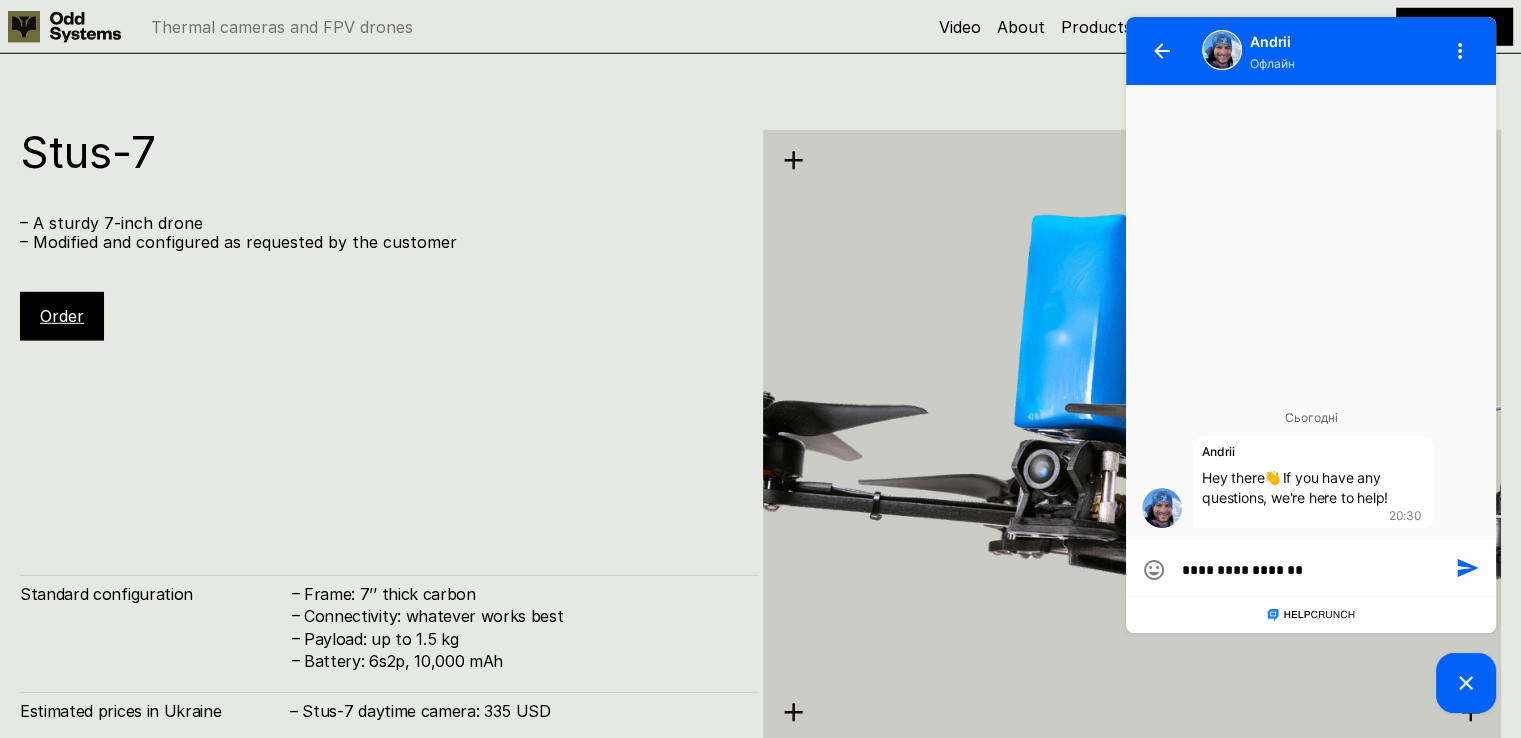 type on "**********" 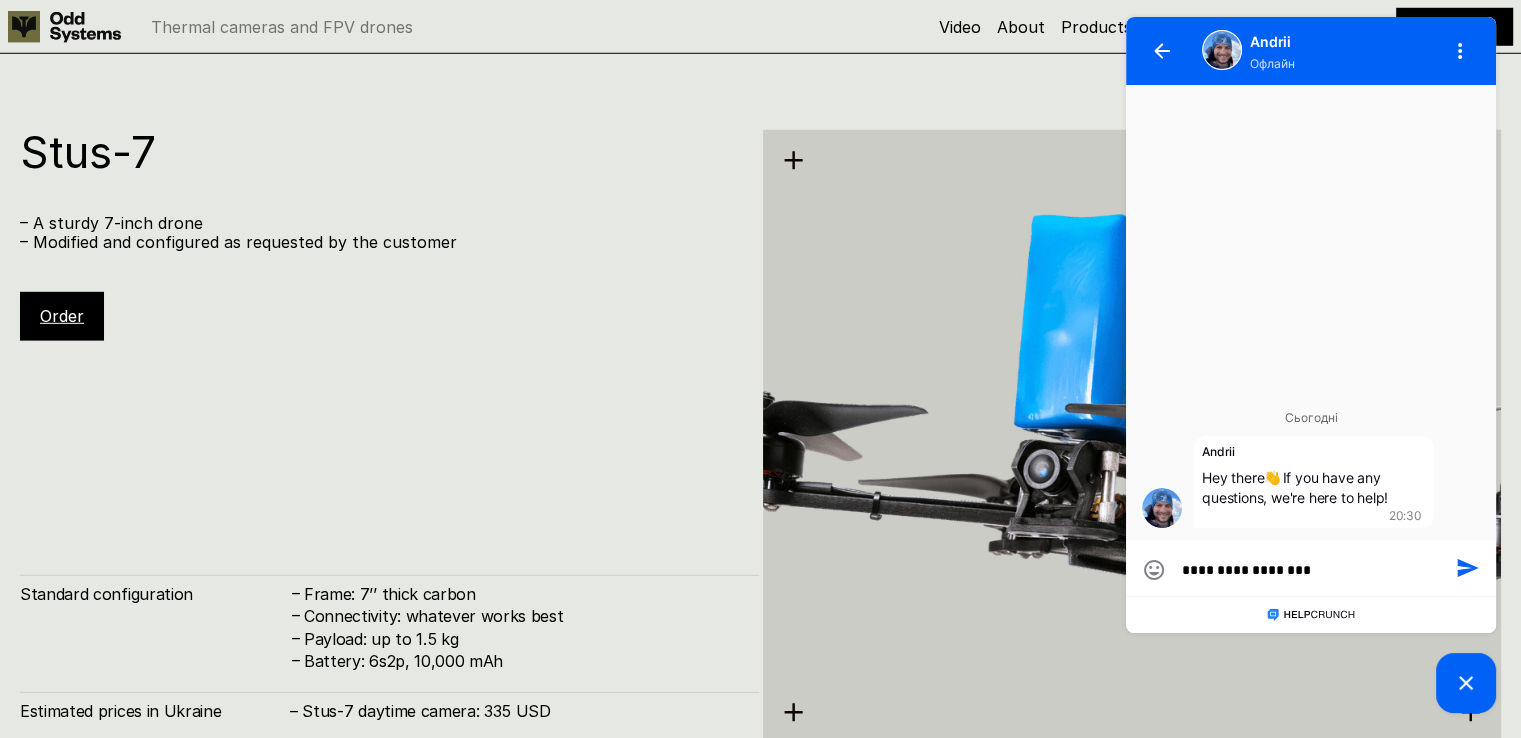 type on "**********" 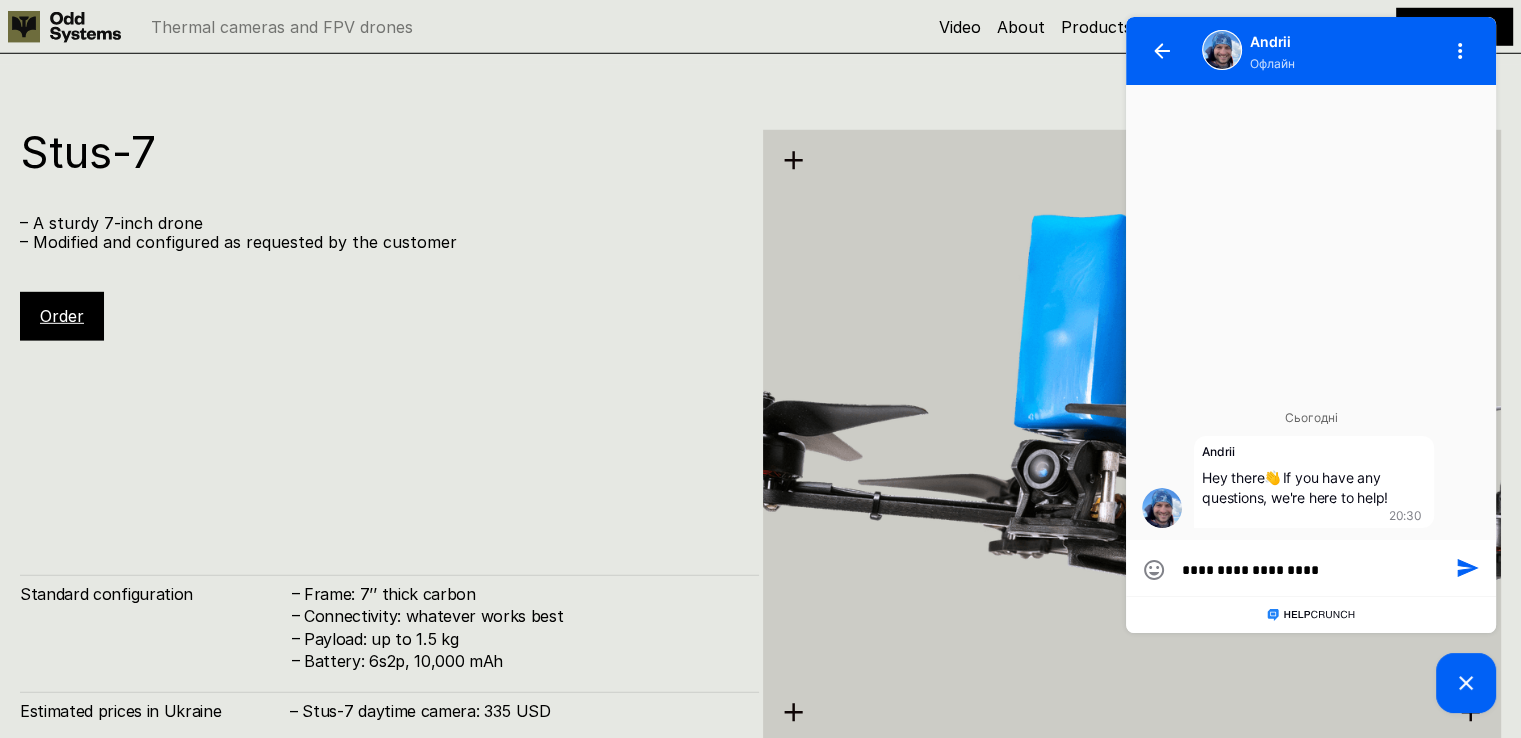 type on "**********" 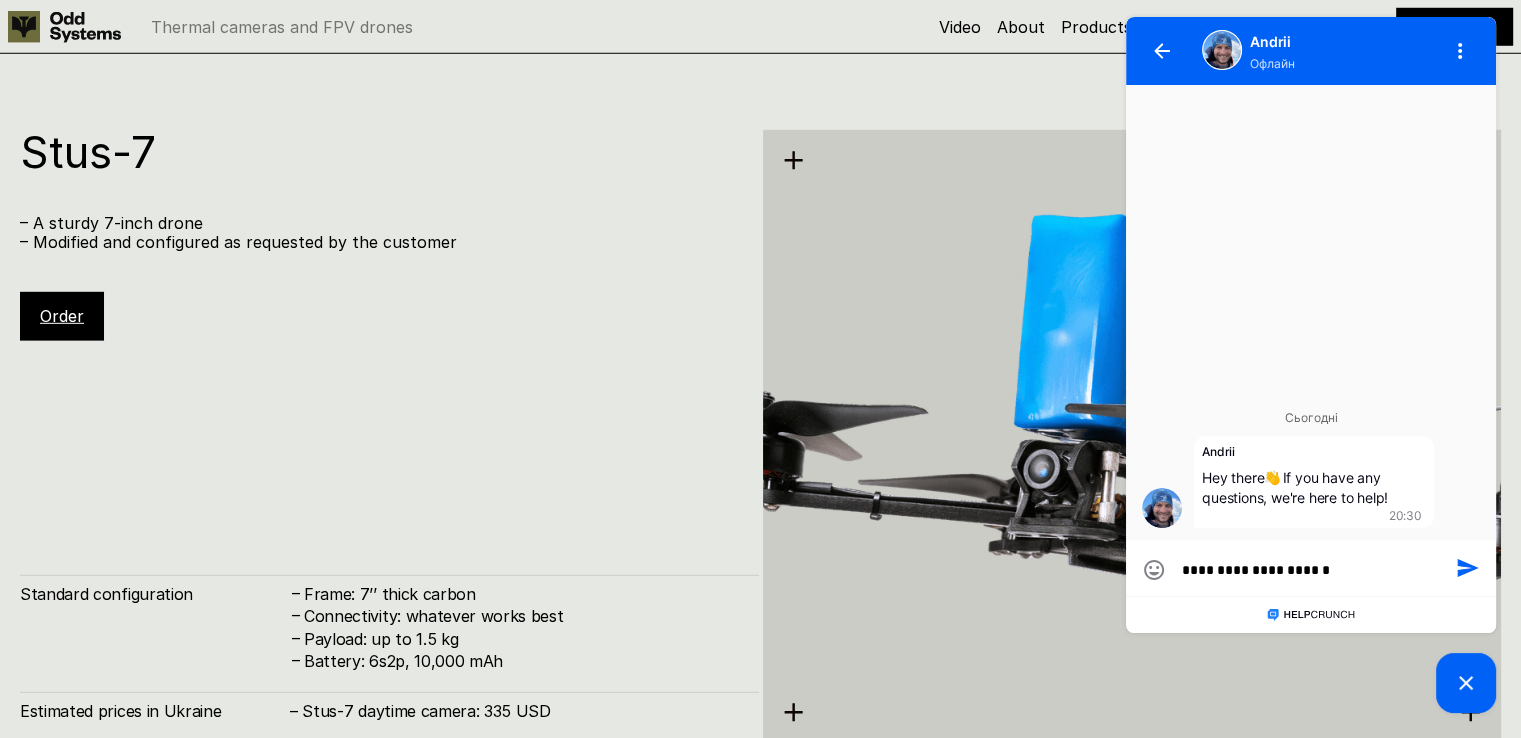type on "**********" 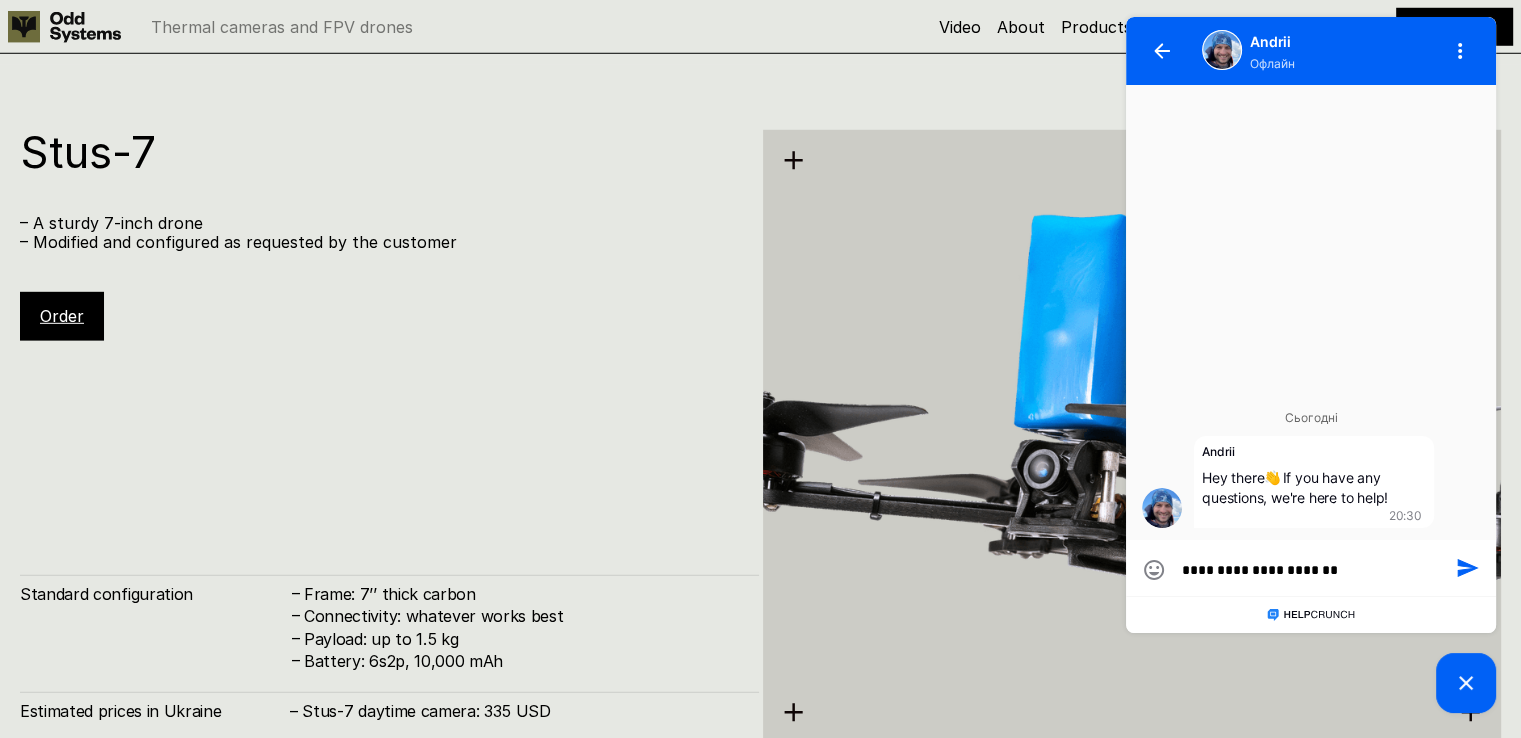 type on "**********" 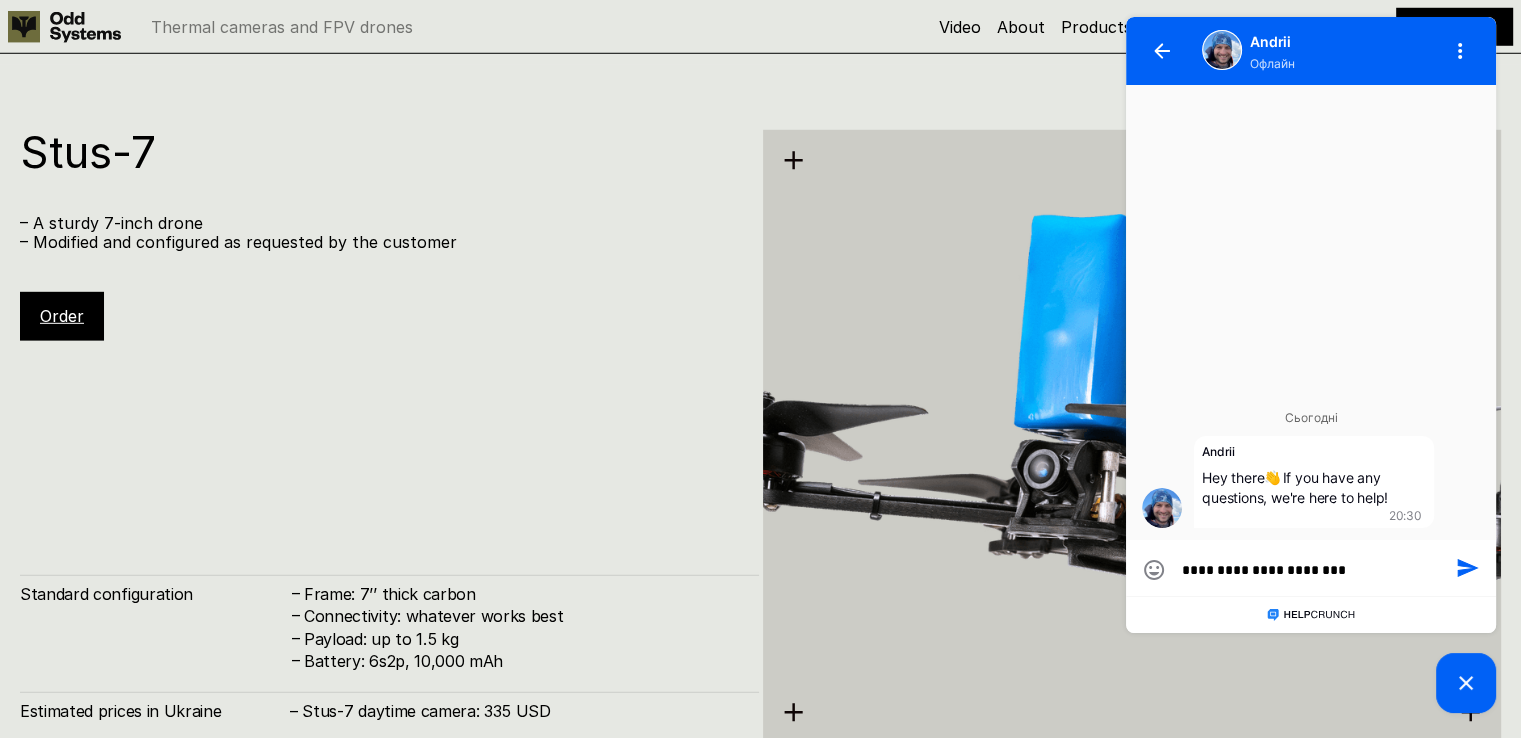 type on "**********" 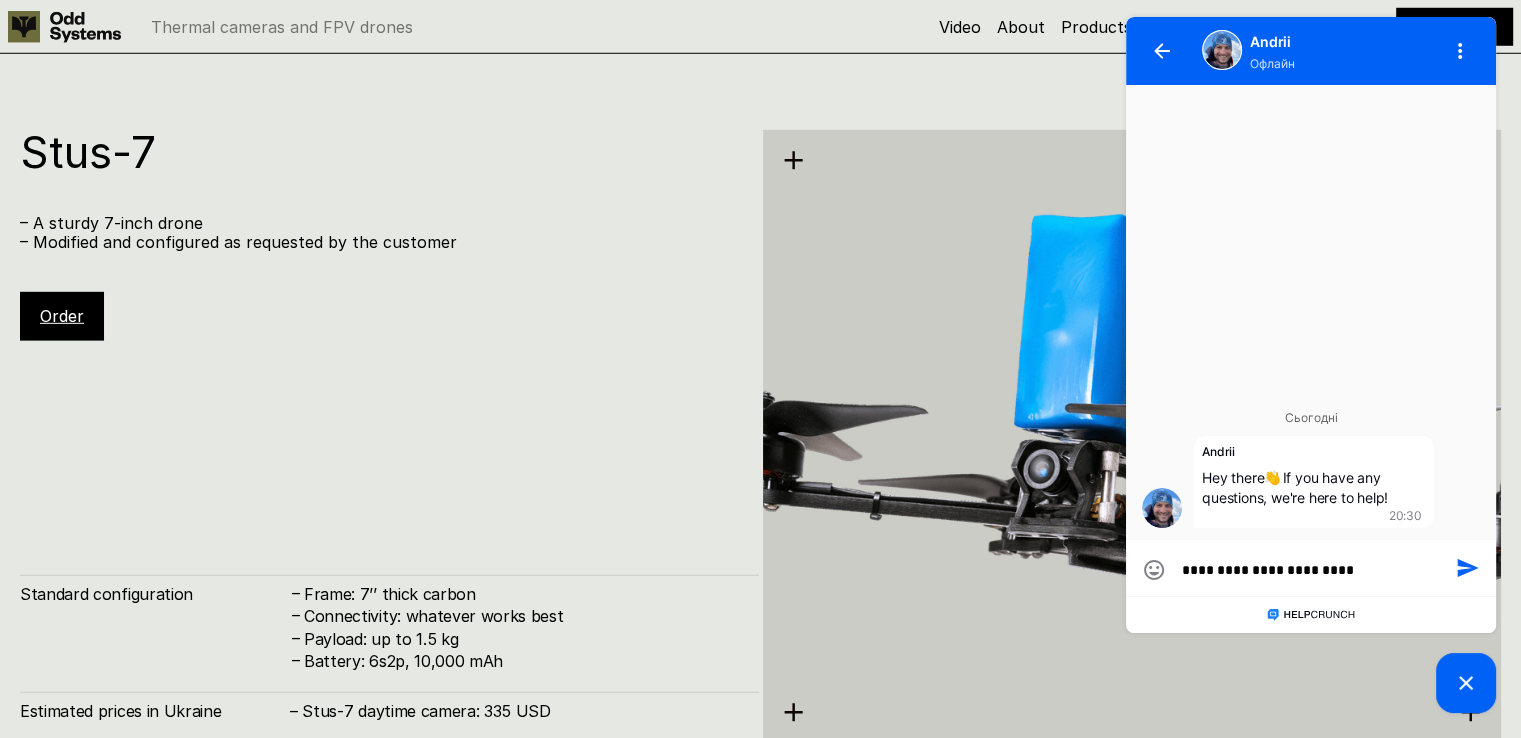 type on "**********" 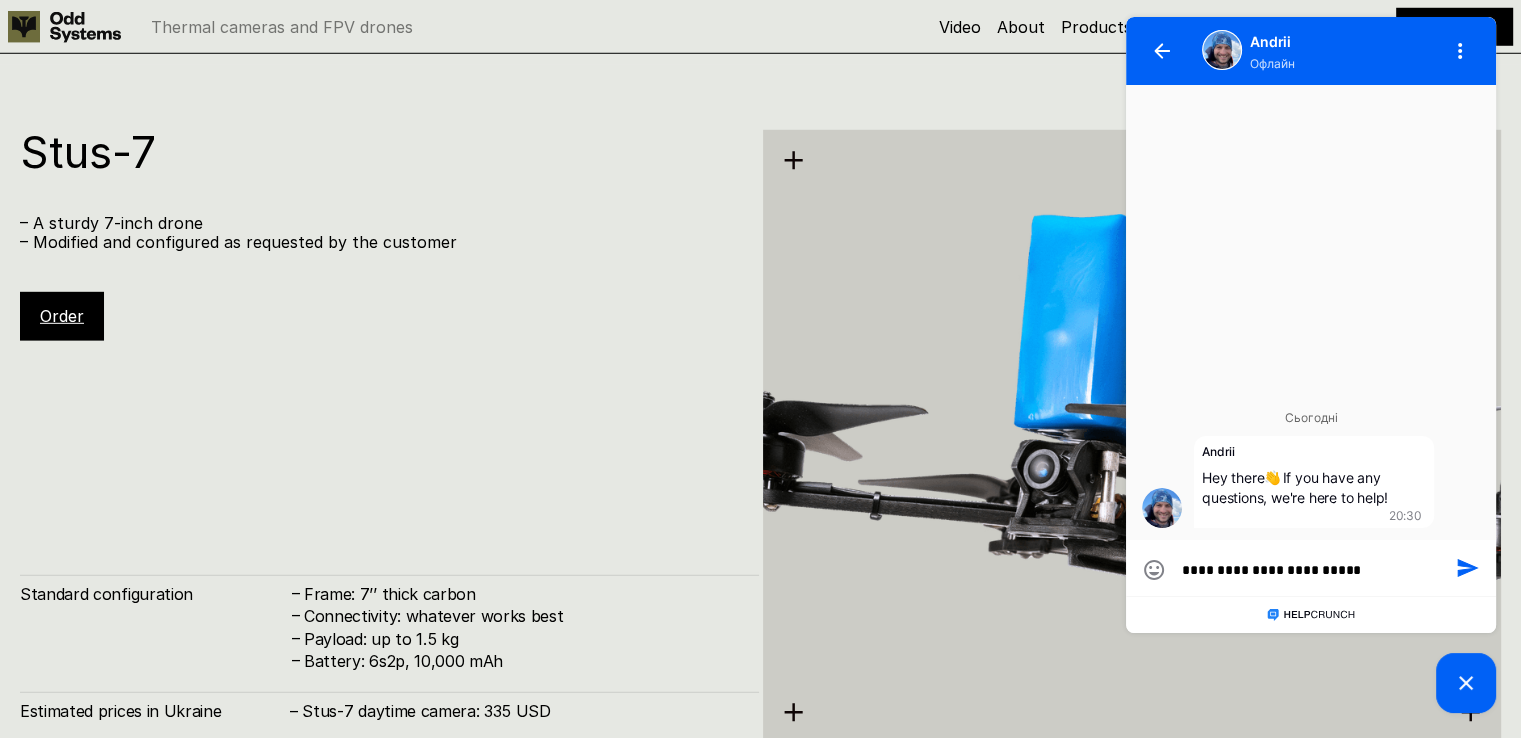 type on "**********" 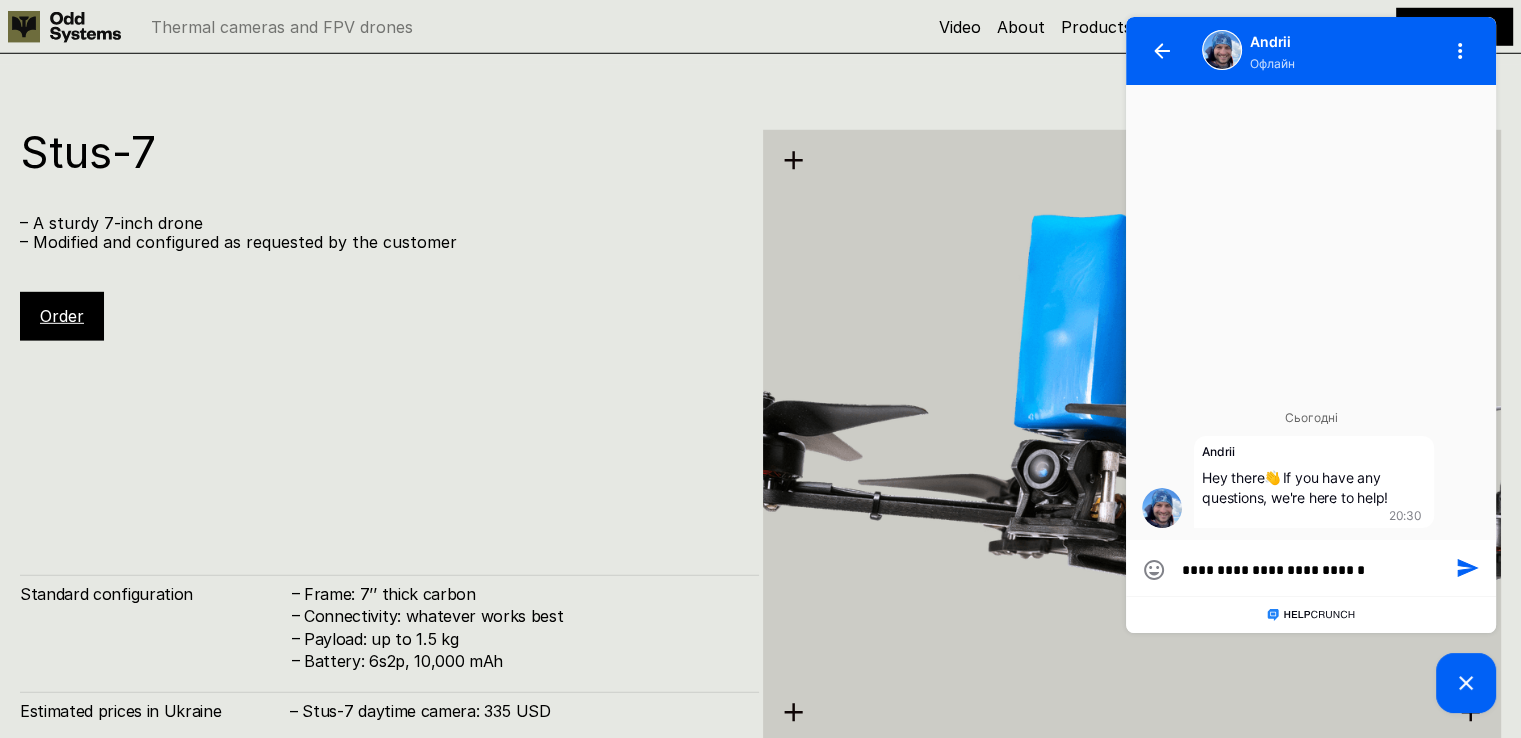 type on "**********" 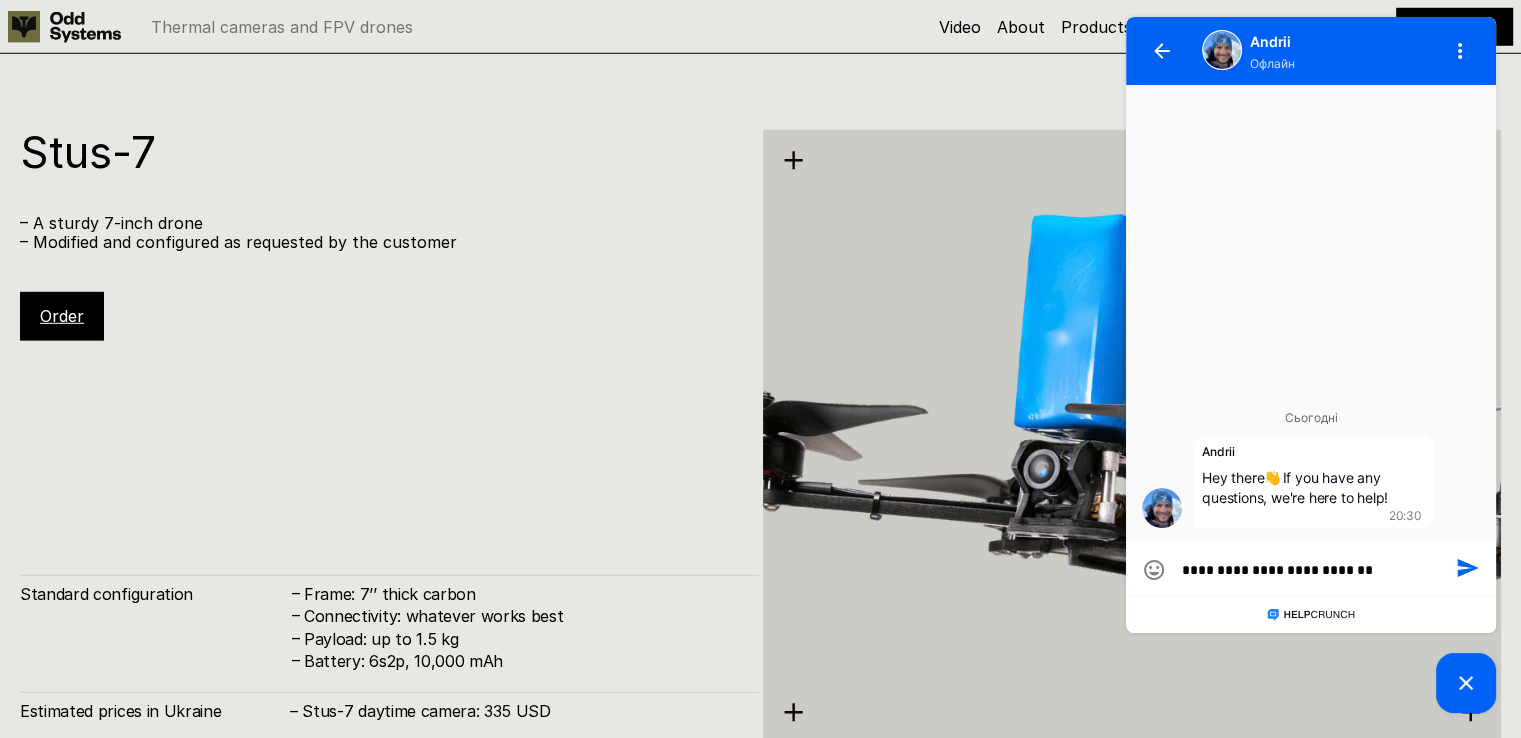 type on "**********" 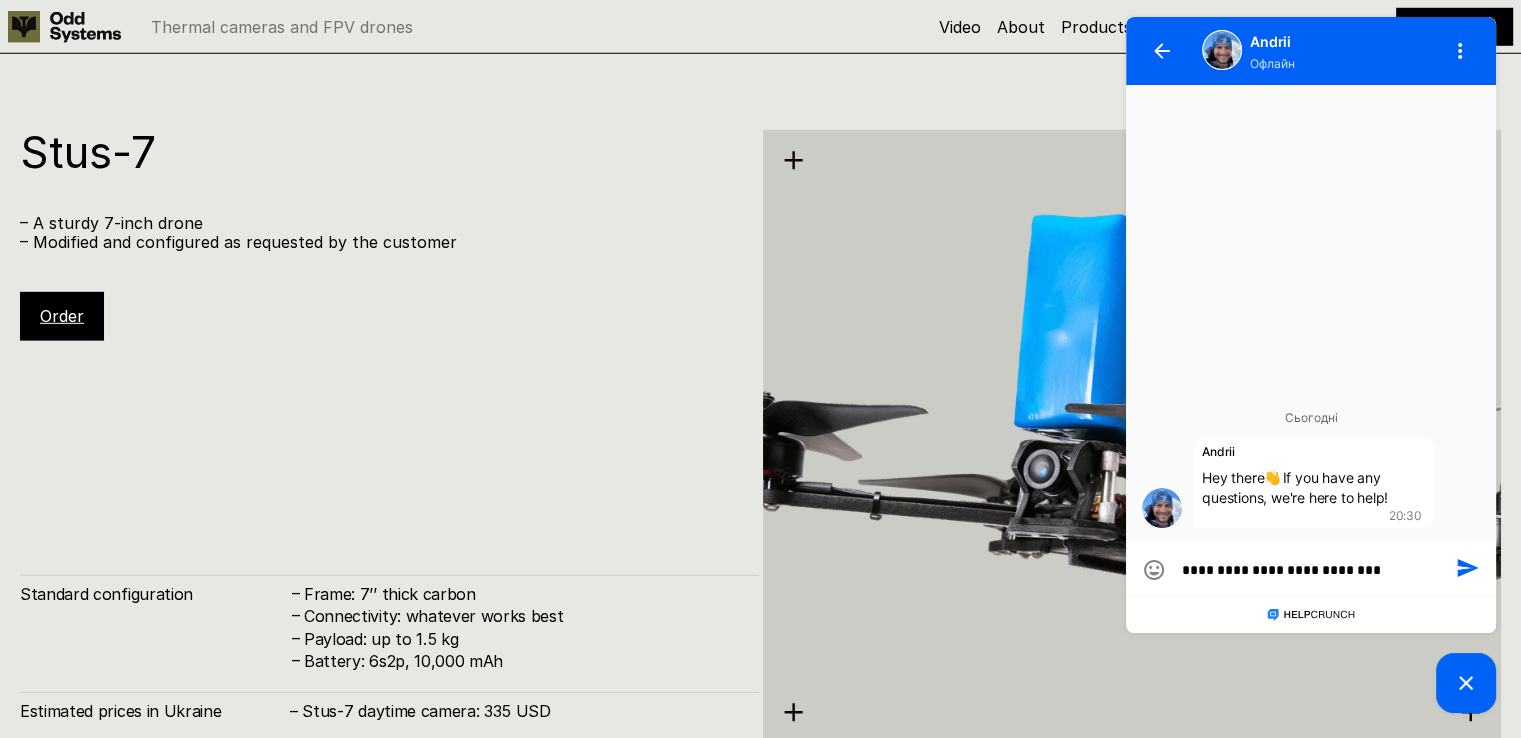 type on "**********" 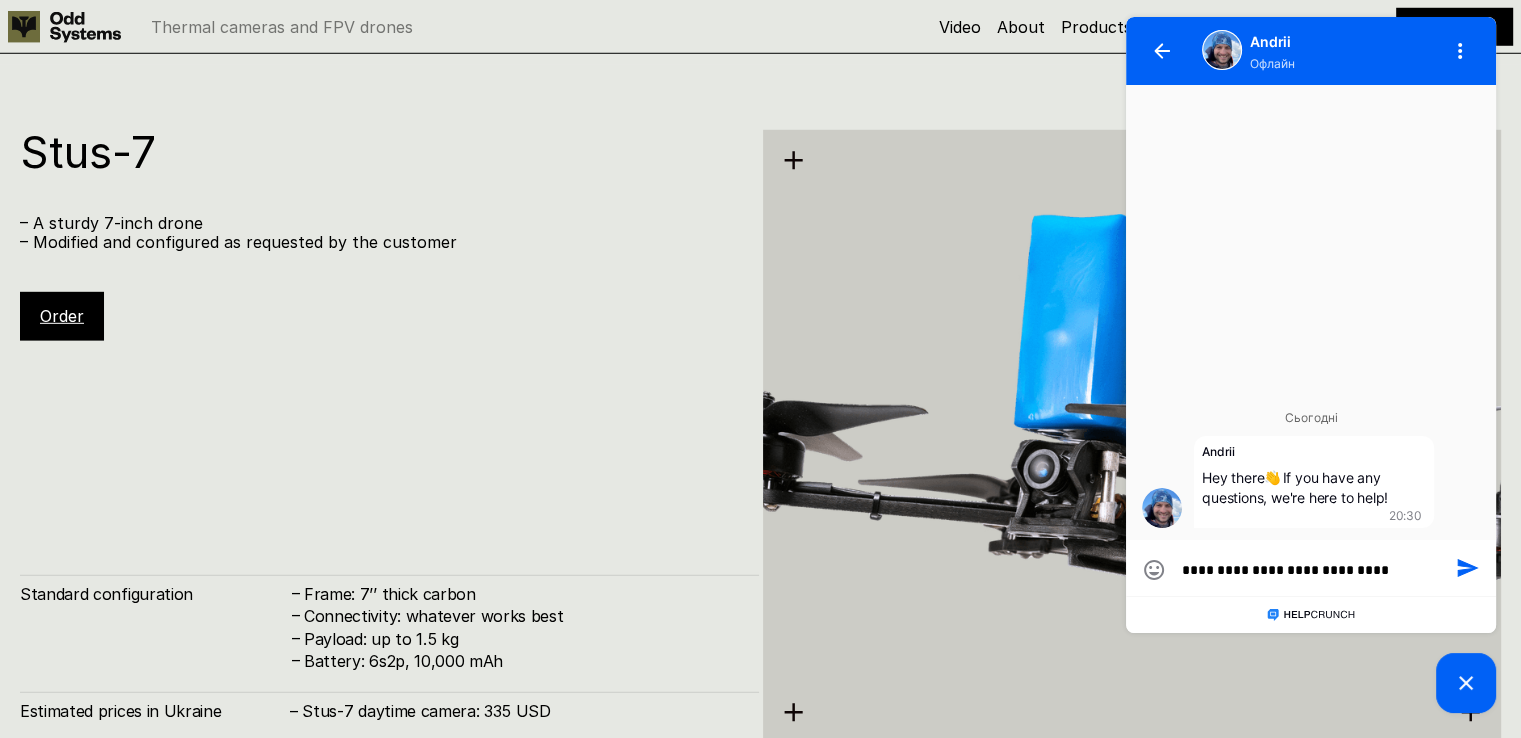 type on "**********" 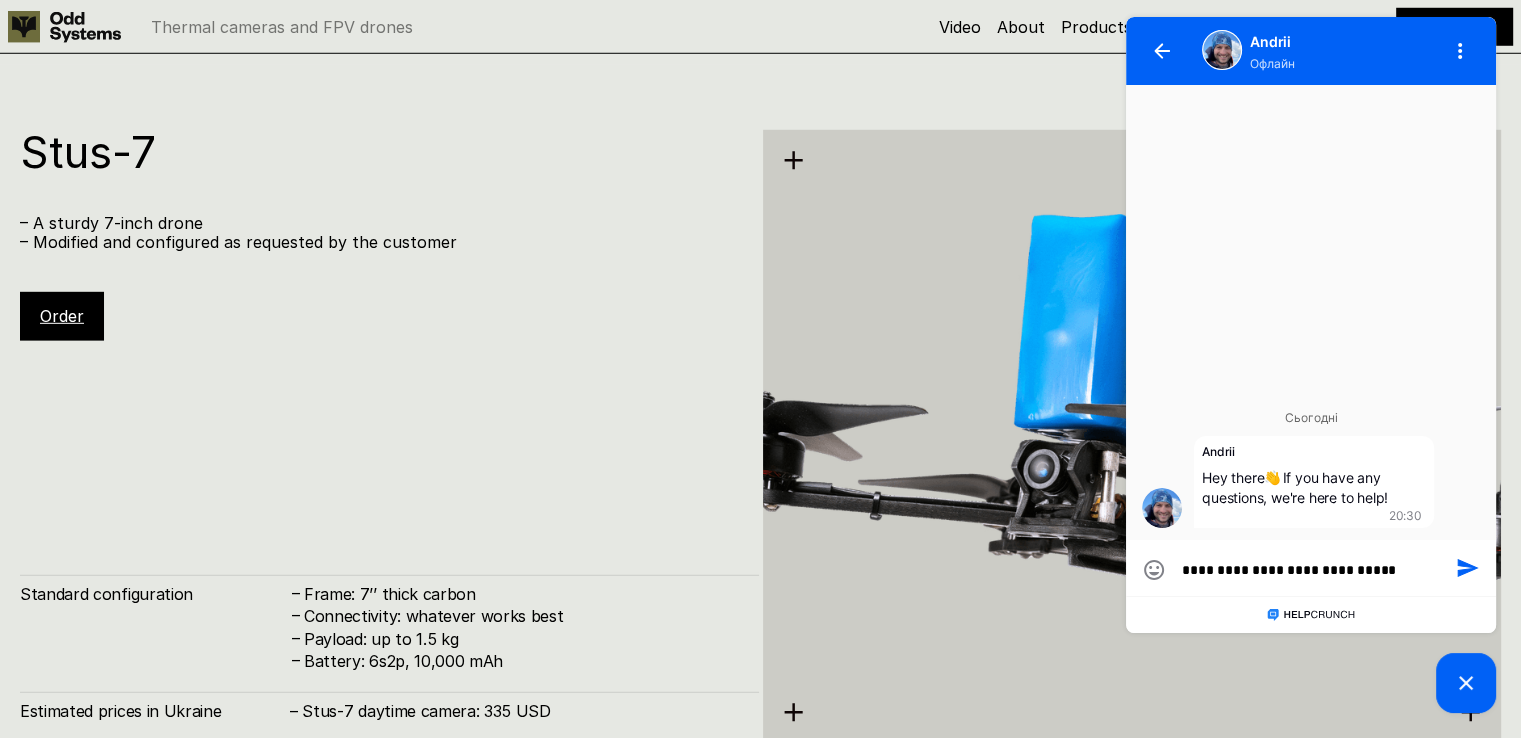 type on "**********" 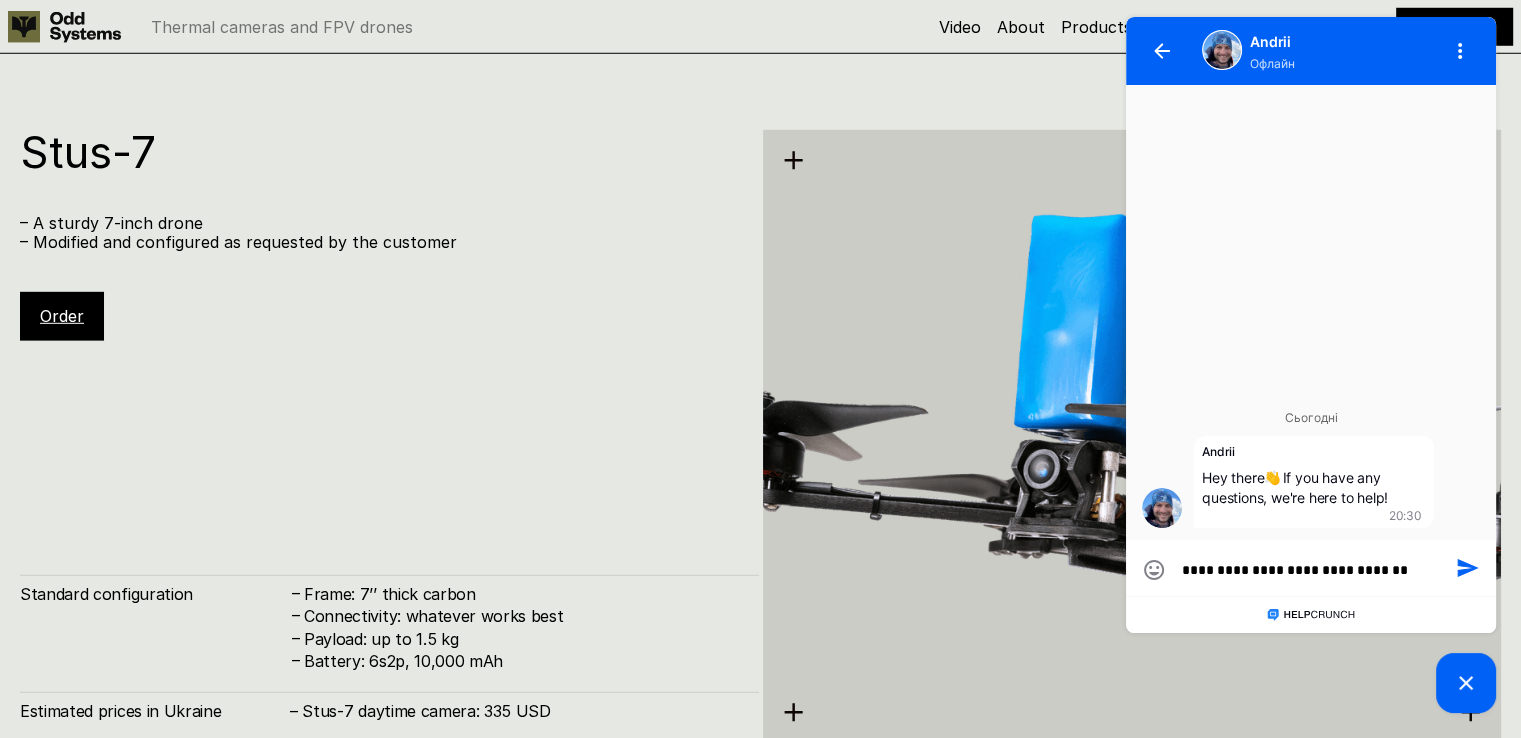 type on "**********" 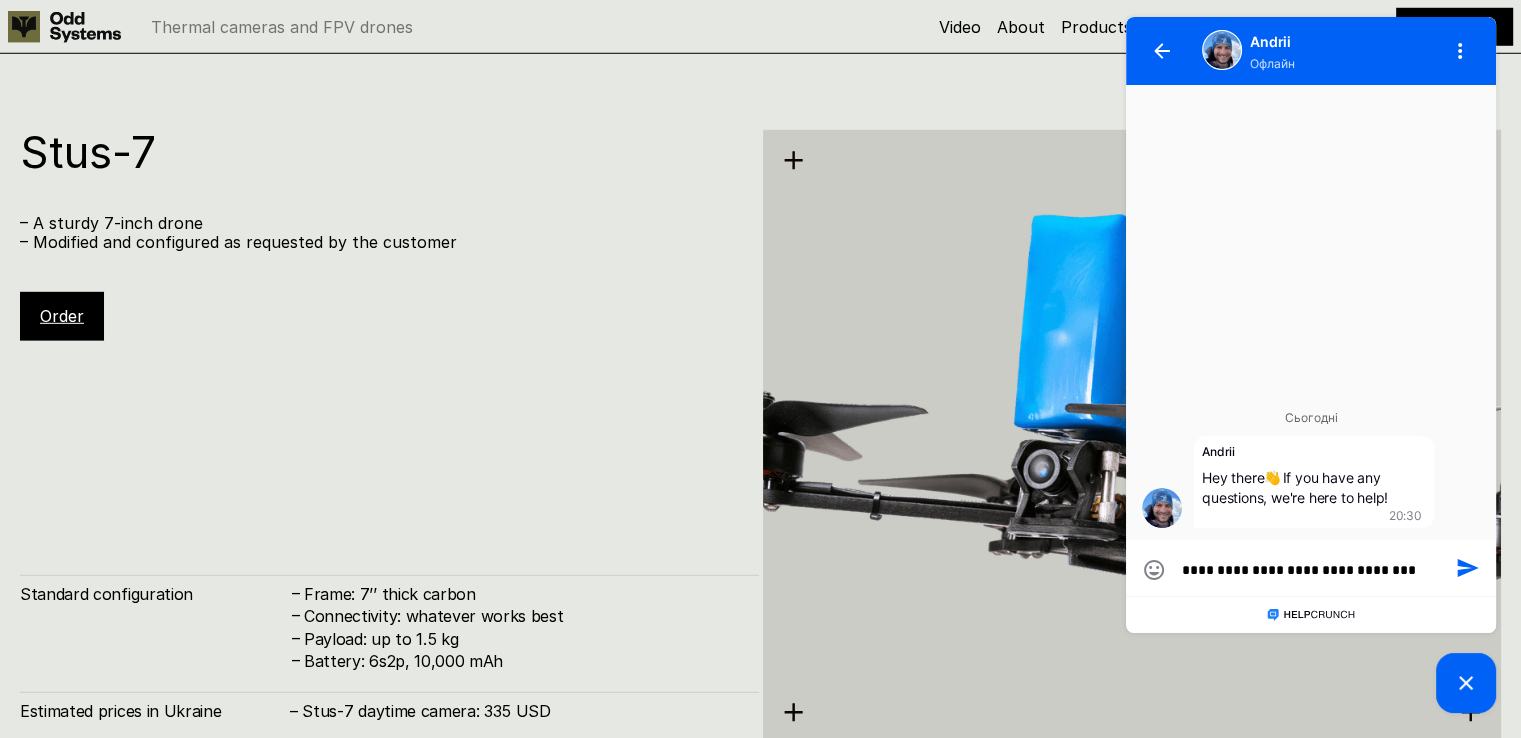 type on "**********" 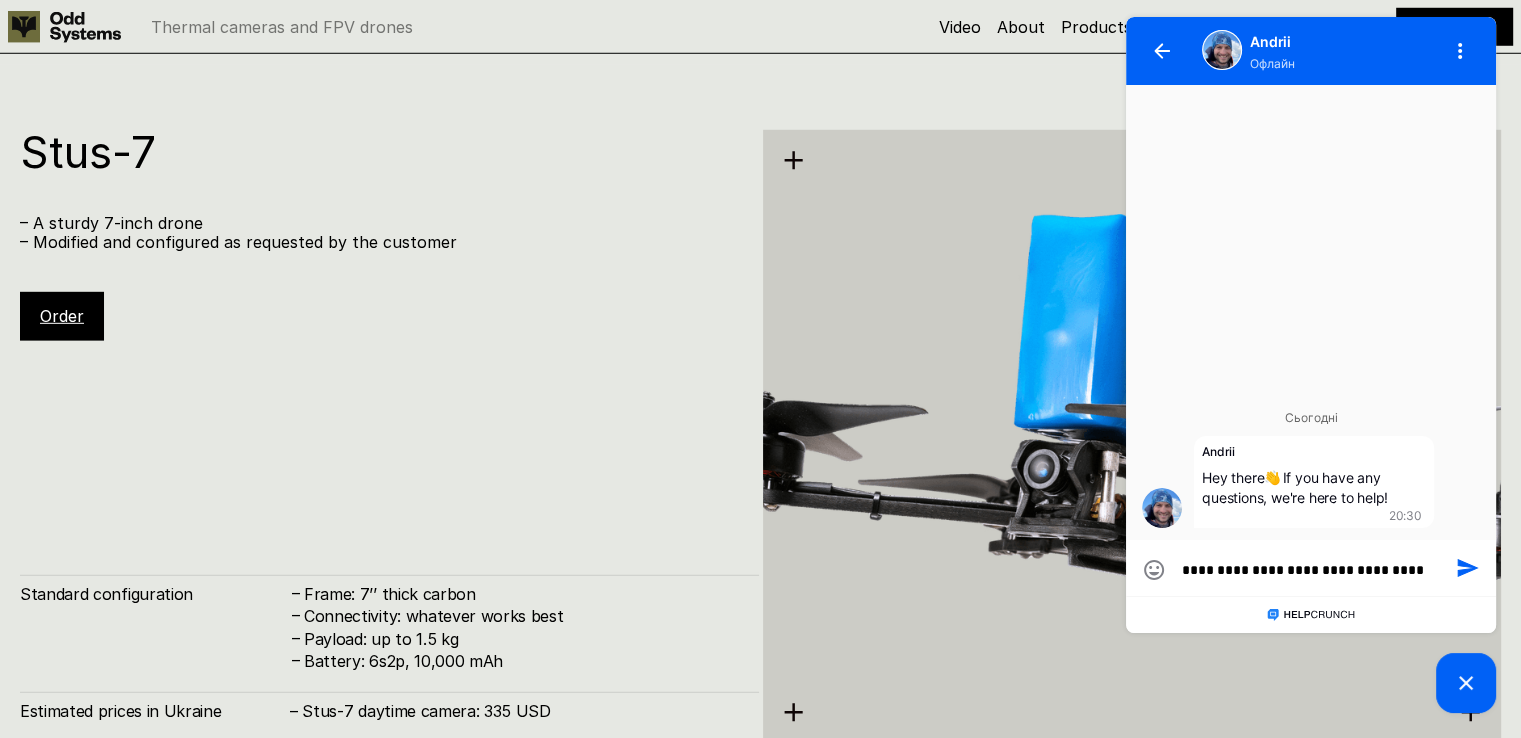 type on "**********" 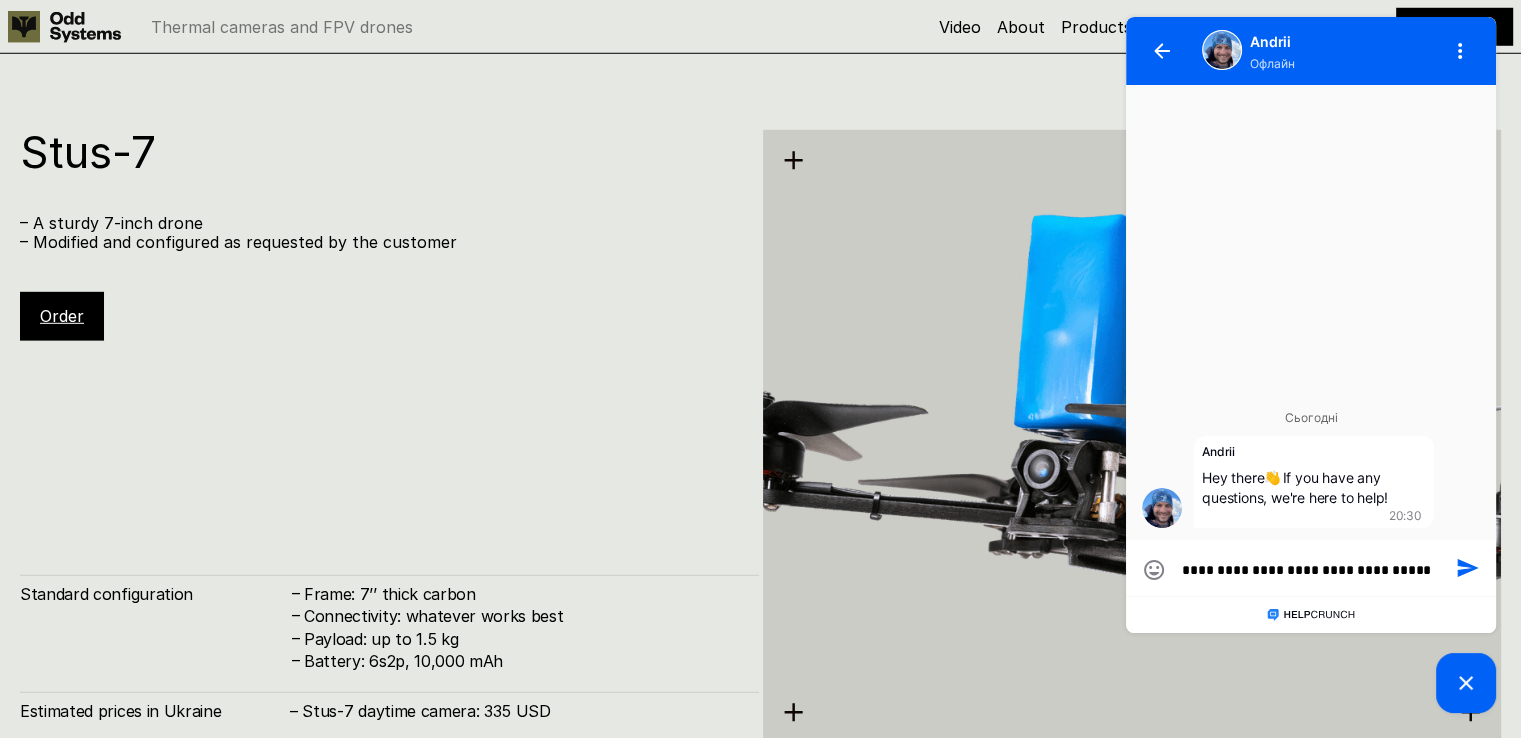 type on "**********" 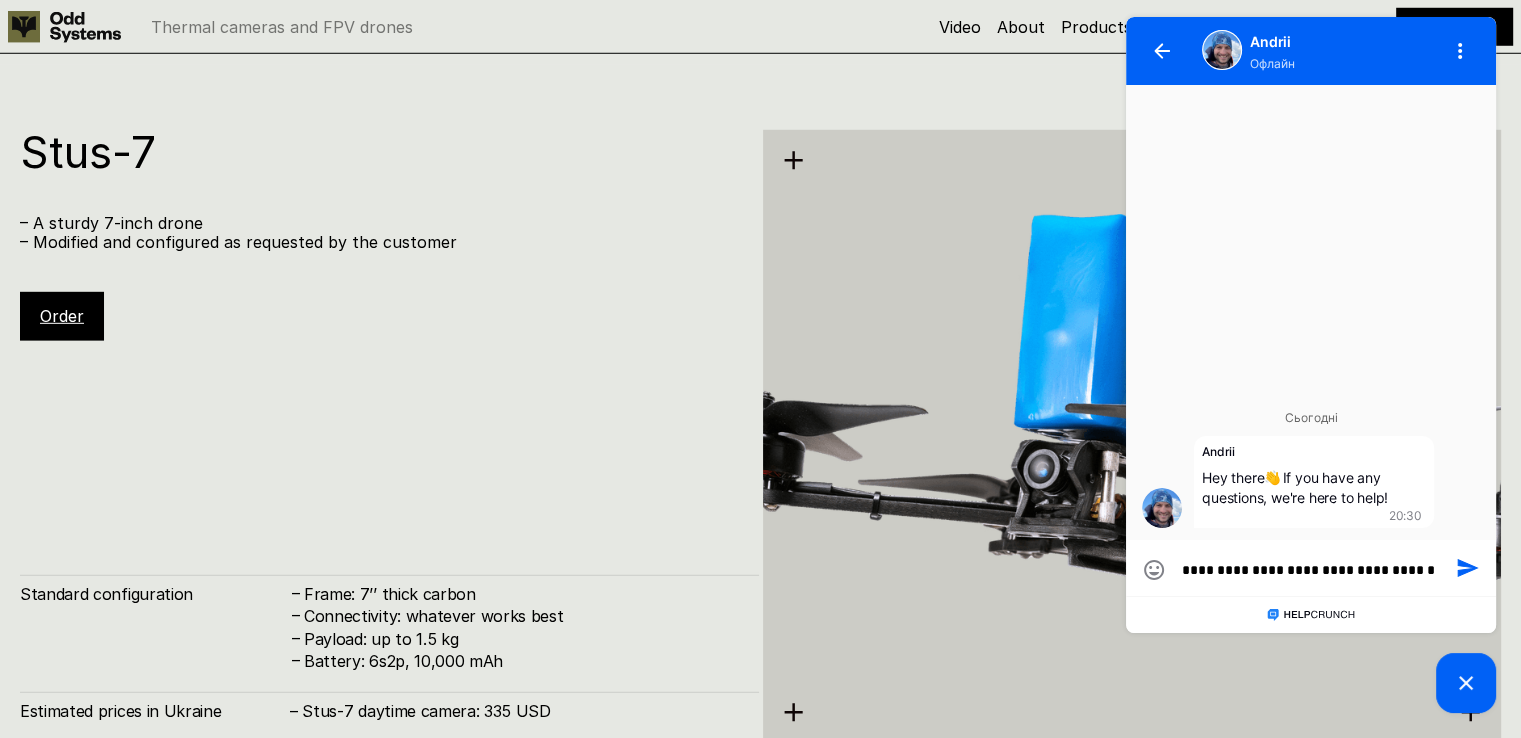 type on "**********" 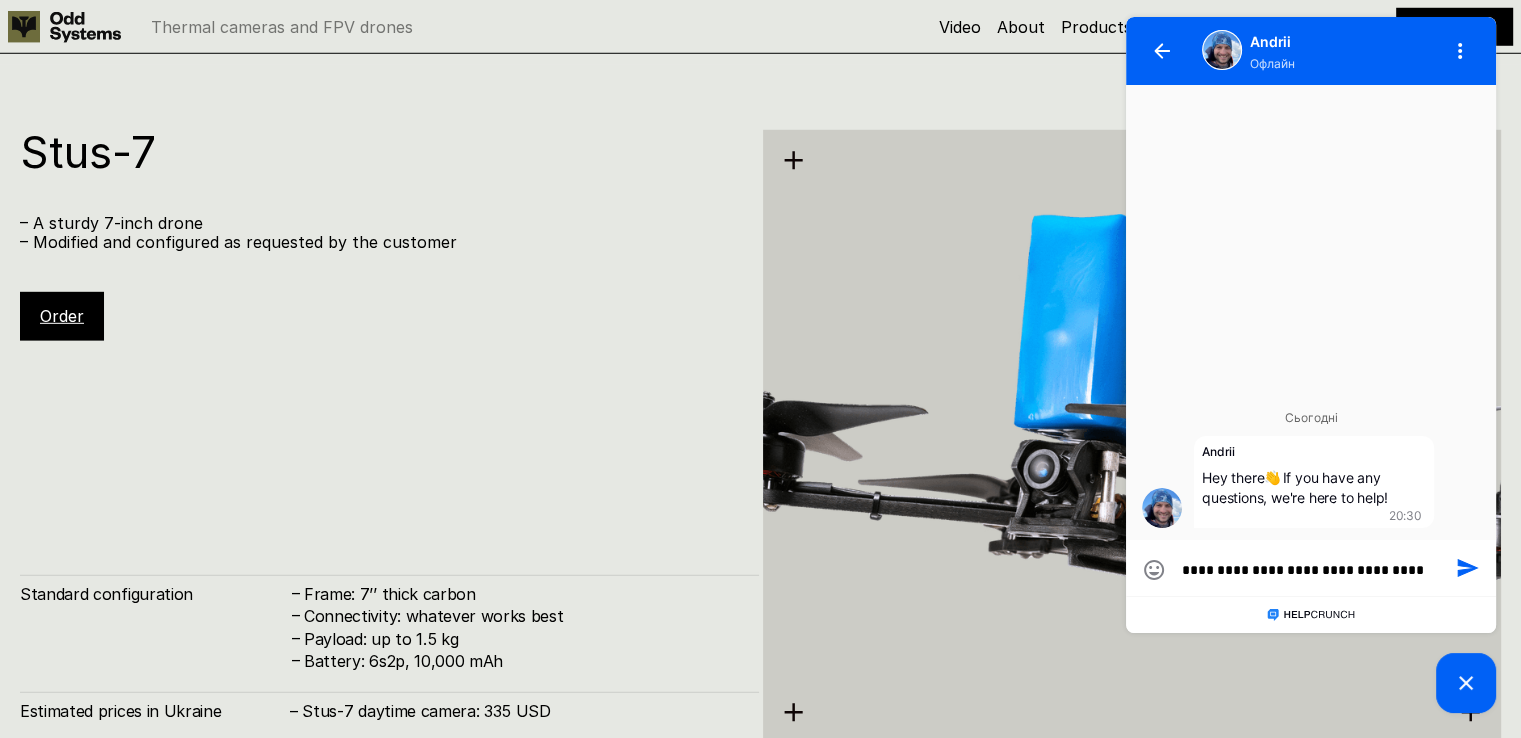 type on "**********" 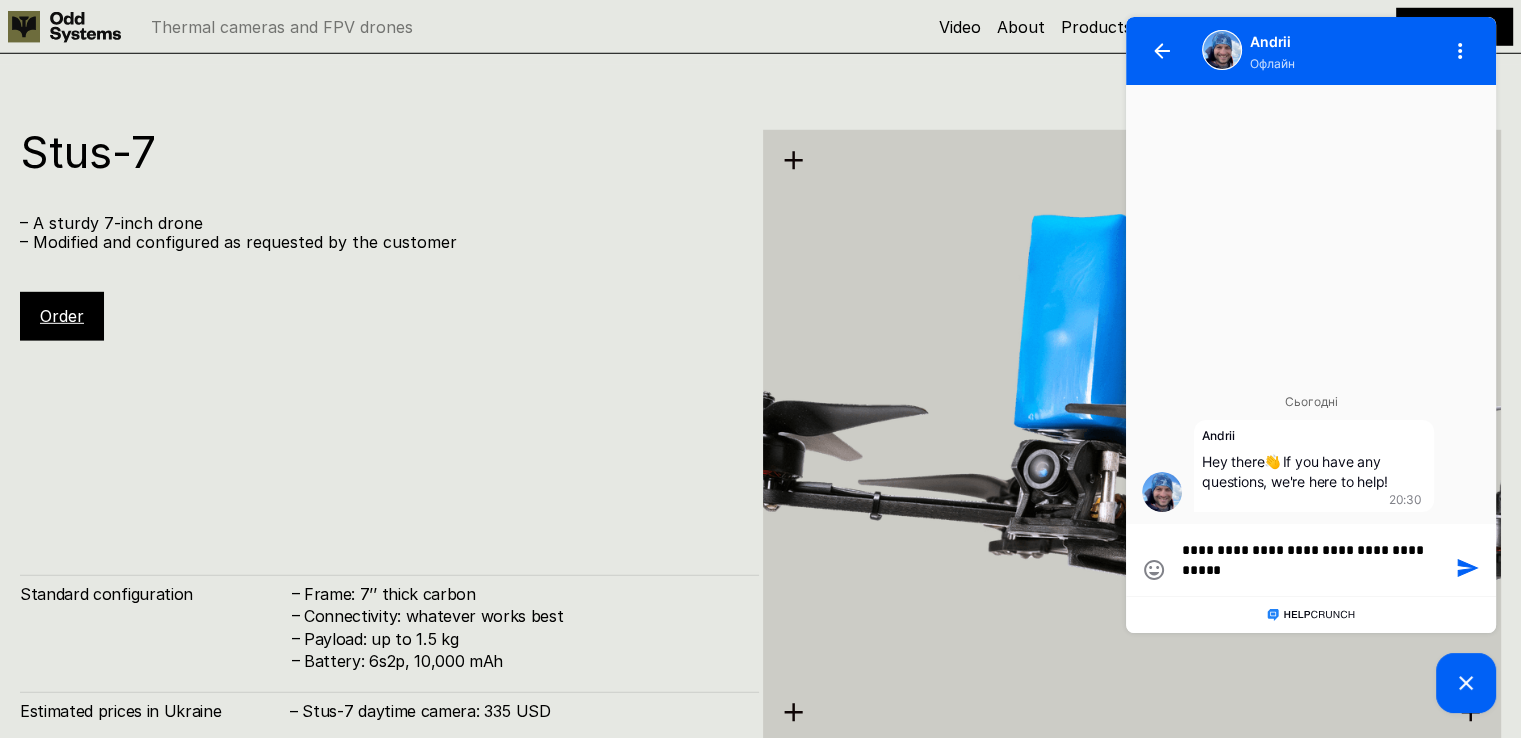 type on "**********" 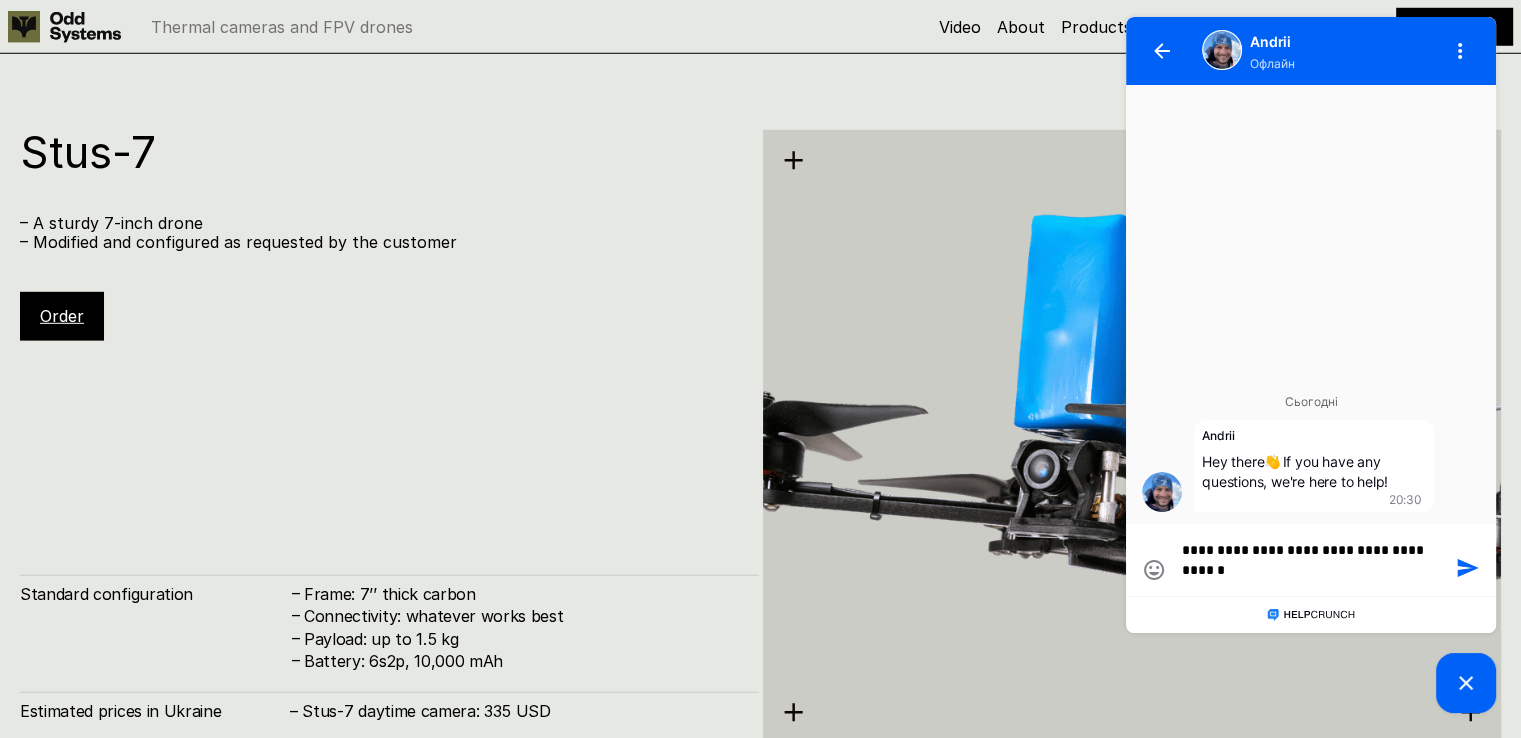 type on "**********" 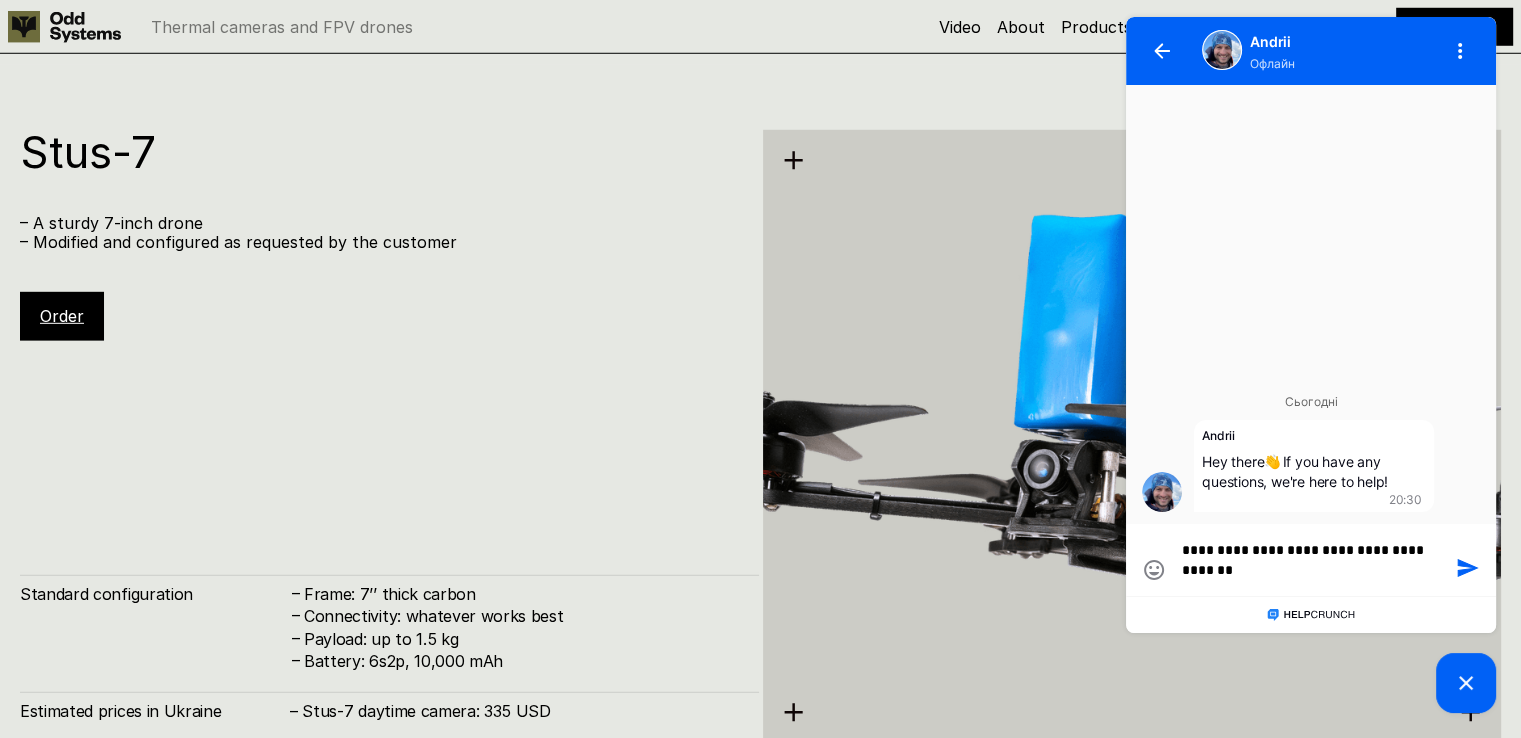 type on "**********" 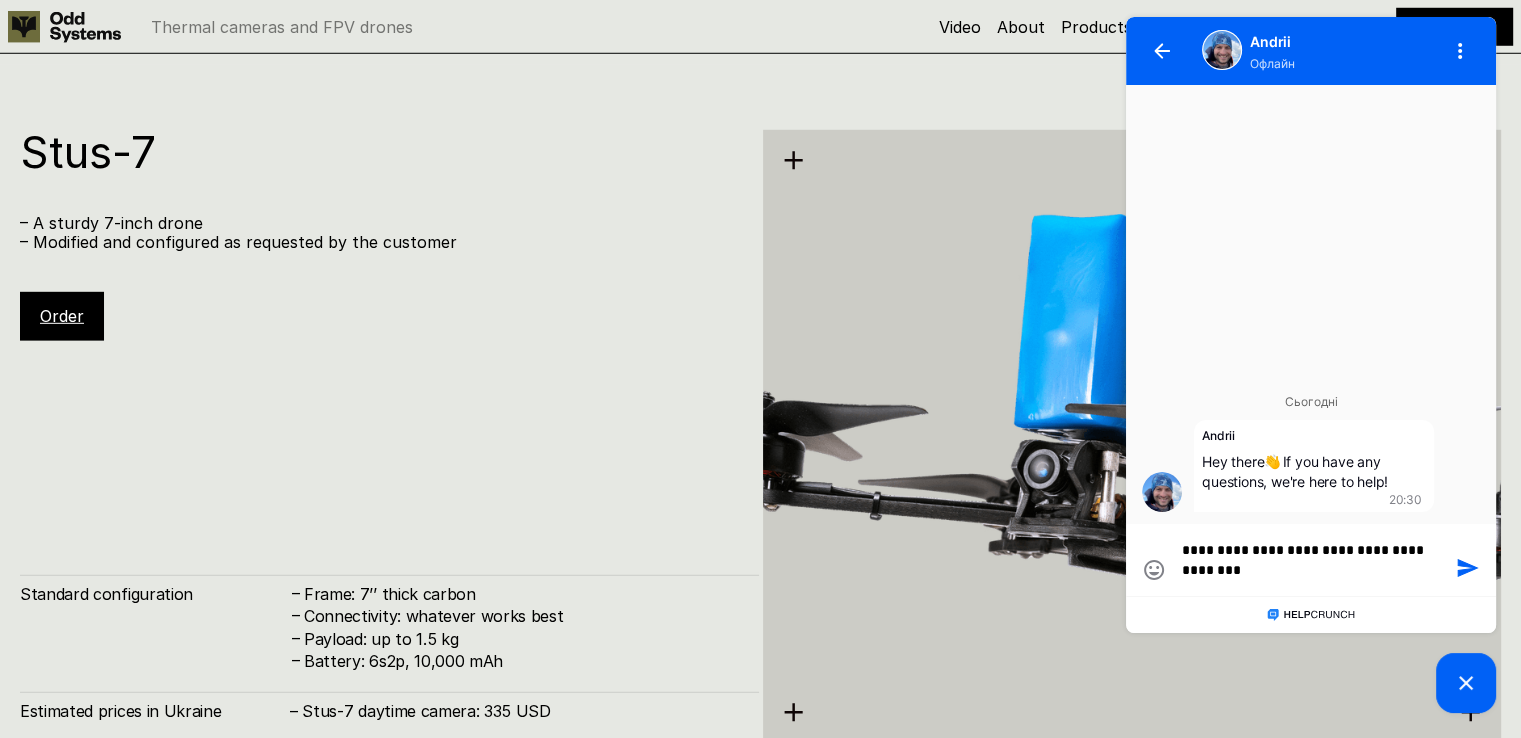 type on "**********" 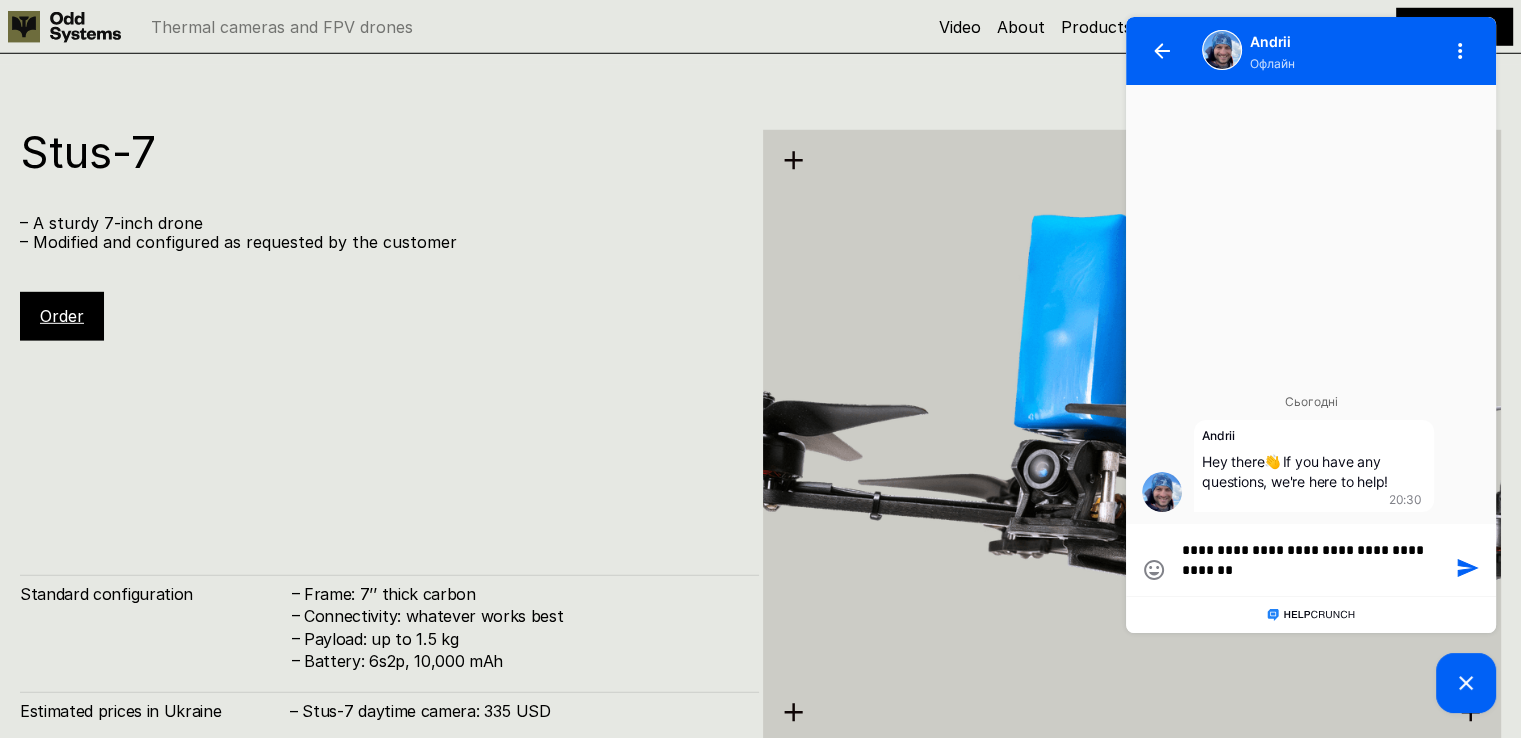 type on "**********" 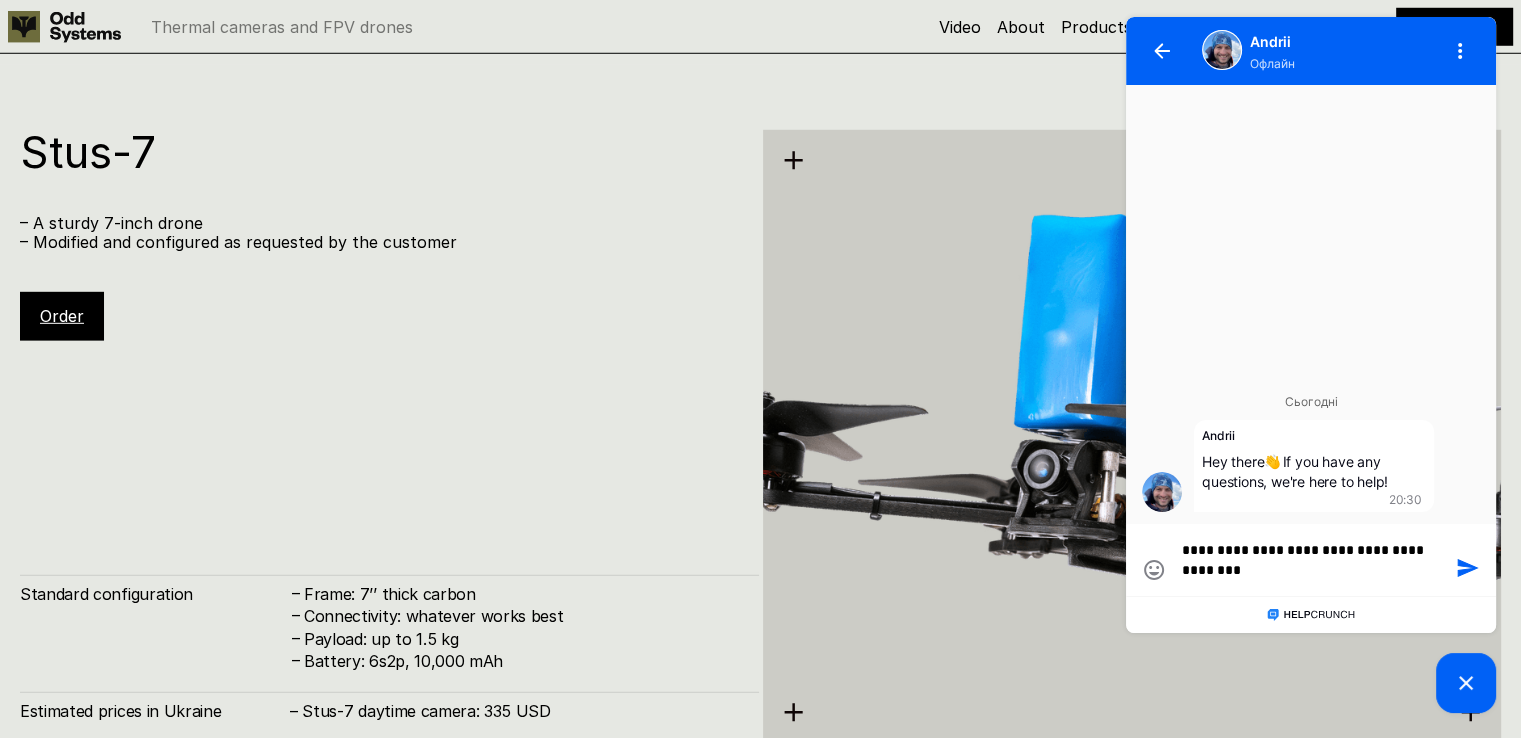 type on "**********" 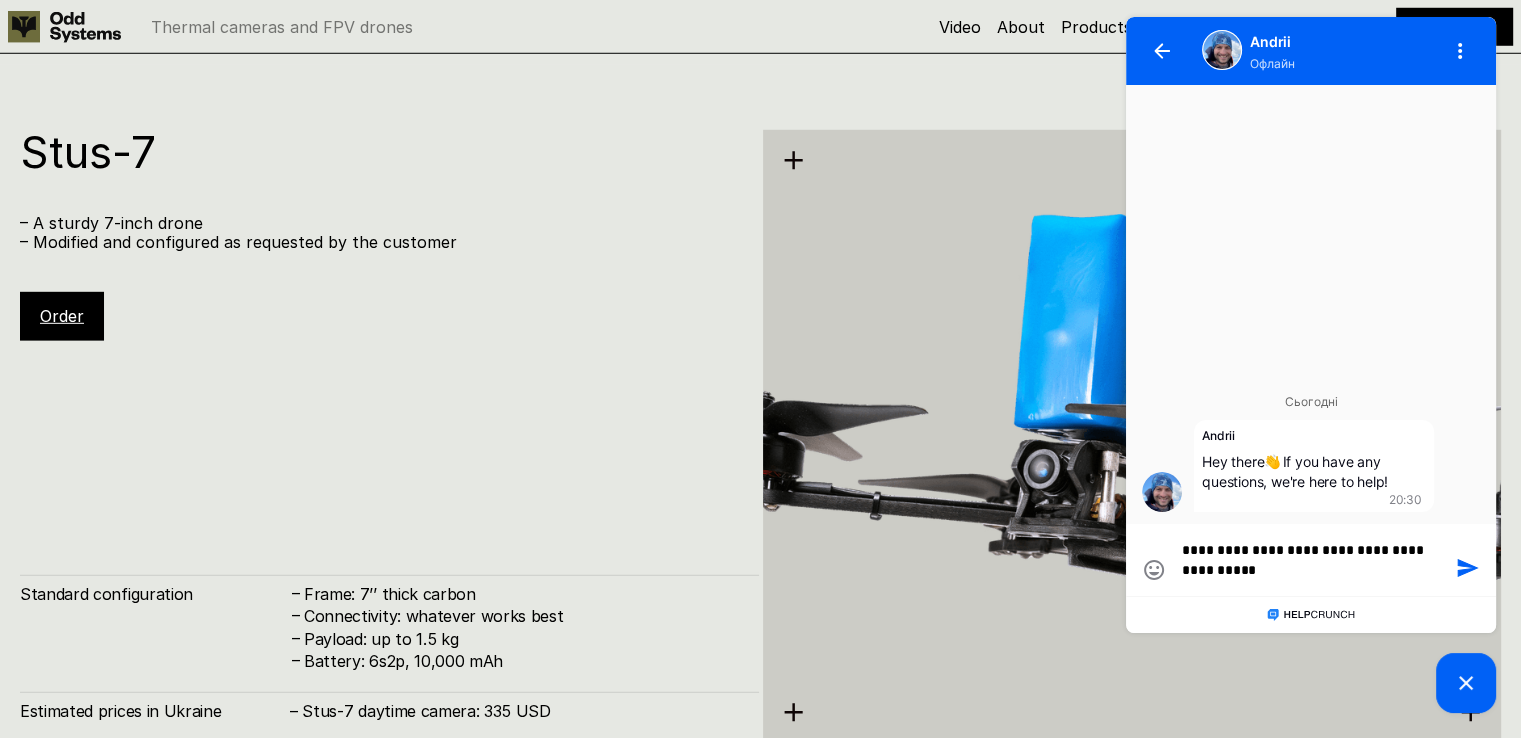 type on "**********" 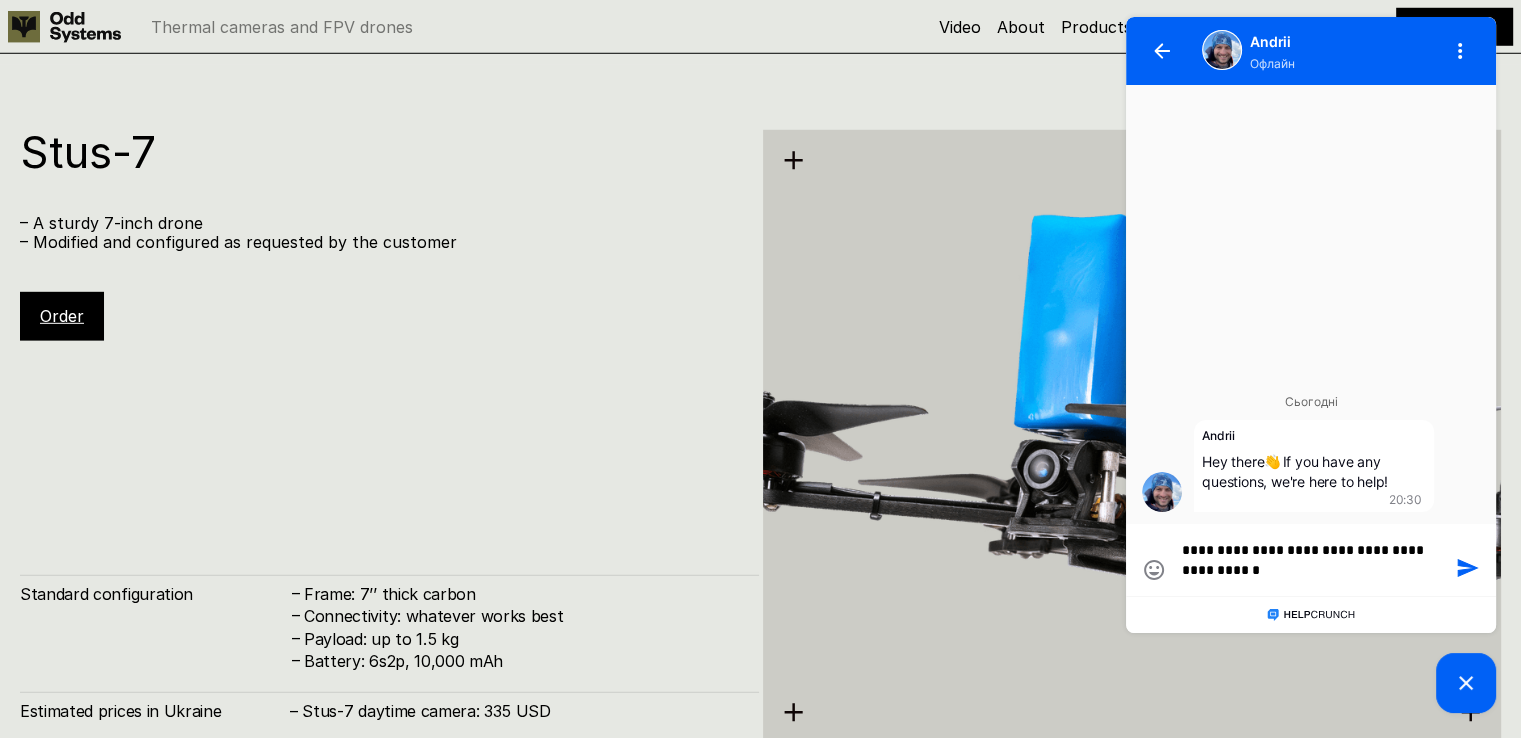 type on "**********" 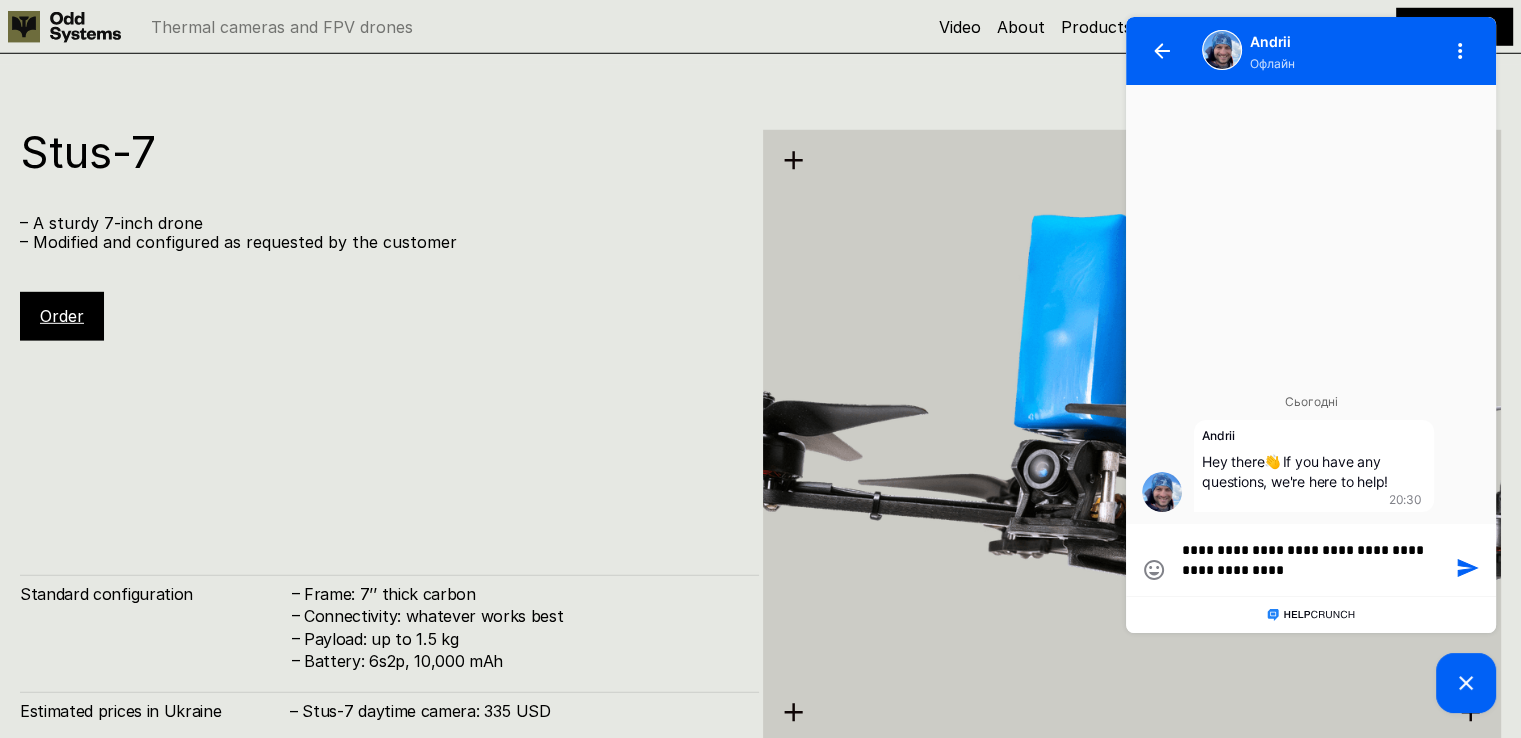 type on "**********" 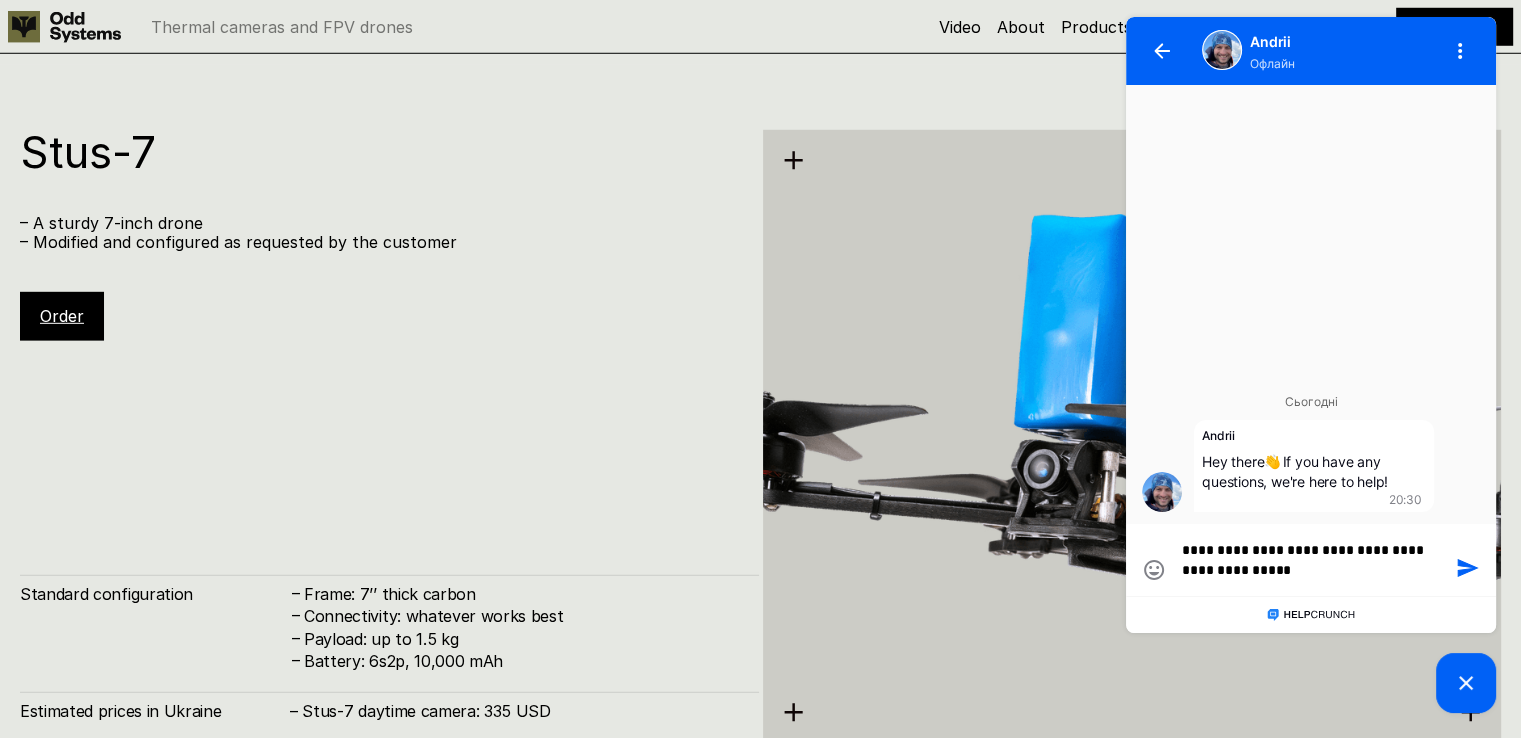 type on "**********" 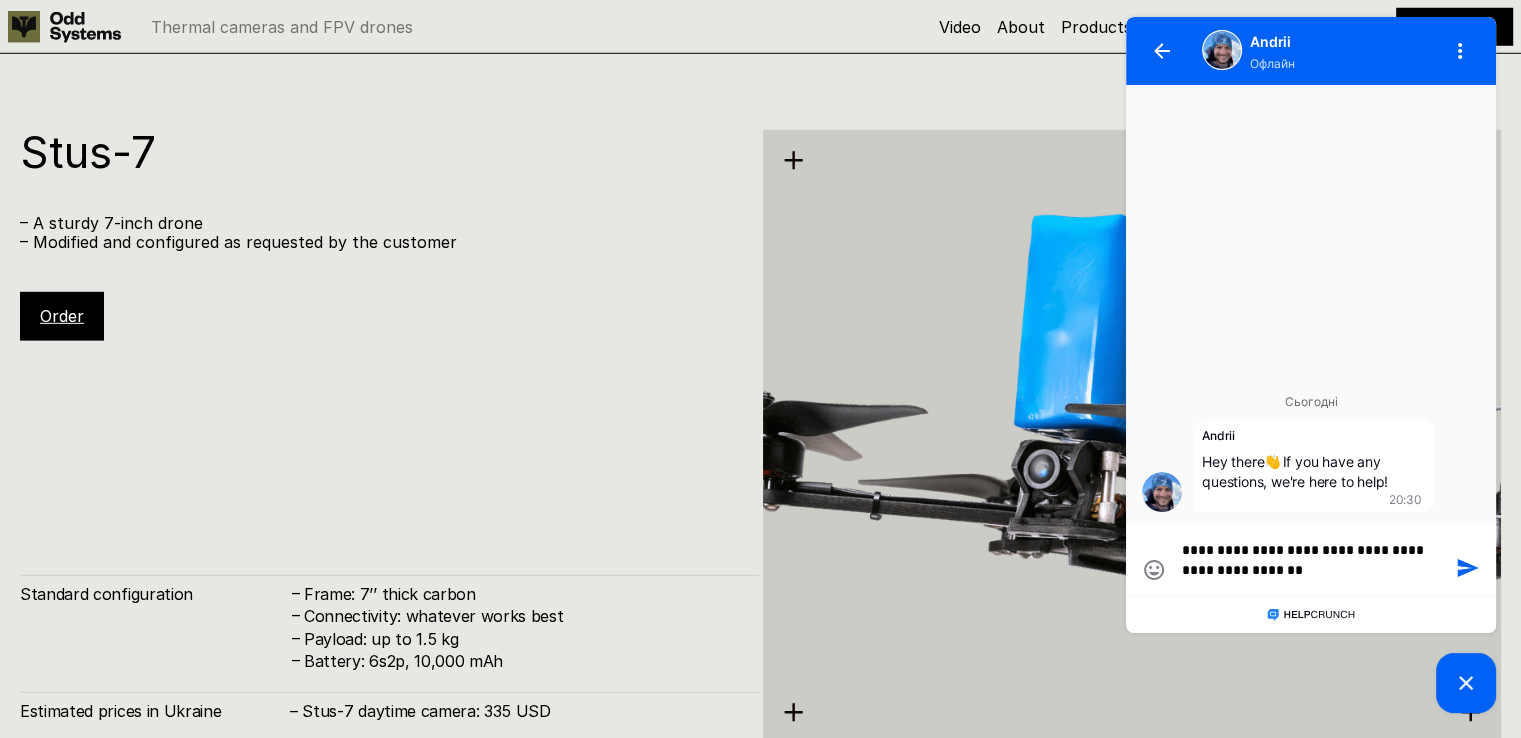type on "**********" 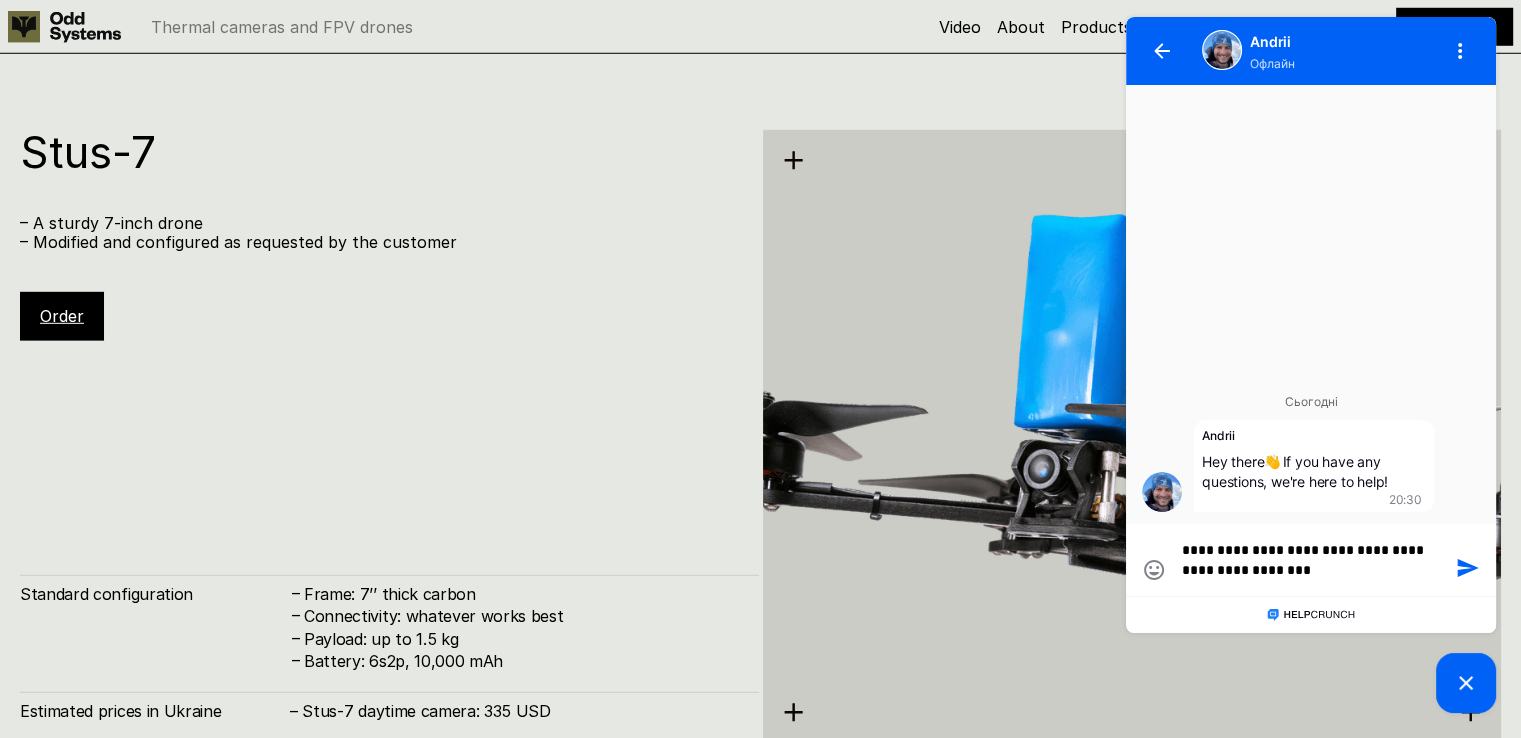 type on "**********" 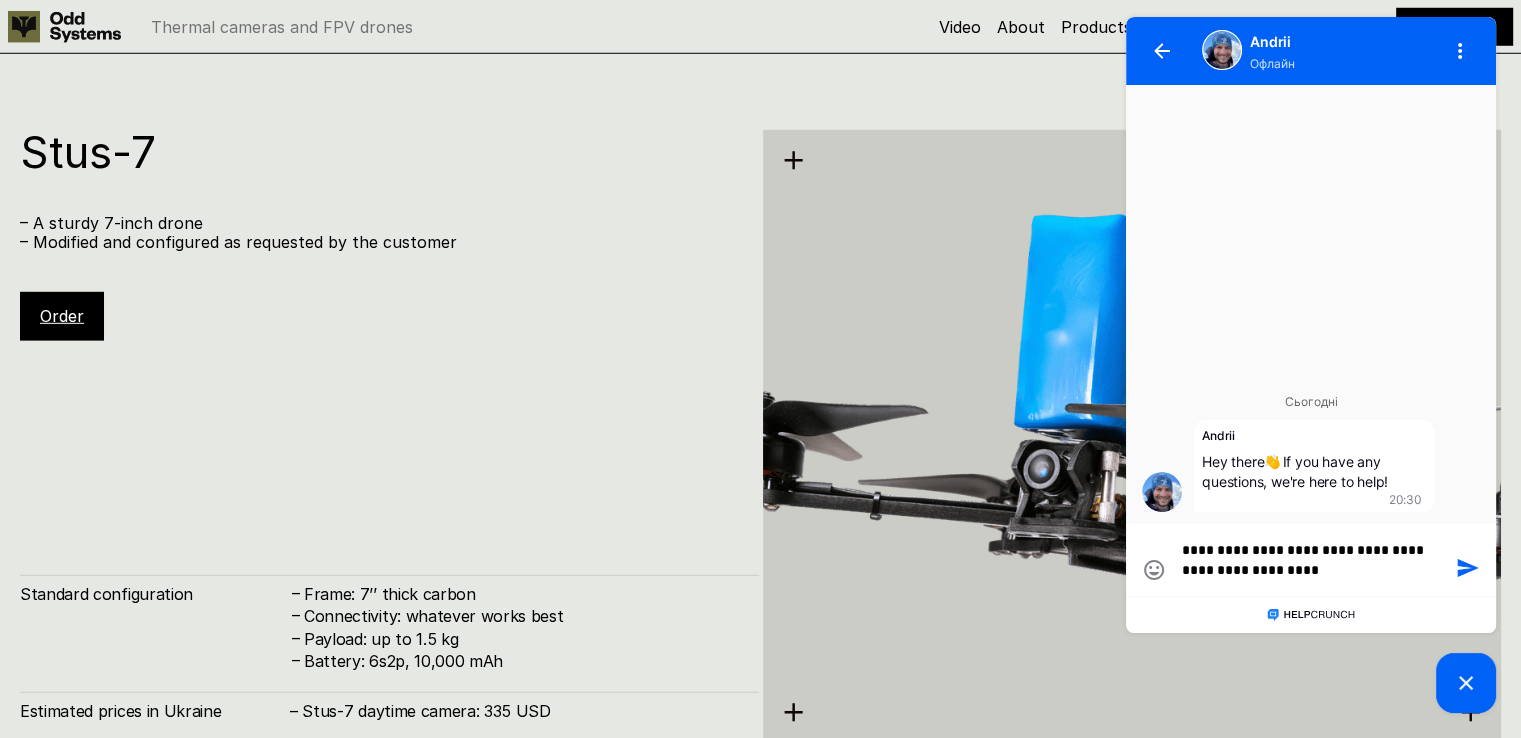 type on "**********" 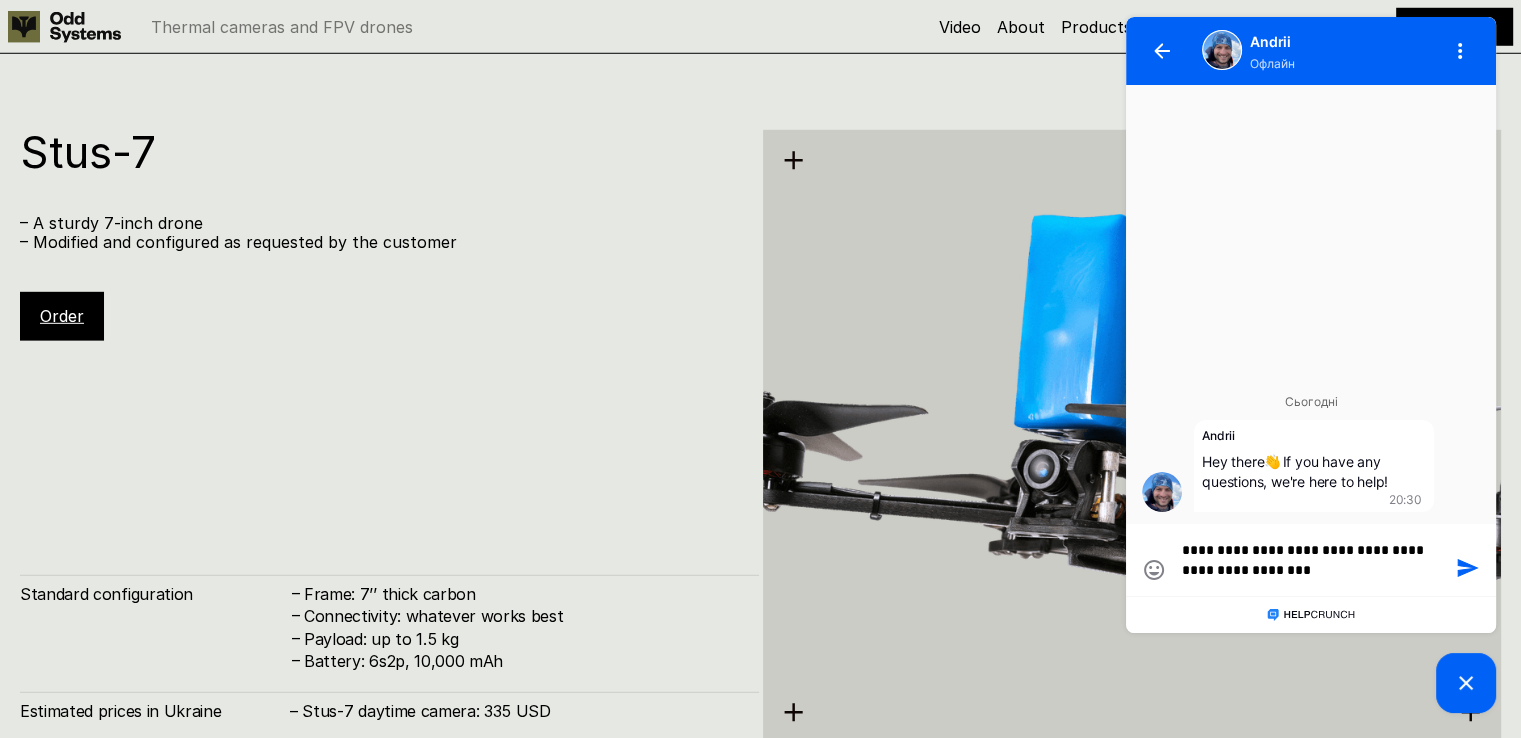 type on "**********" 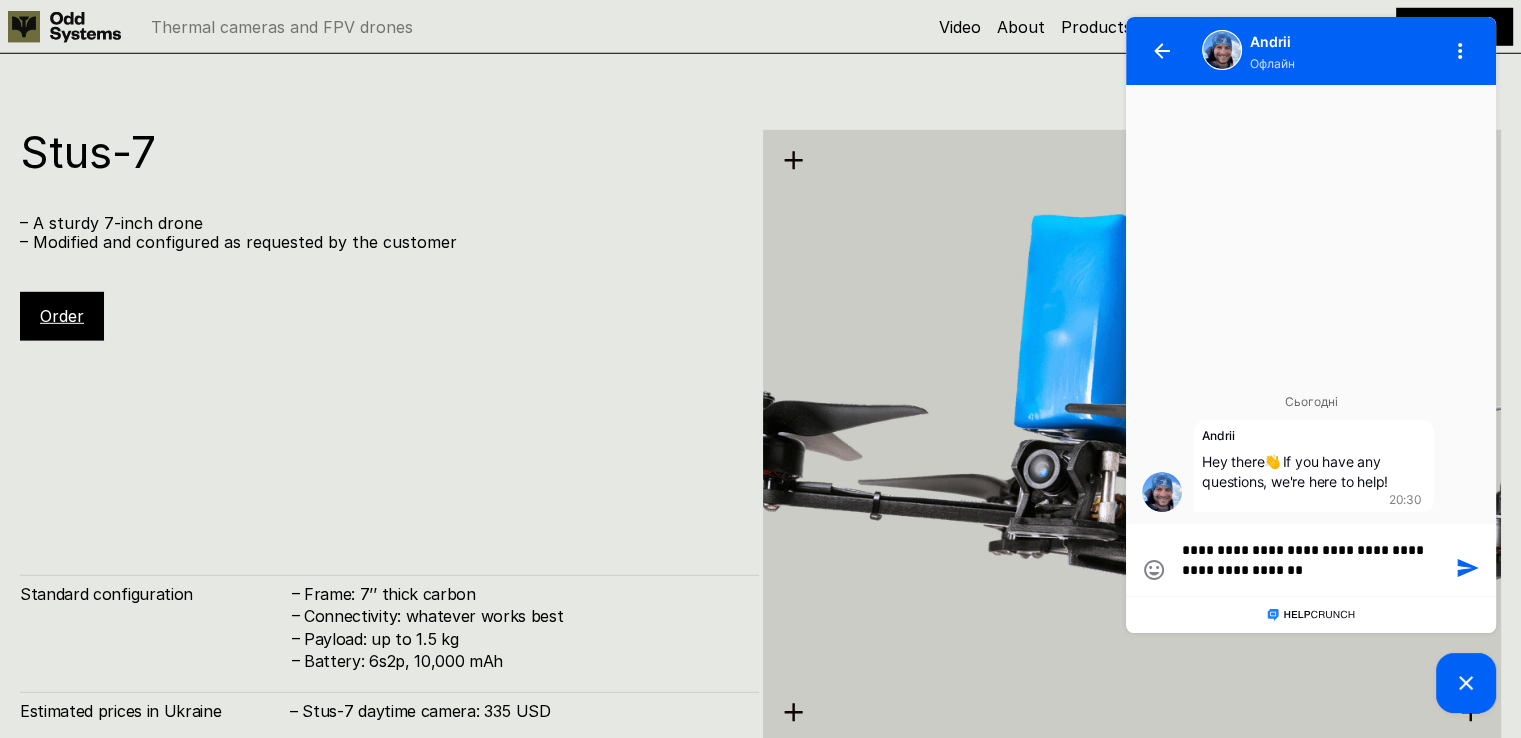type on "**********" 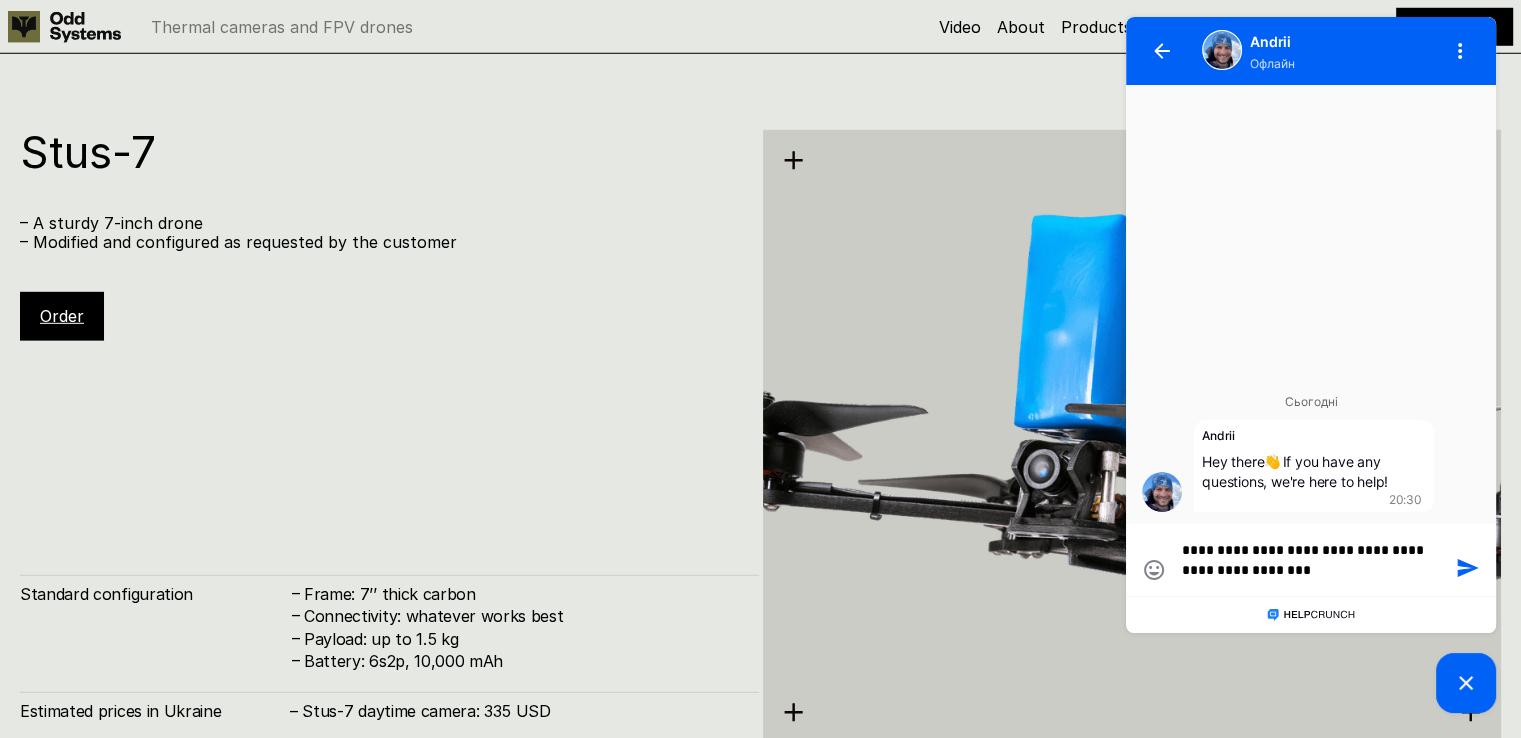 type on "**********" 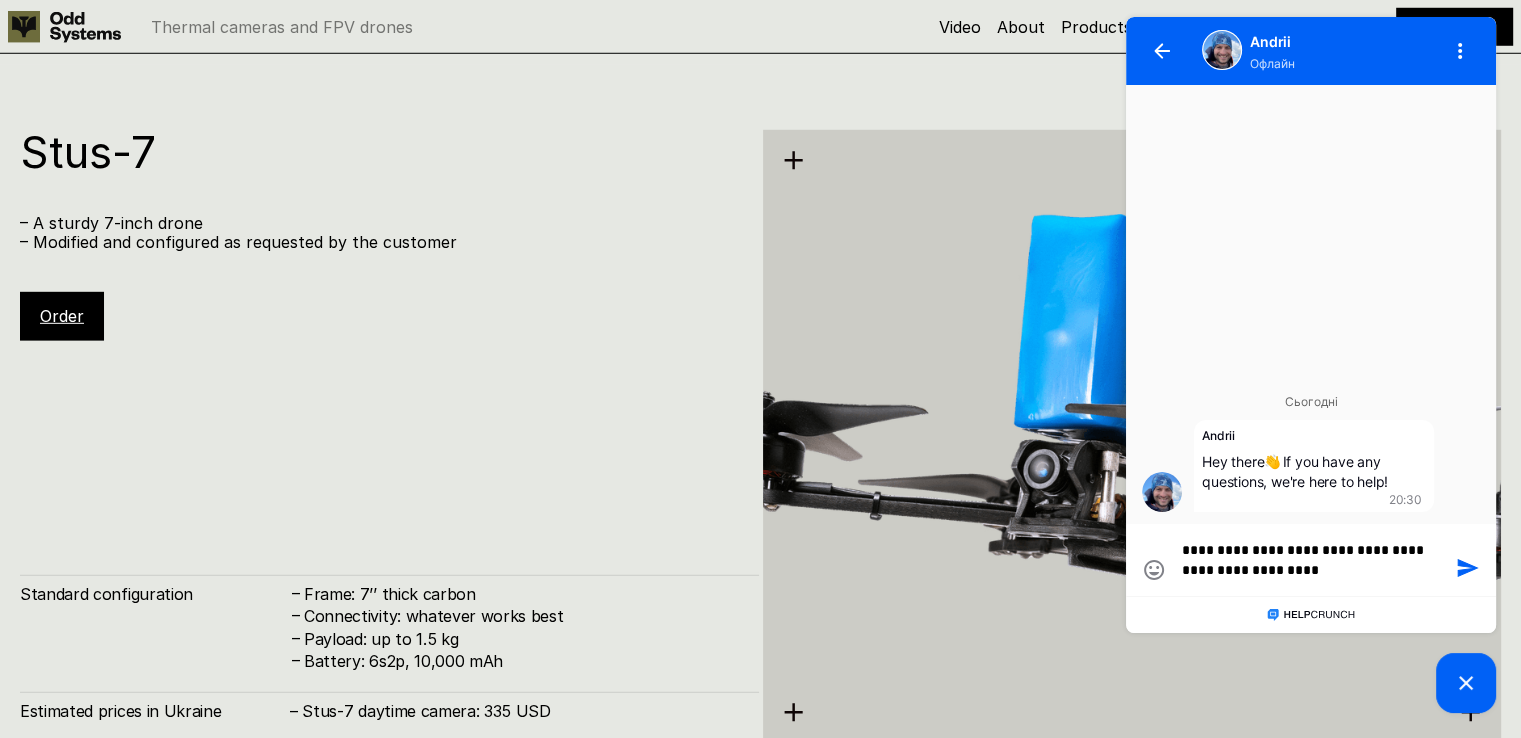 type on "**********" 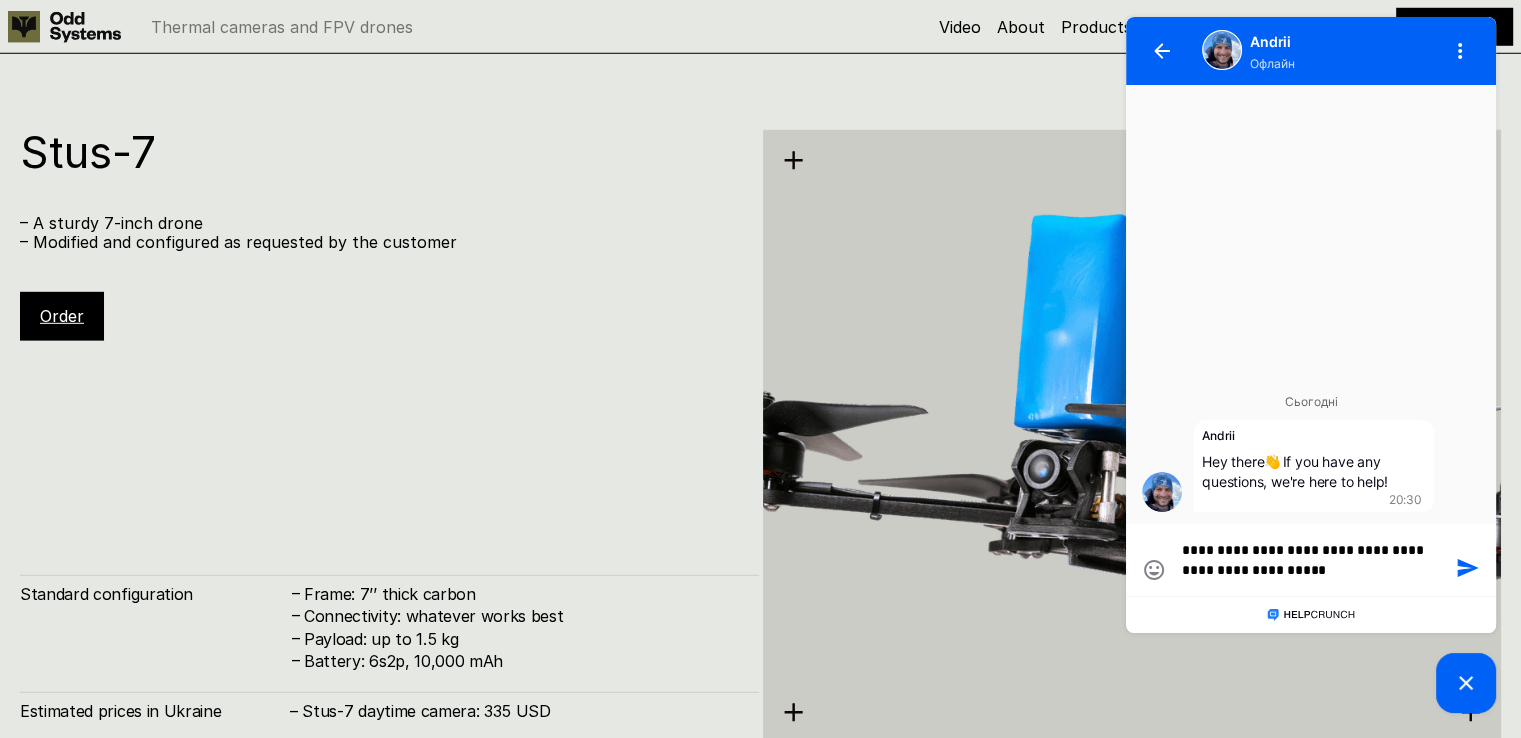 type on "**********" 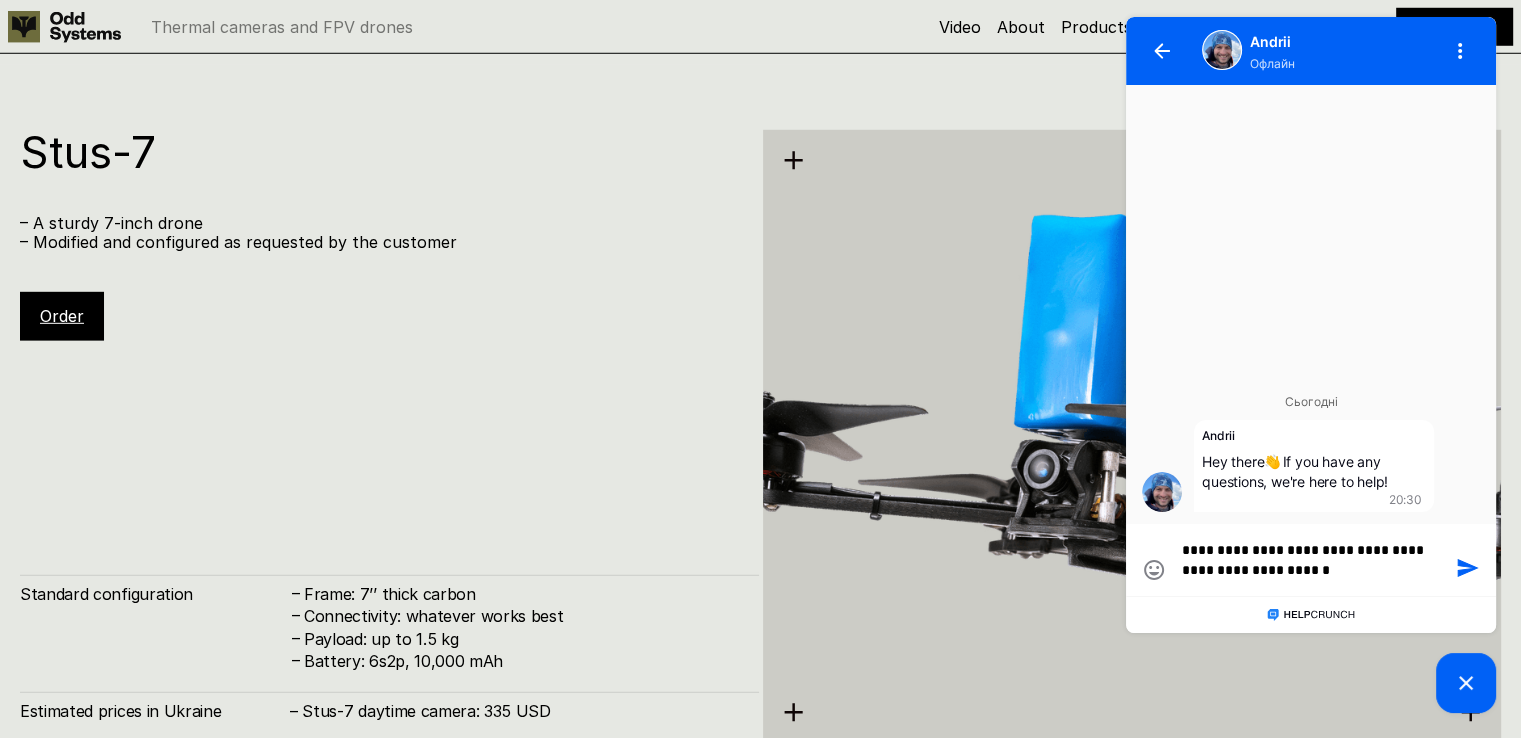 type on "**********" 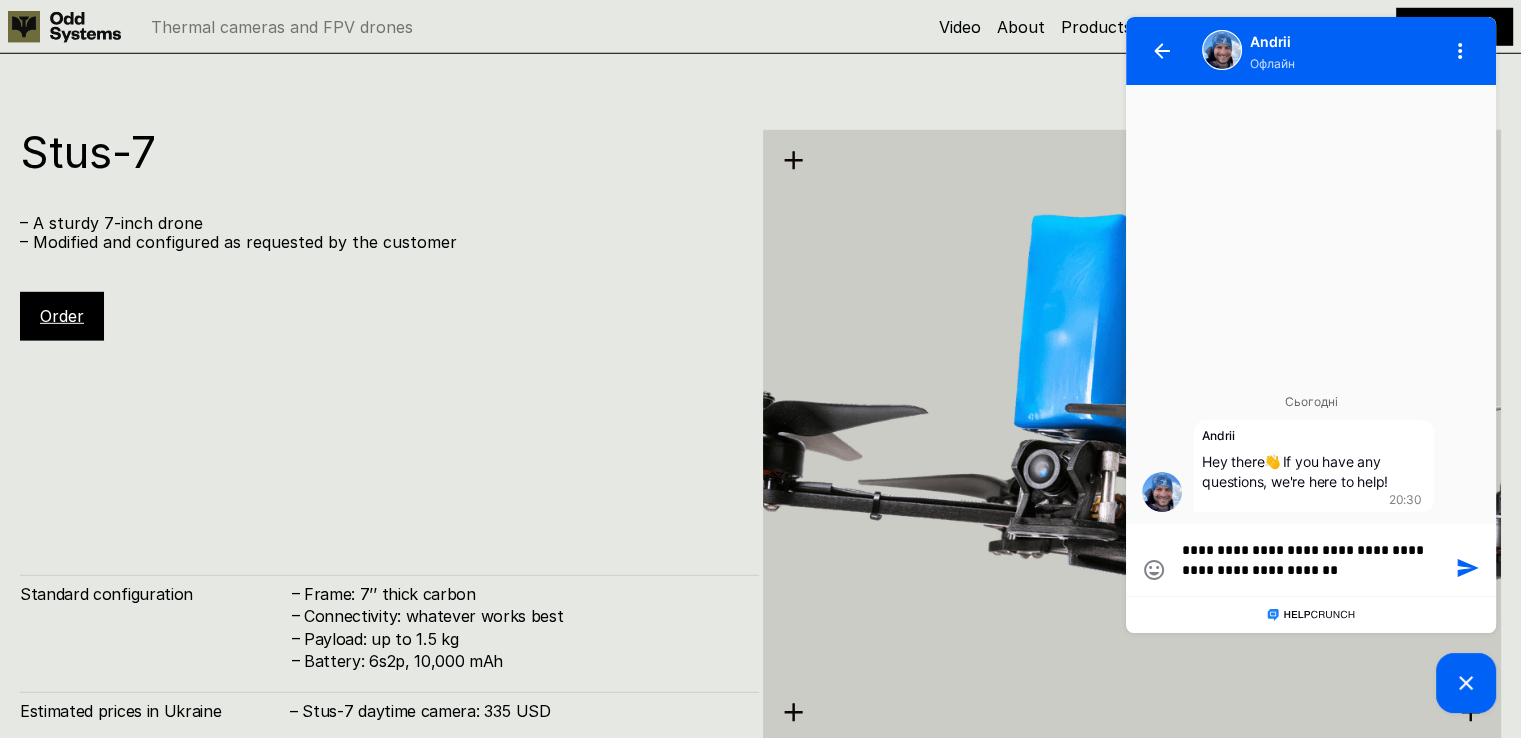 type on "**********" 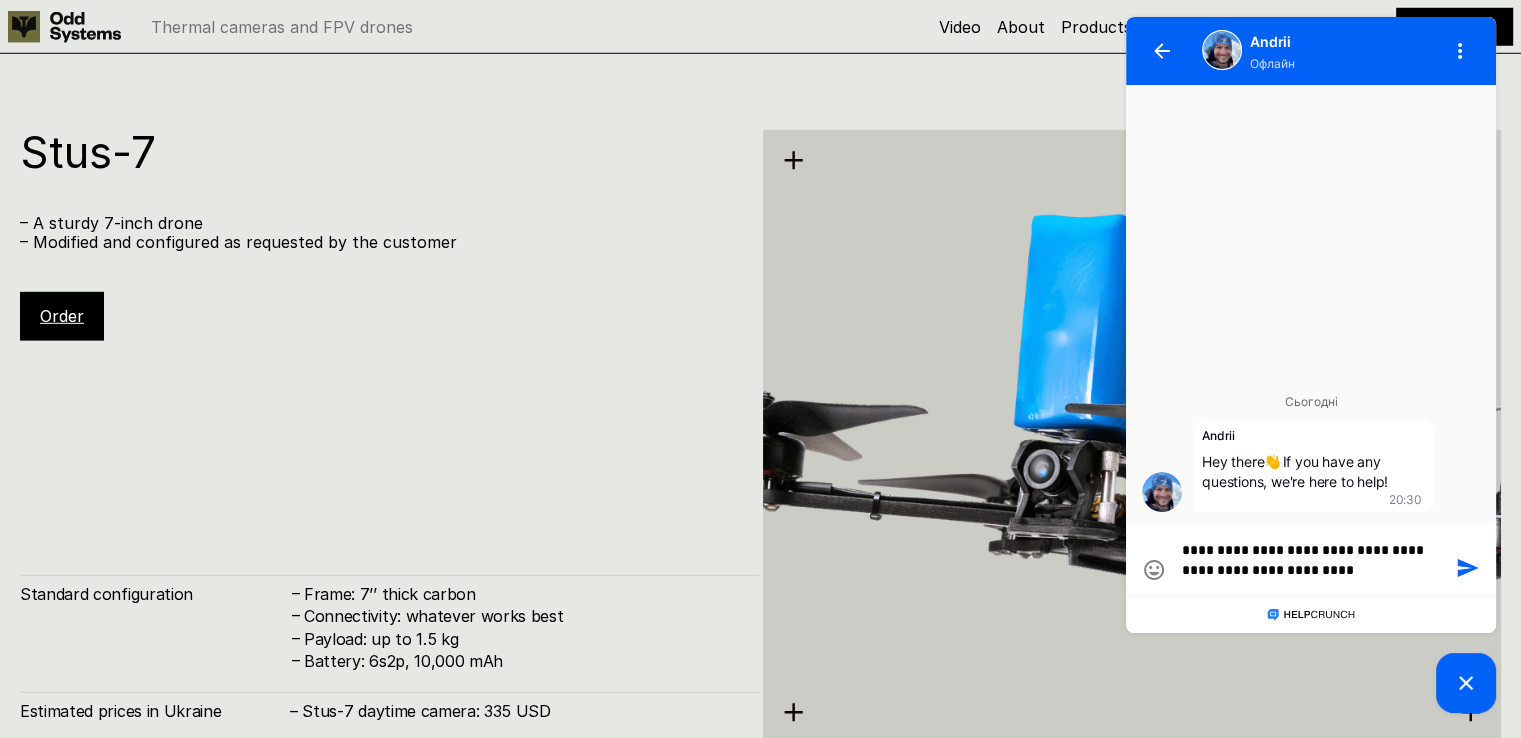 type on "**********" 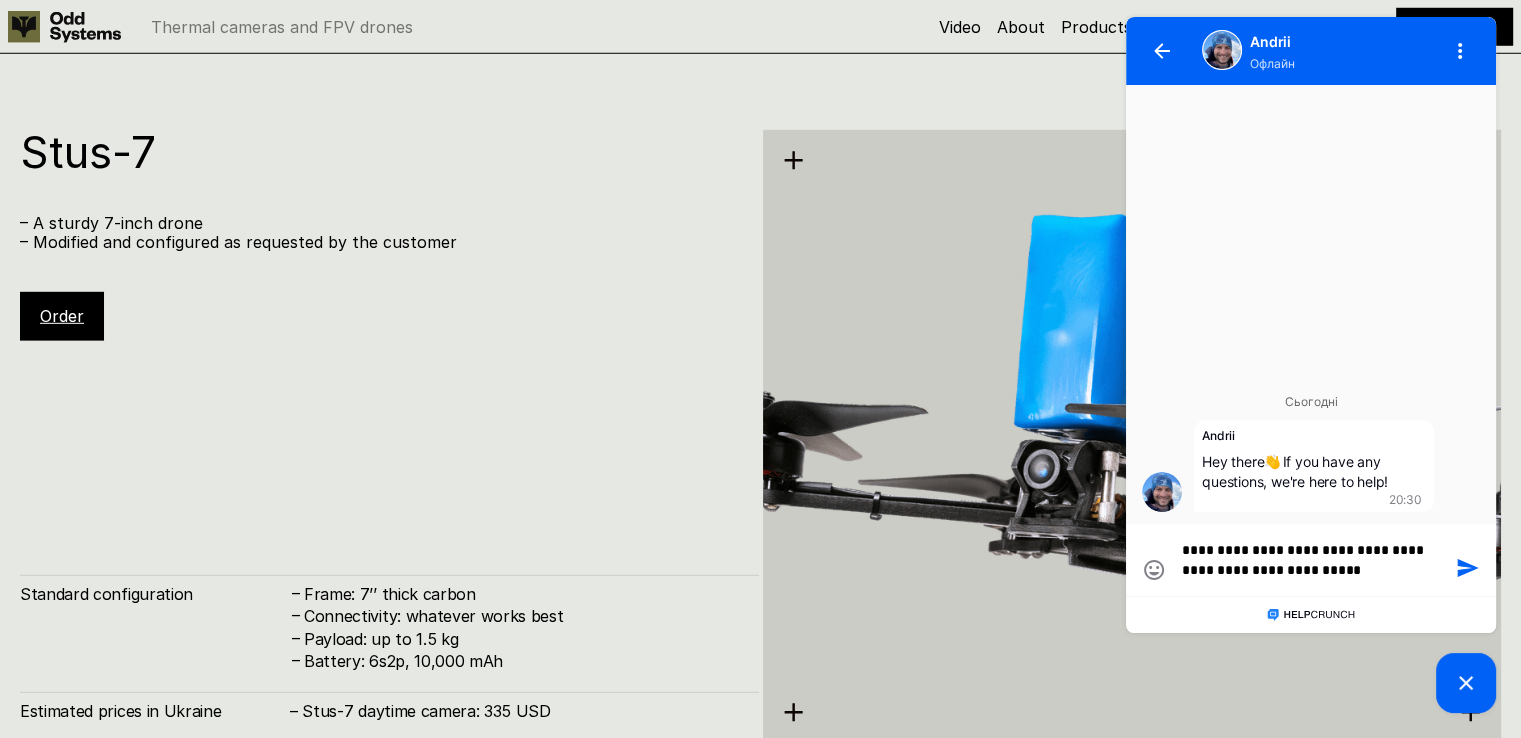 type on "**********" 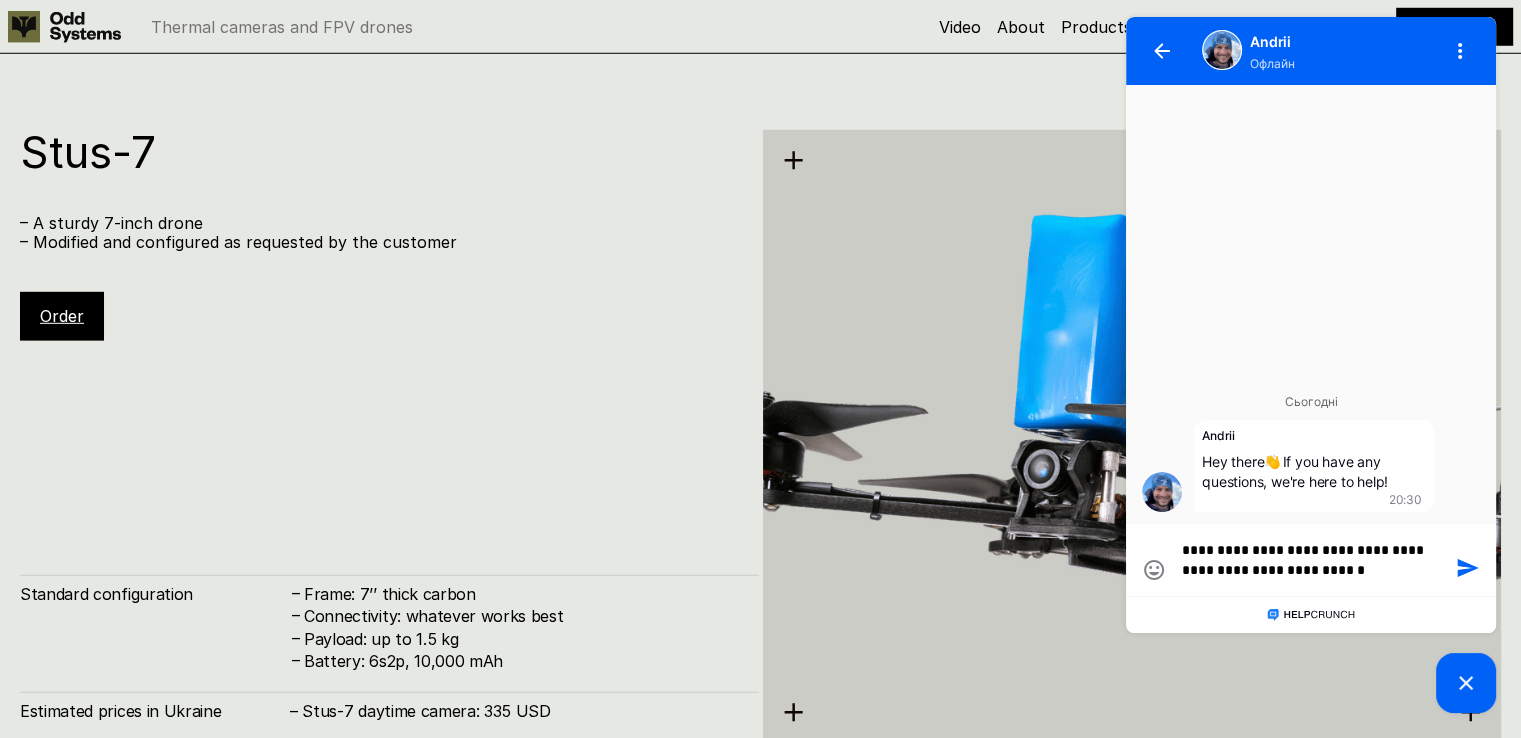 type on "**********" 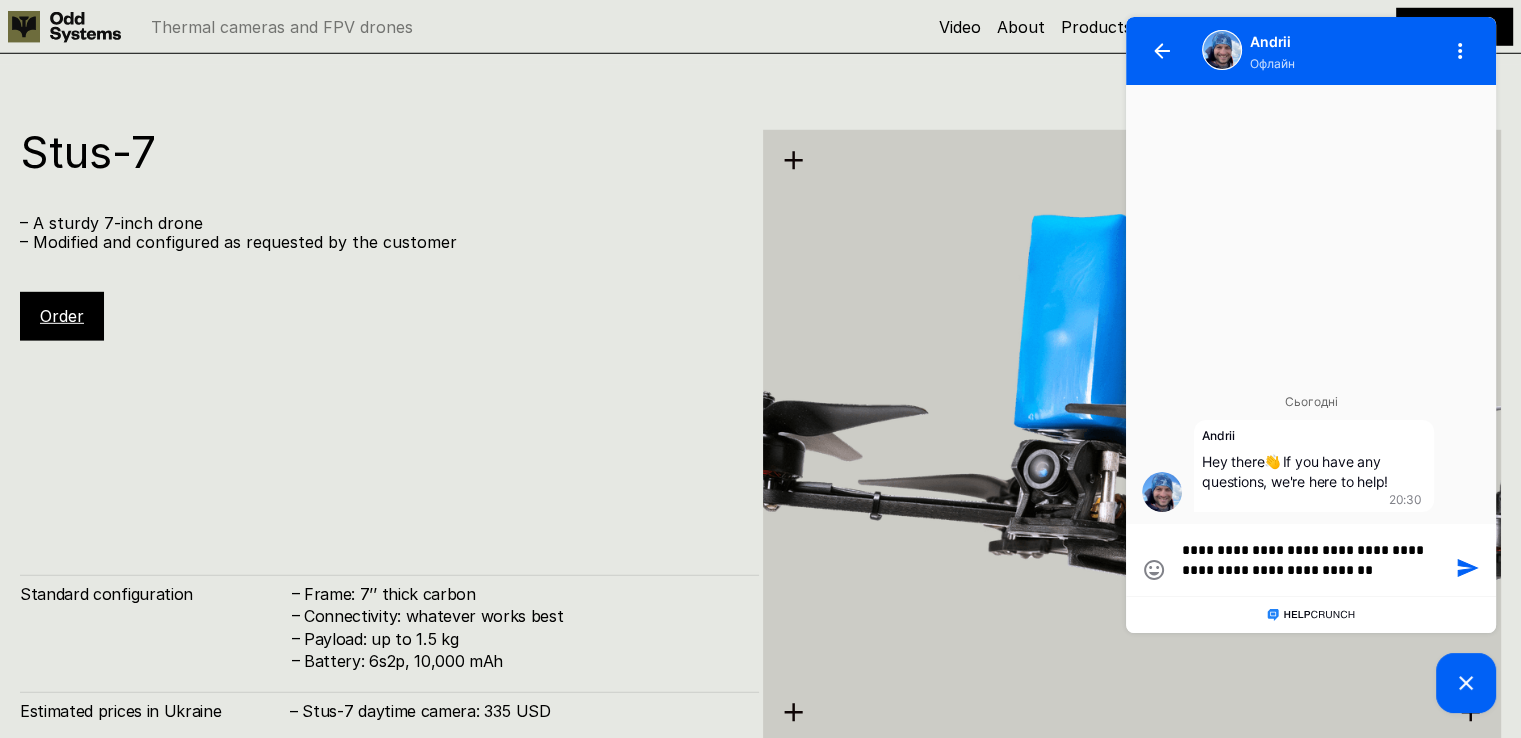 type on "**********" 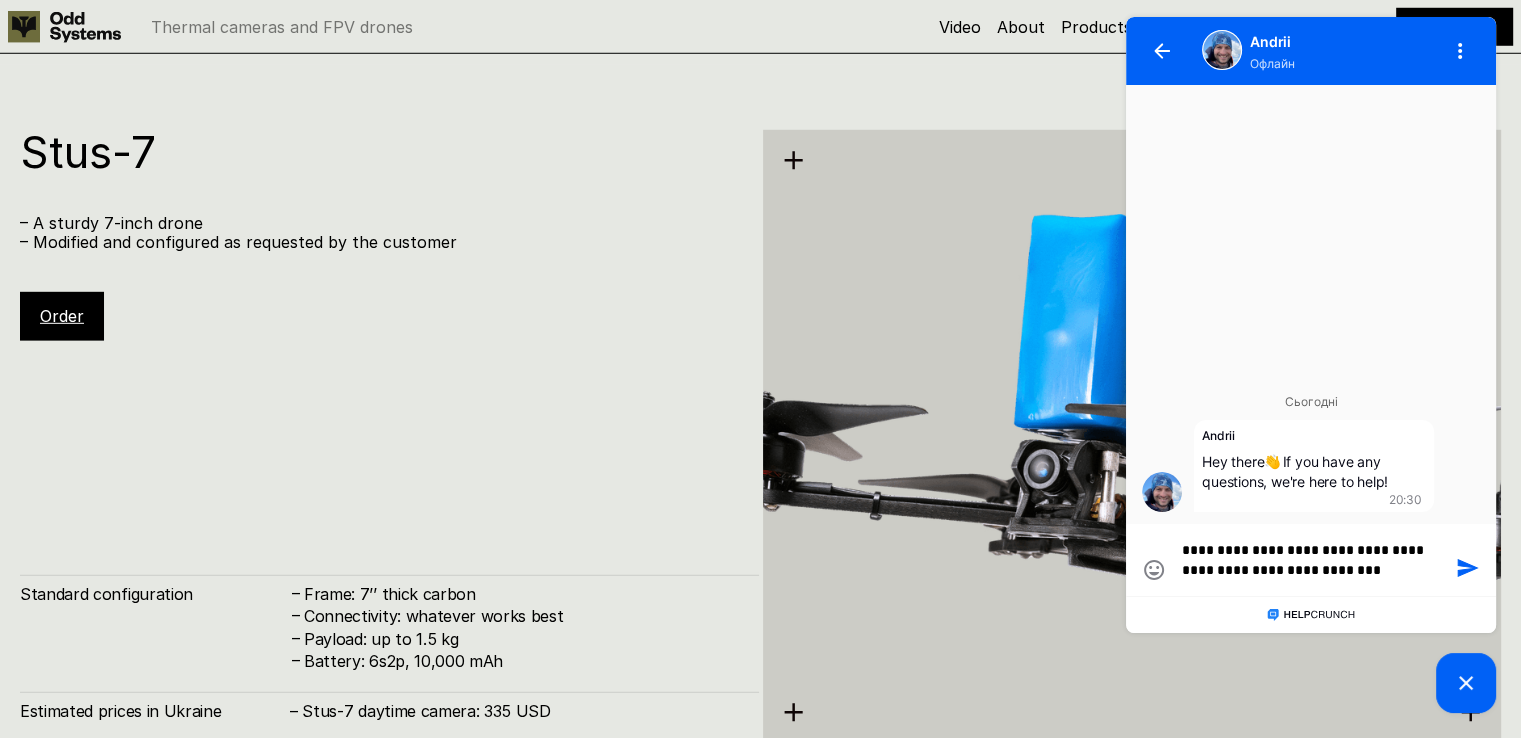type on "**********" 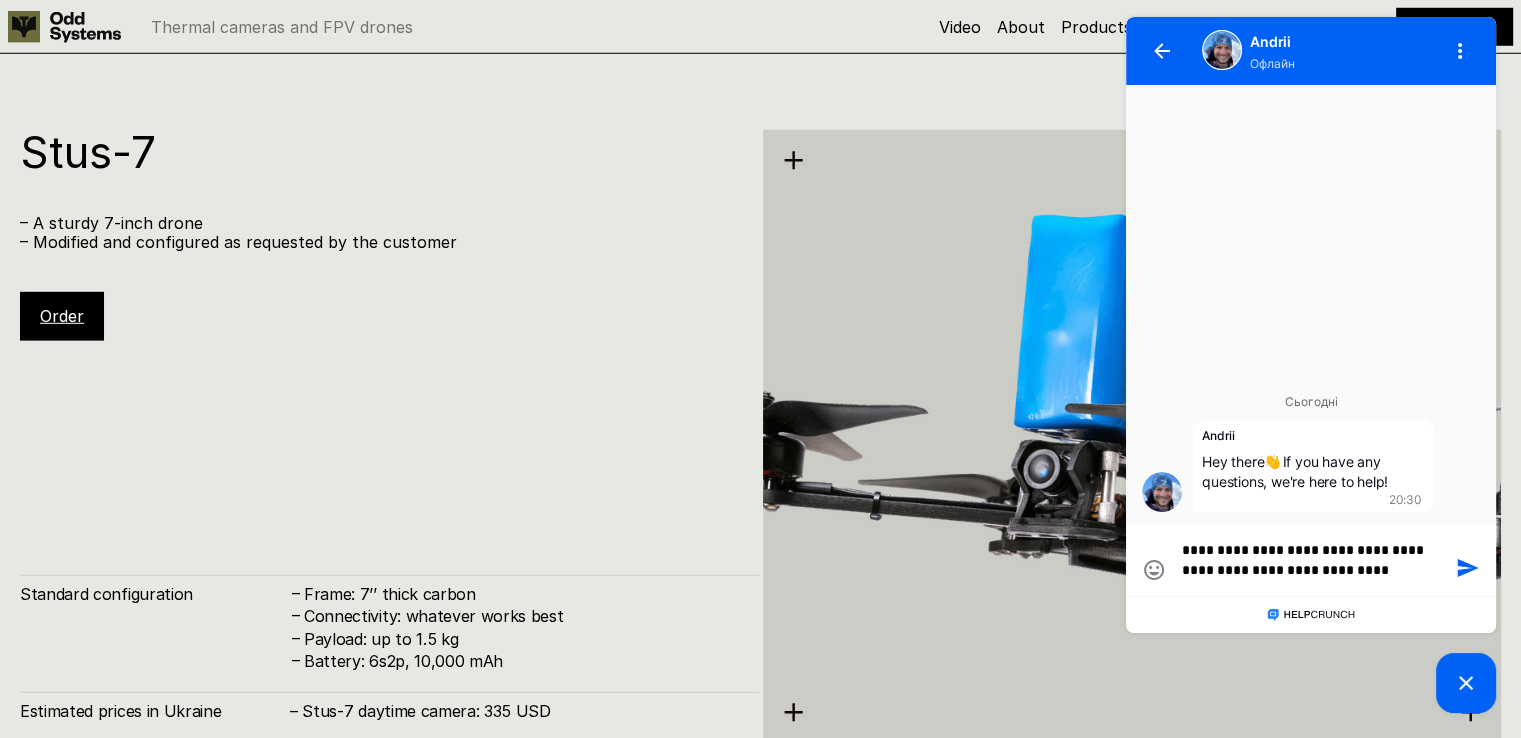 type on "**********" 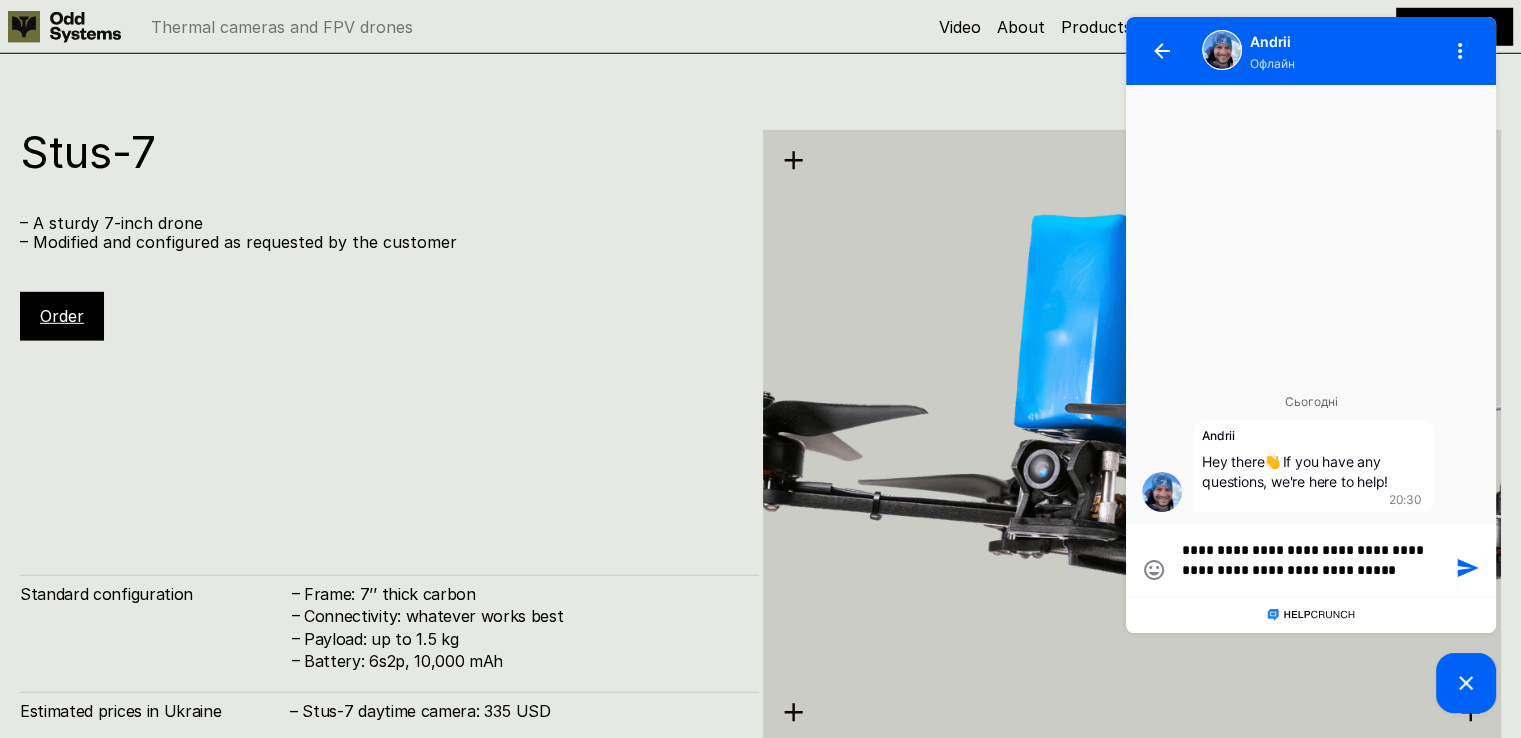 type on "**********" 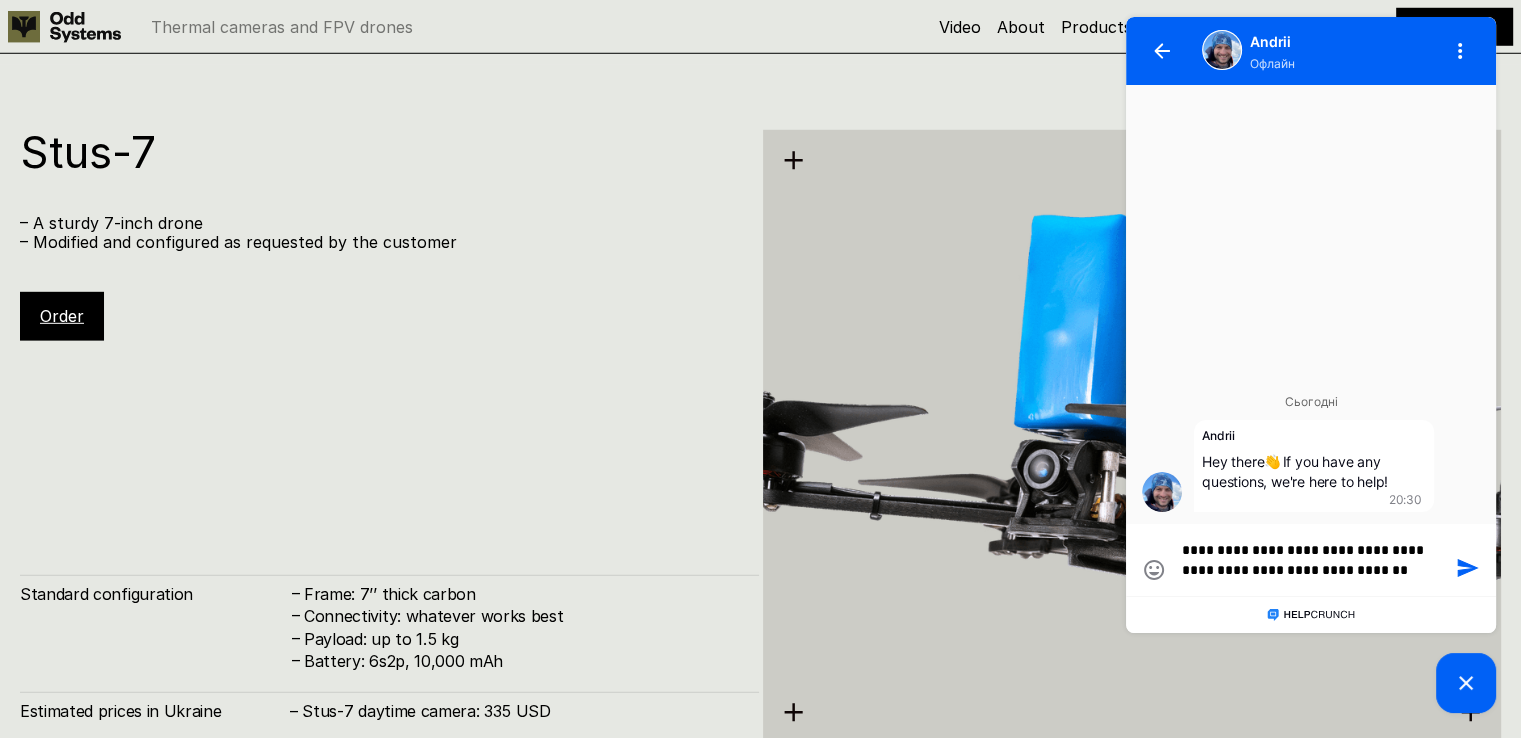 type on "**********" 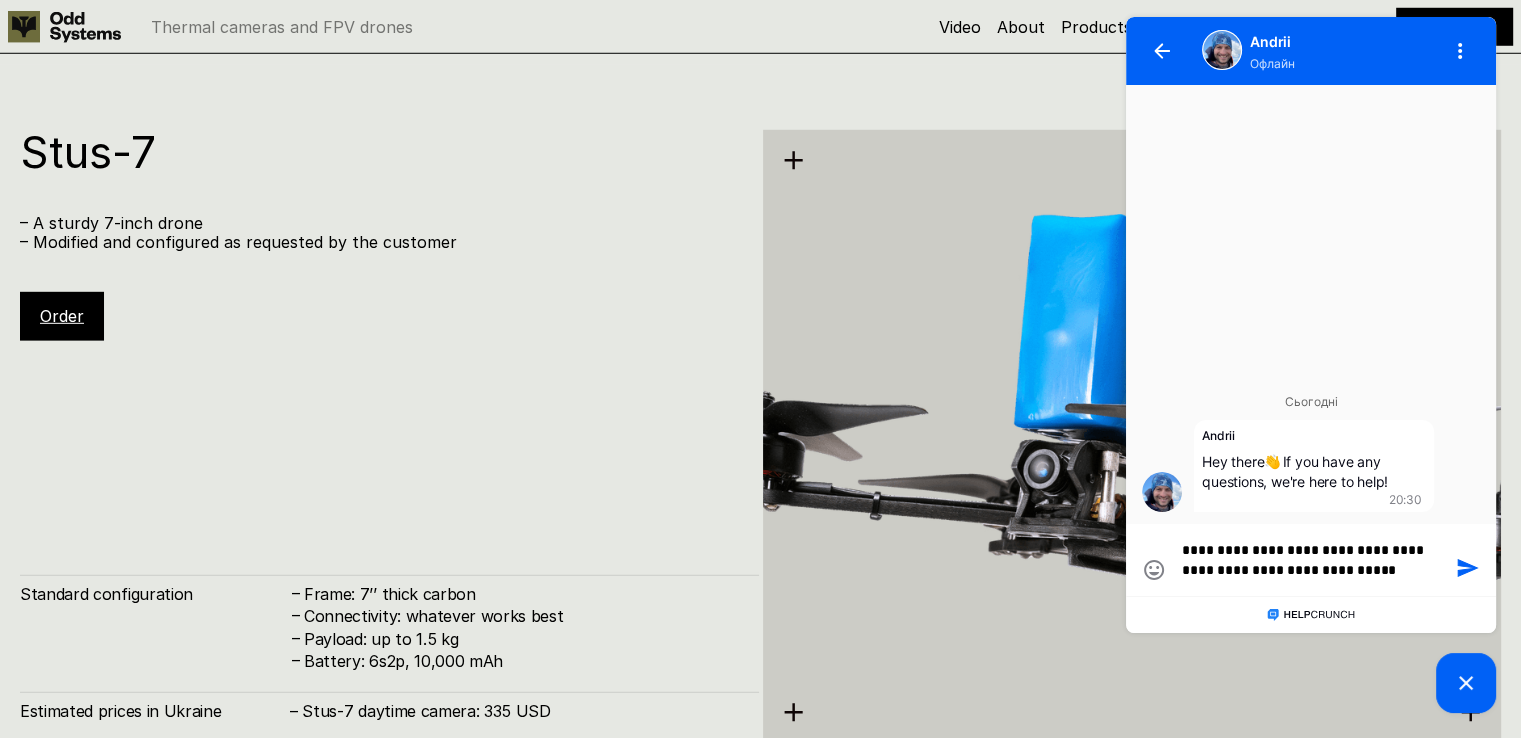 type on "**********" 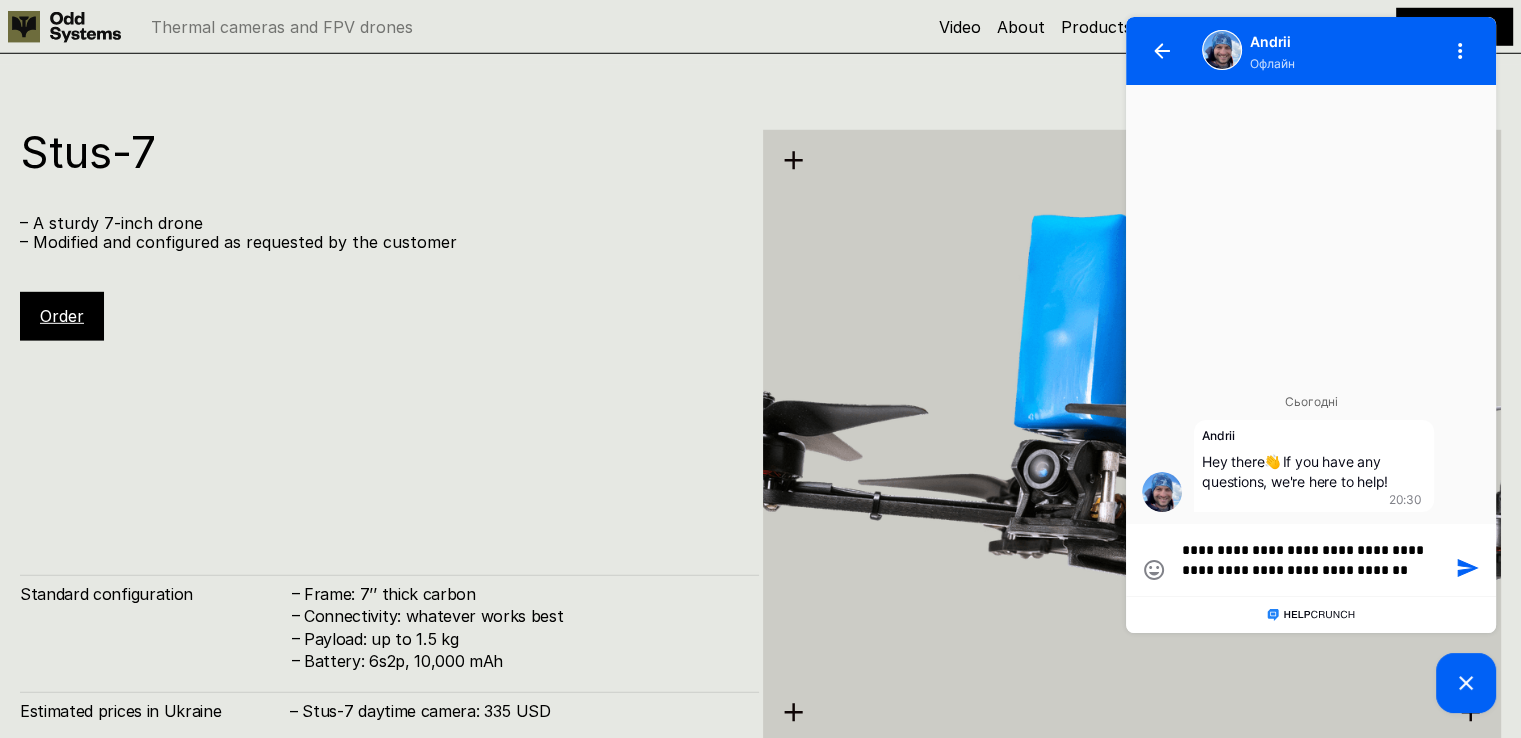 type on "**********" 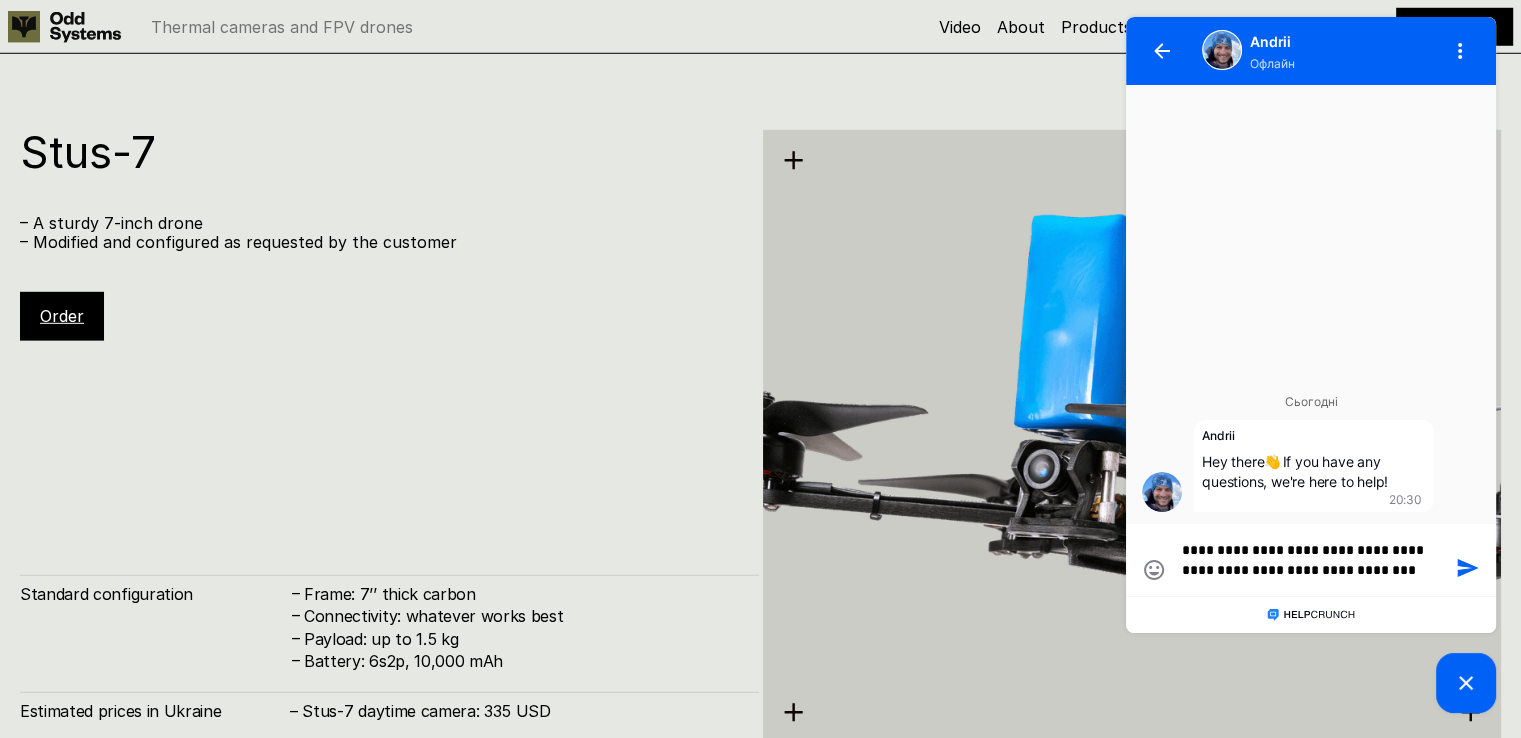 type on "**********" 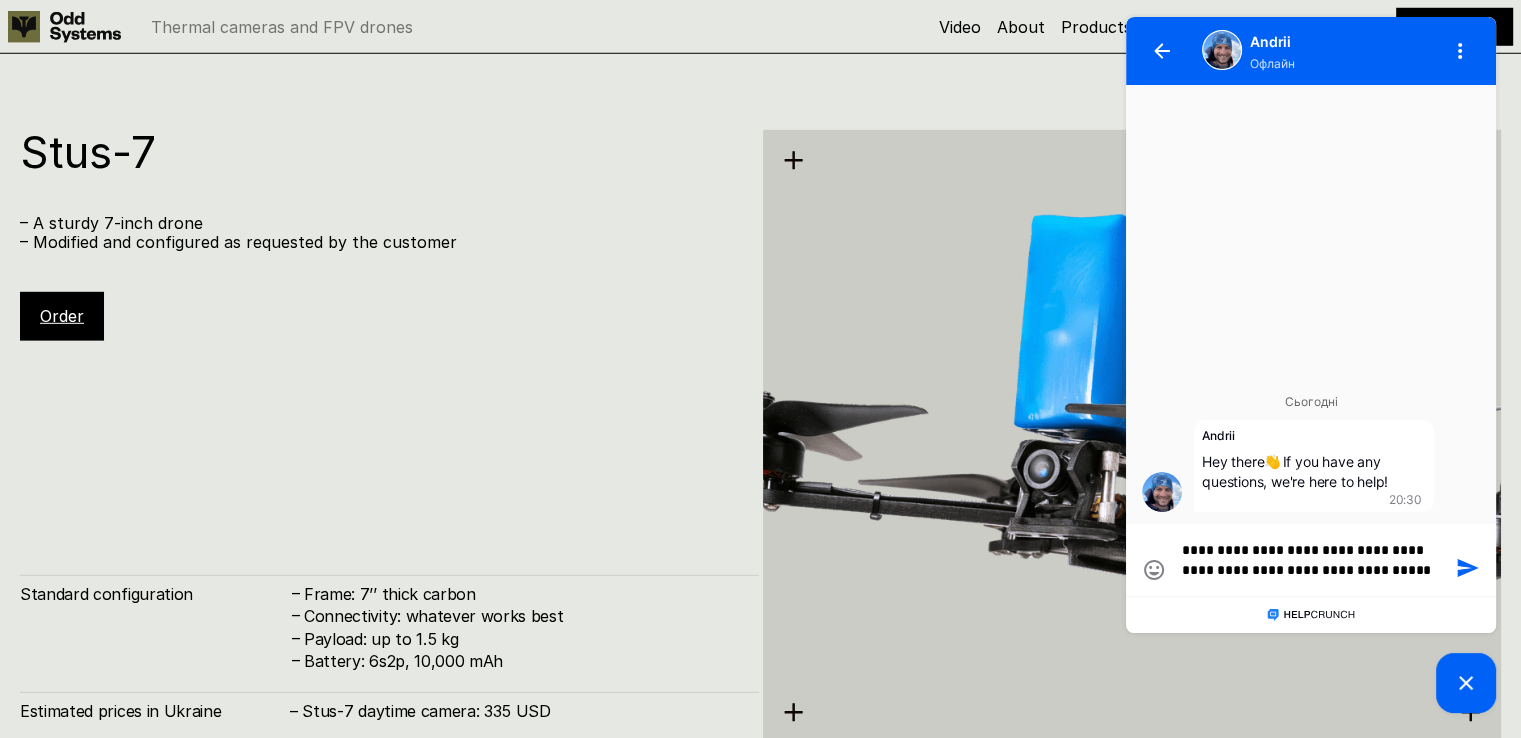 type on "**********" 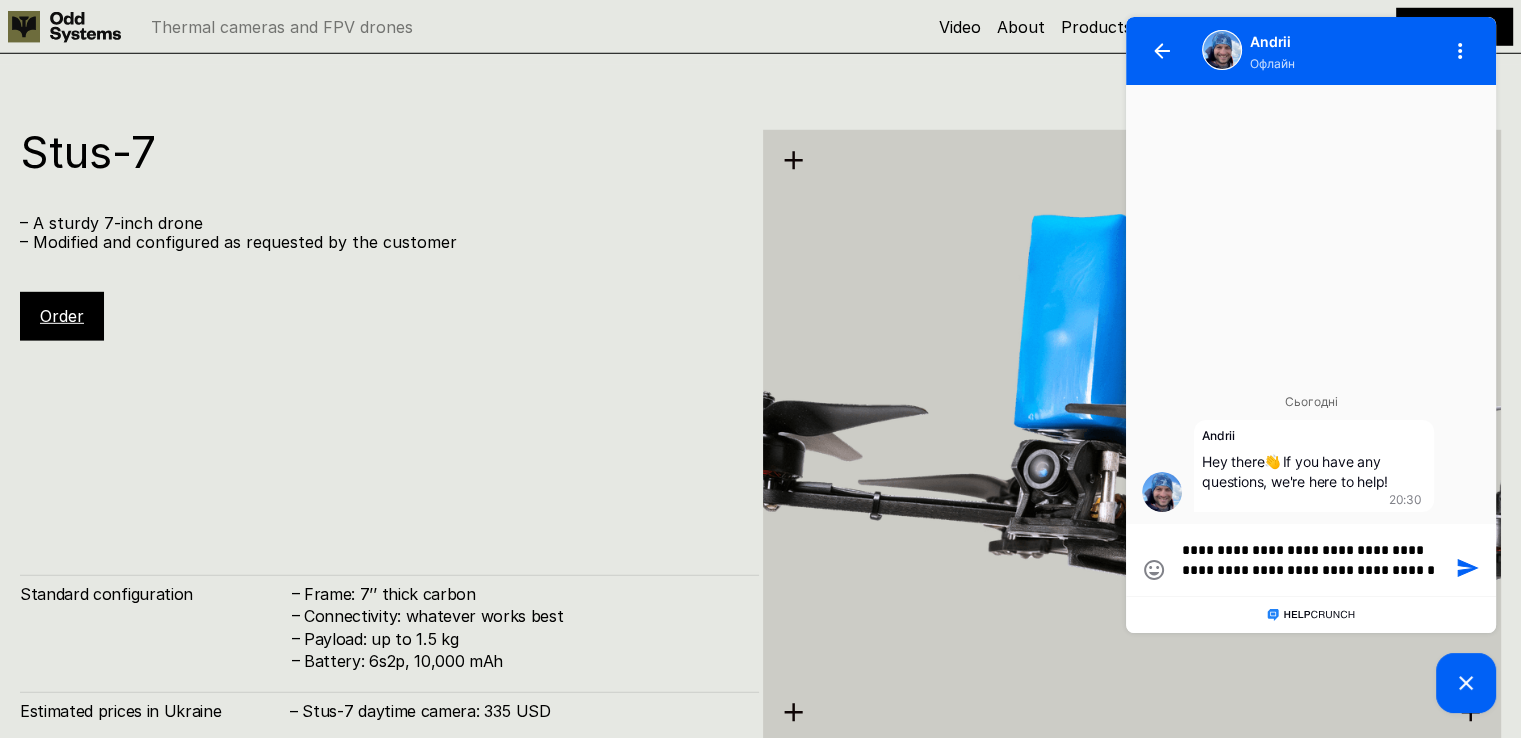 type on "**********" 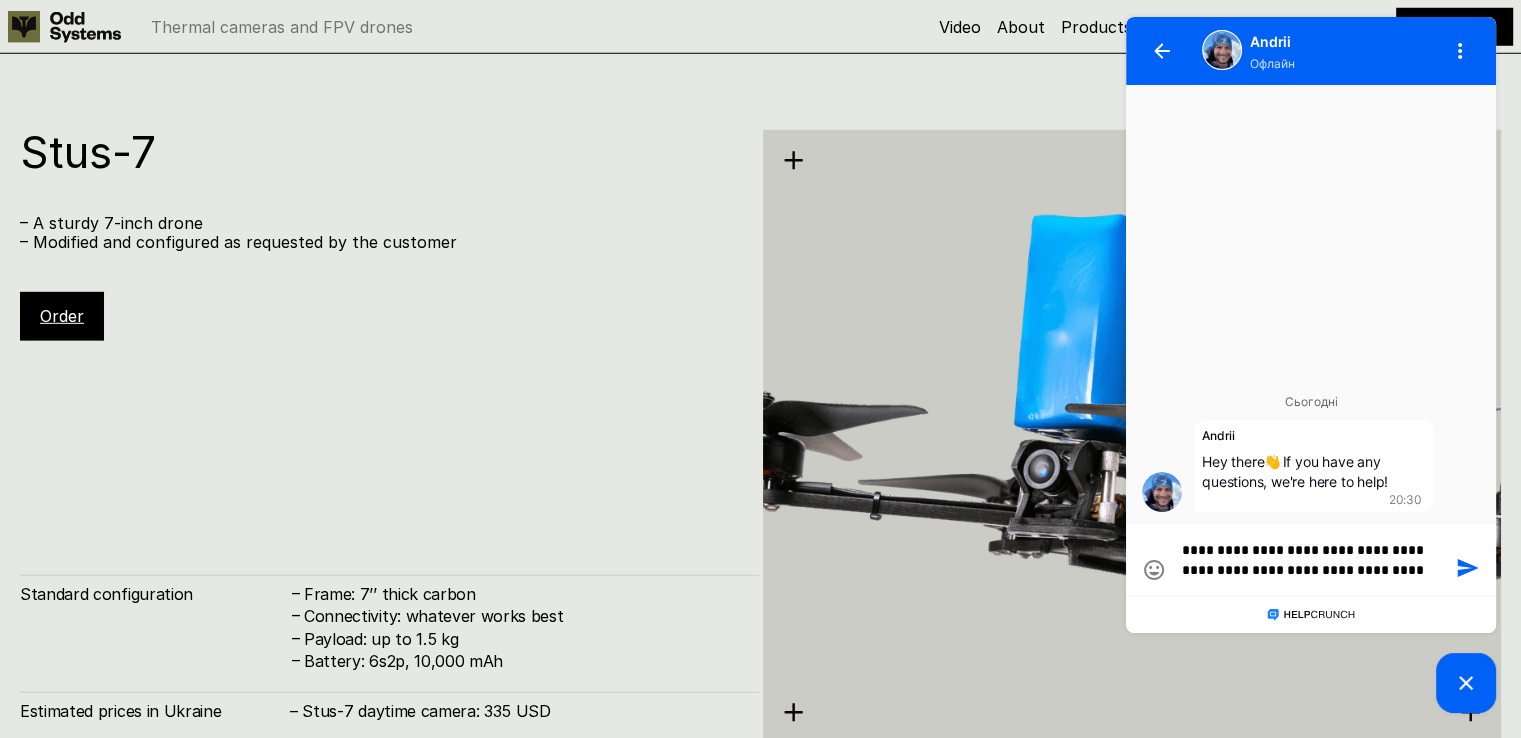 type on "**********" 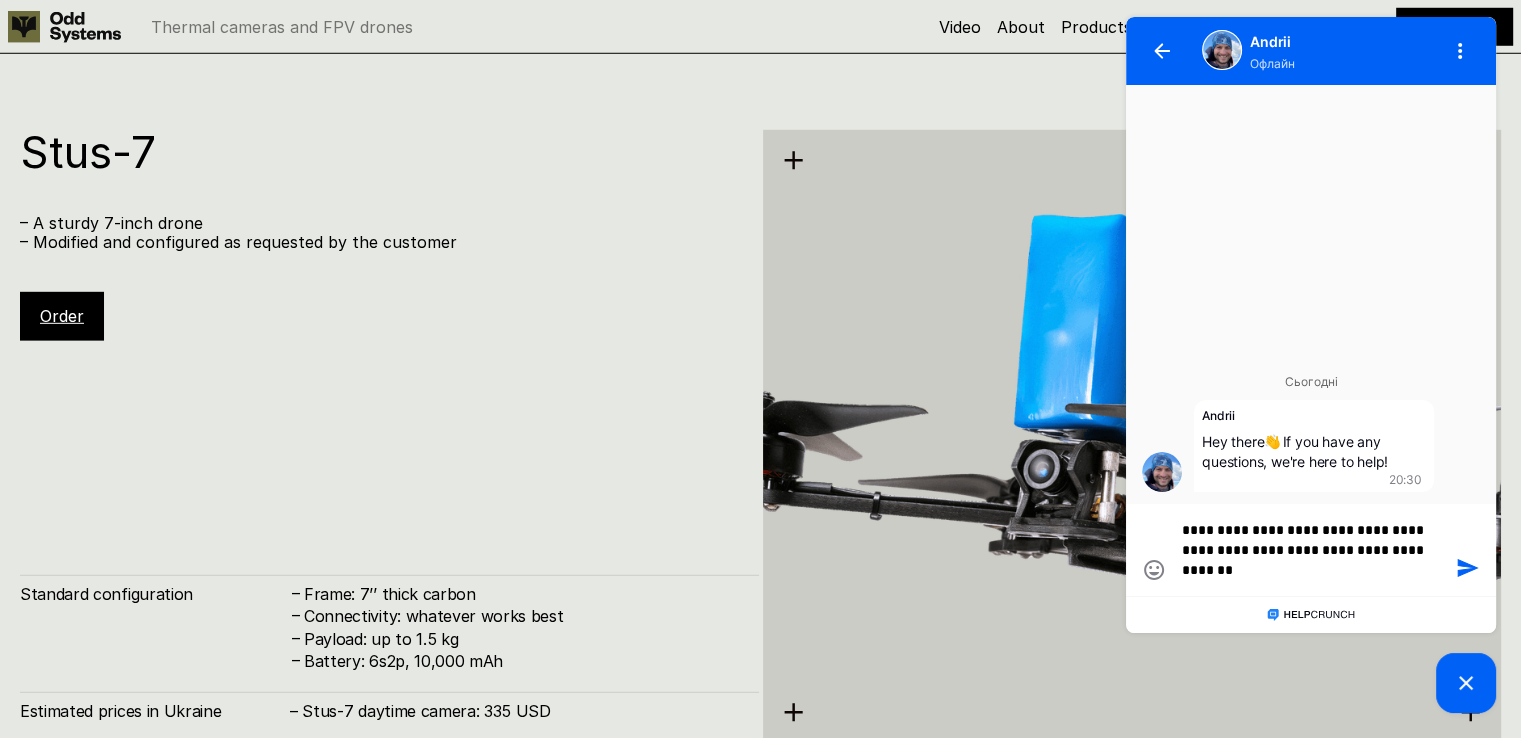 type on "**********" 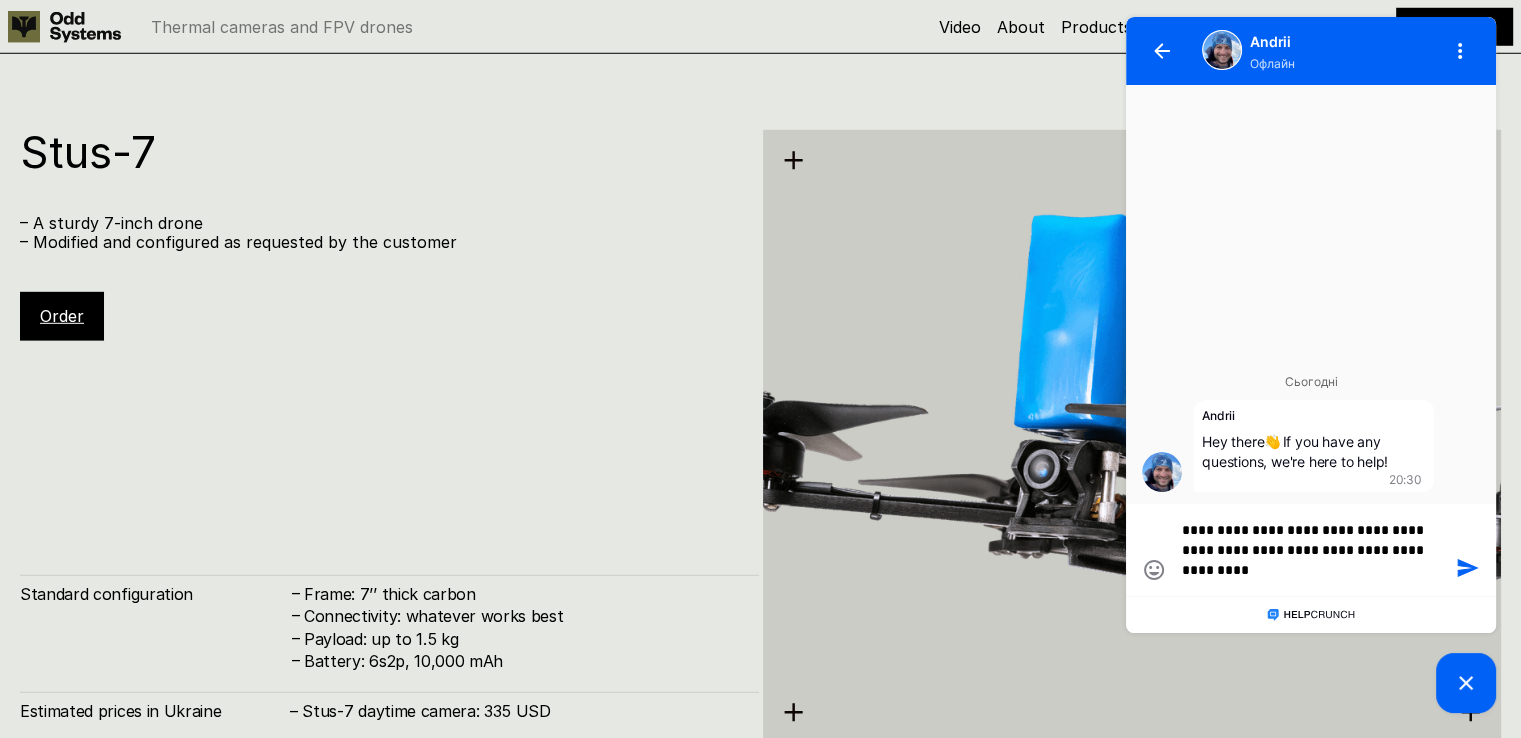 type on "**********" 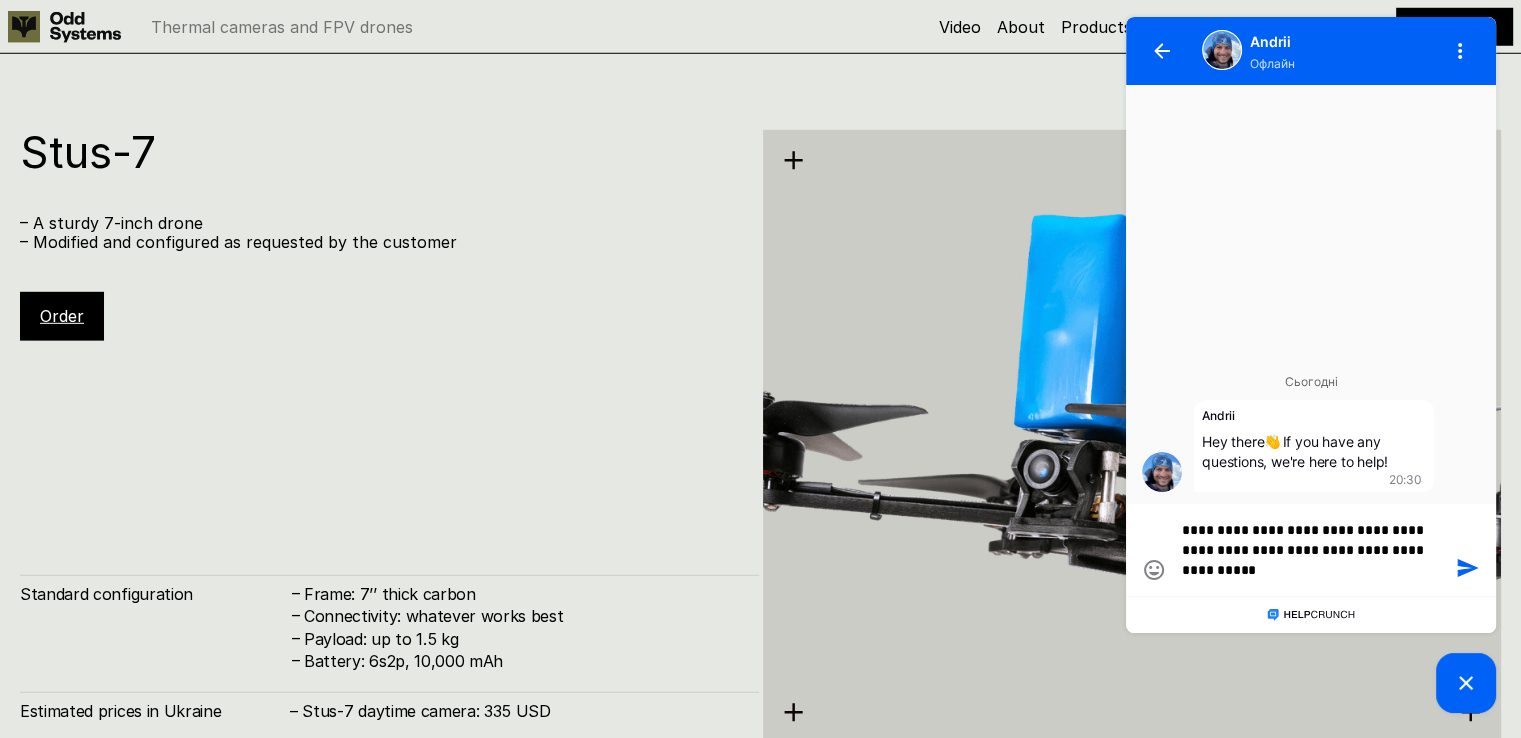 type on "**********" 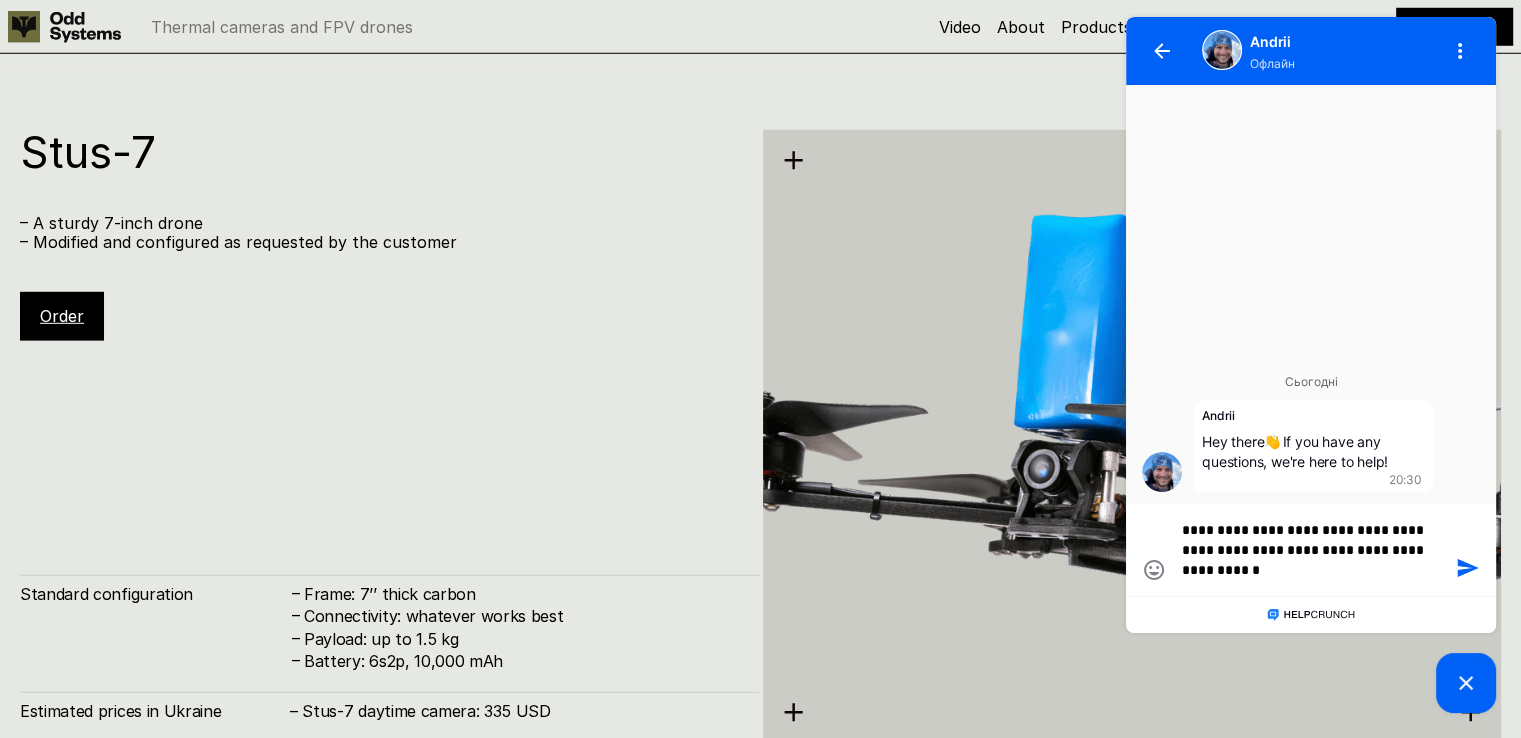 type on "**********" 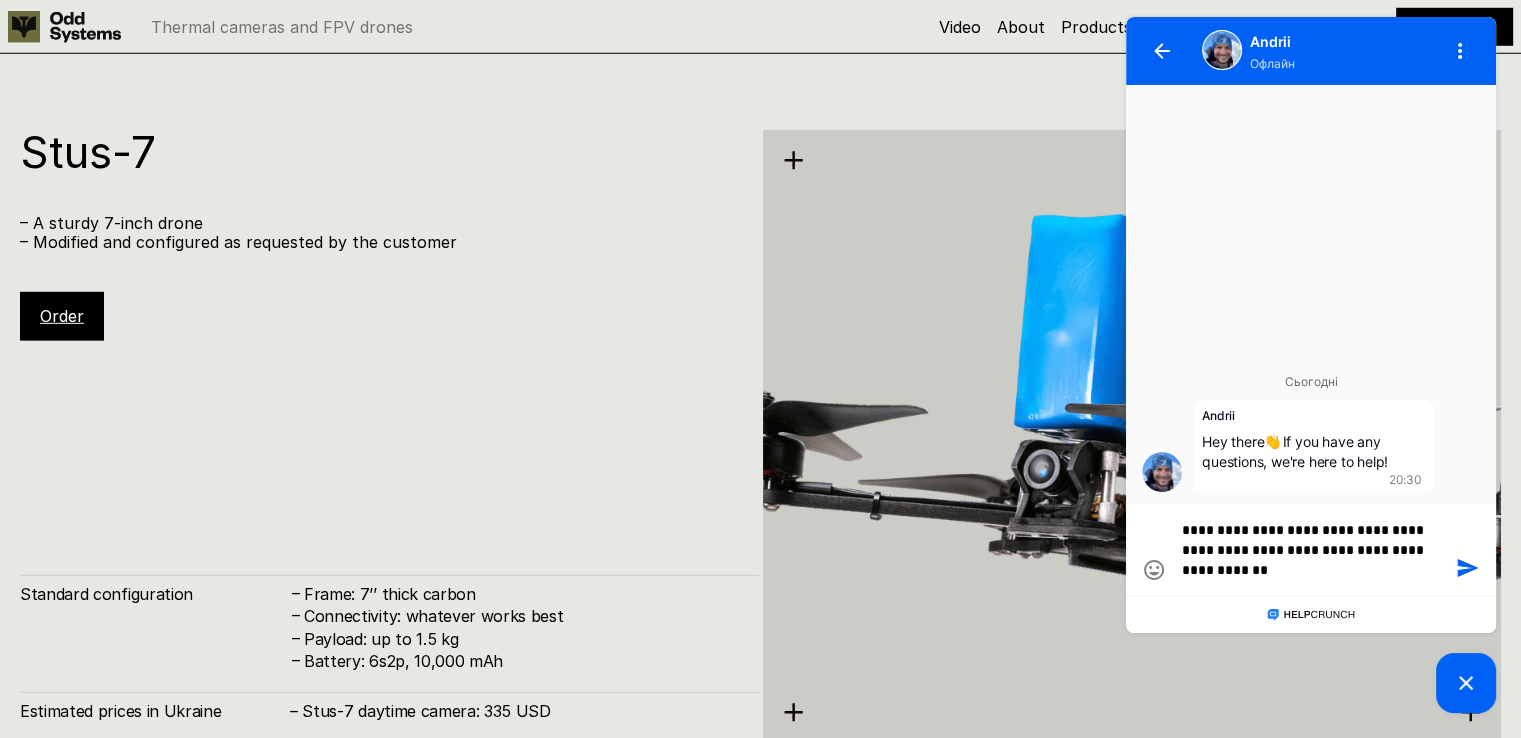 type on "**********" 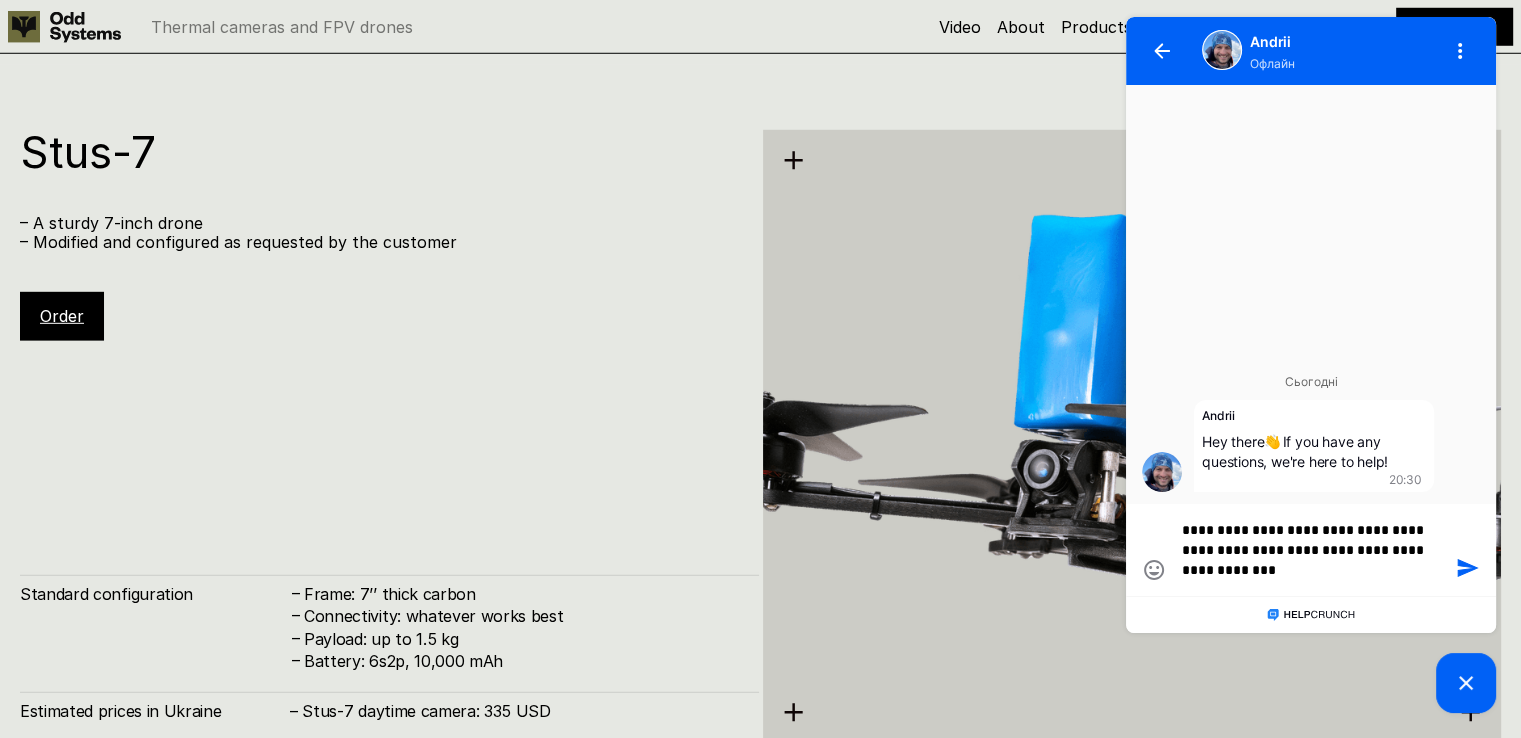 type on "**********" 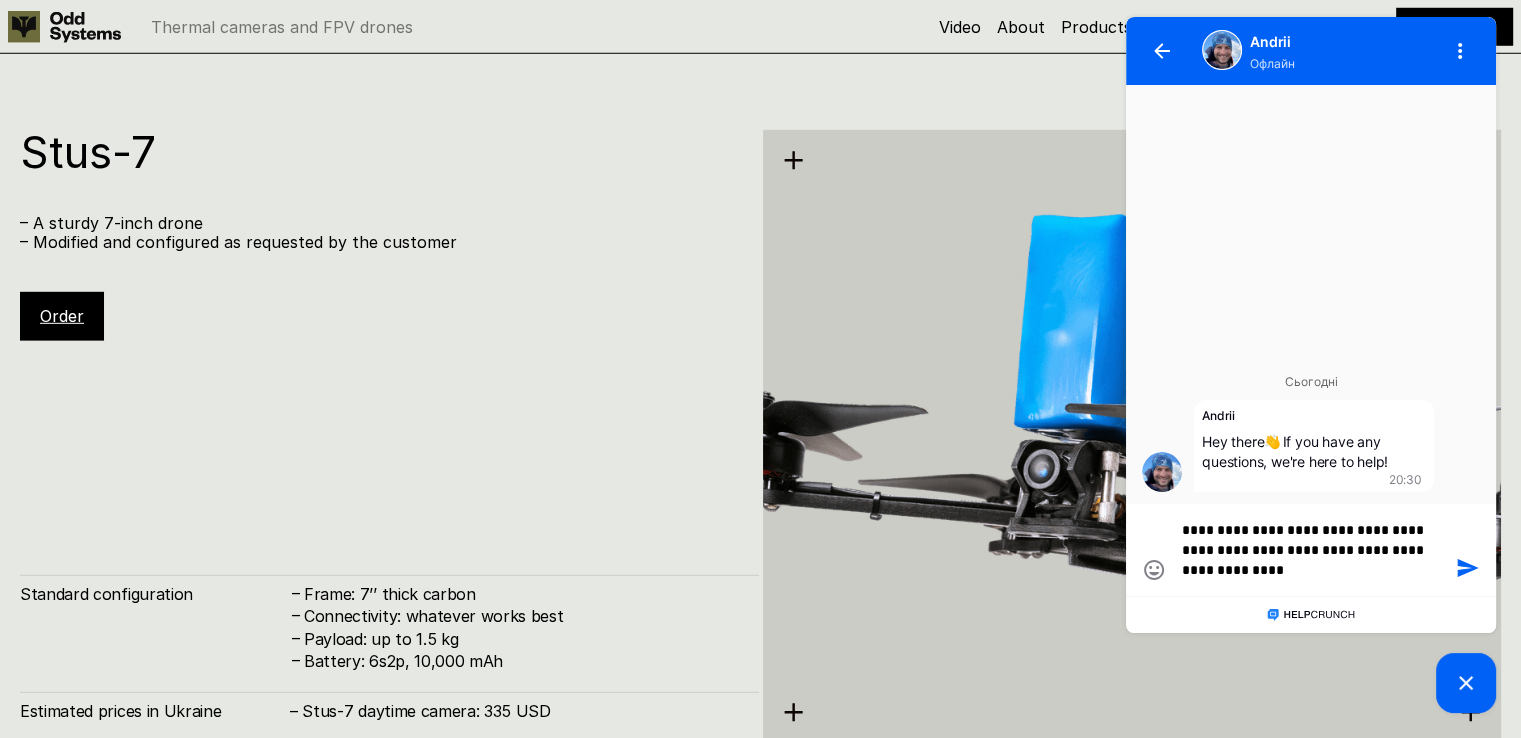type on "**********" 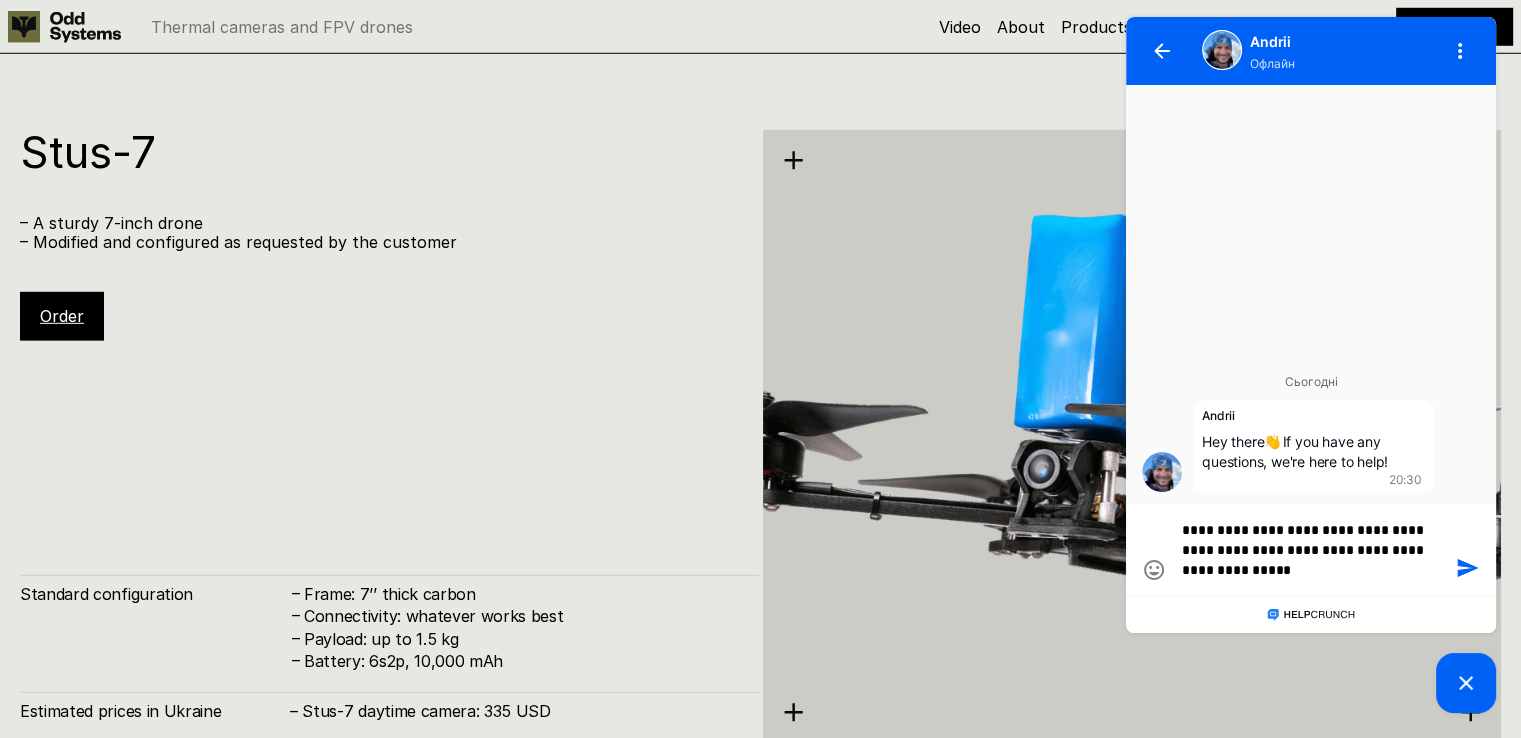 type 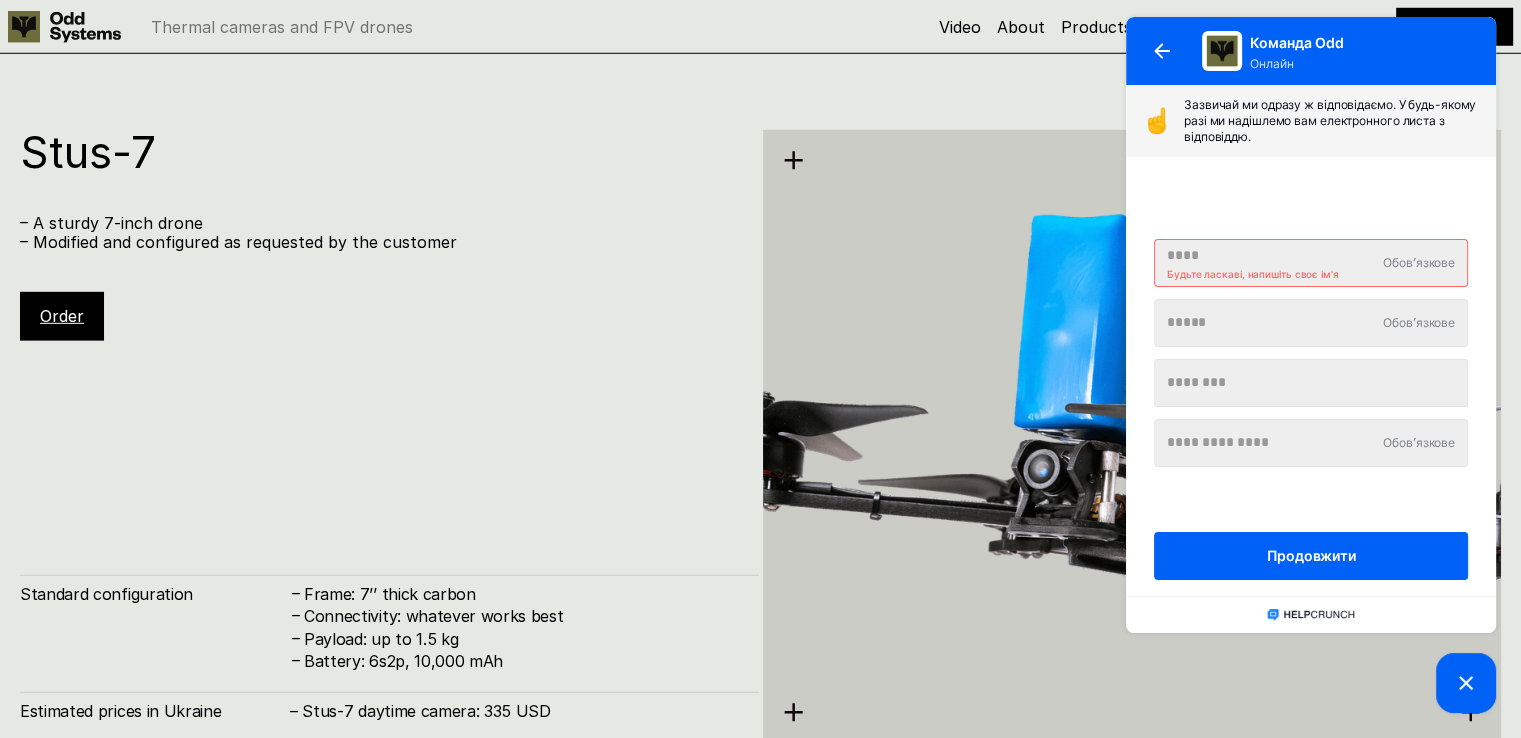 click on "Stus-7 – A sturdy 7-inch drone – Modified and configured as requested by the customer Order Standard configuration –  Frame: 7’’ thick carbon –  Connectivity: whatever works best –  Payload: up to 1.5 kg –  Battery: 6s2p, 10,000 mAh Estimated prices in Ukraine – Stus-7 daytime camera: 335 USD" at bounding box center (389, 436) 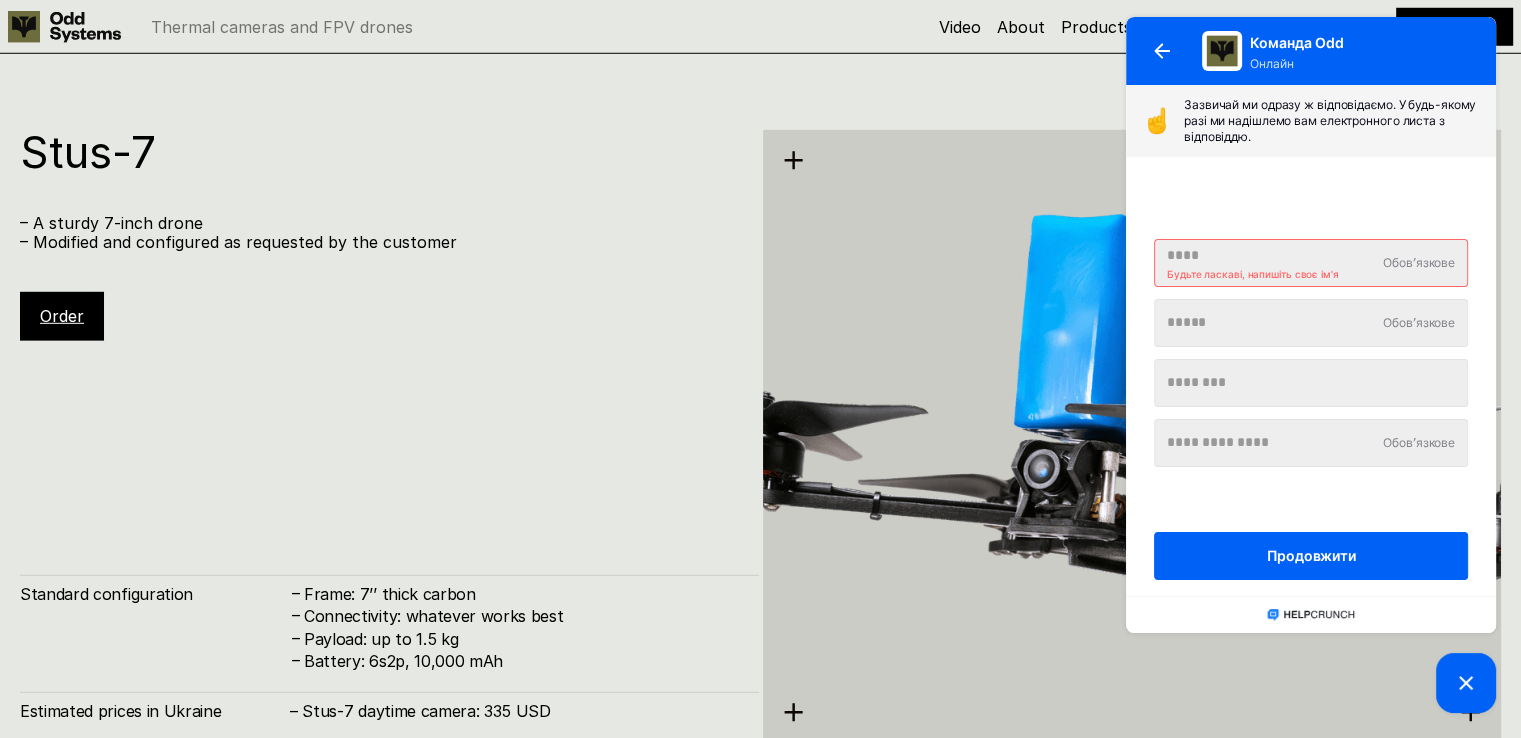 click on "Будьте ласкаві, напишіть своє ім'я" at bounding box center (1311, 277) 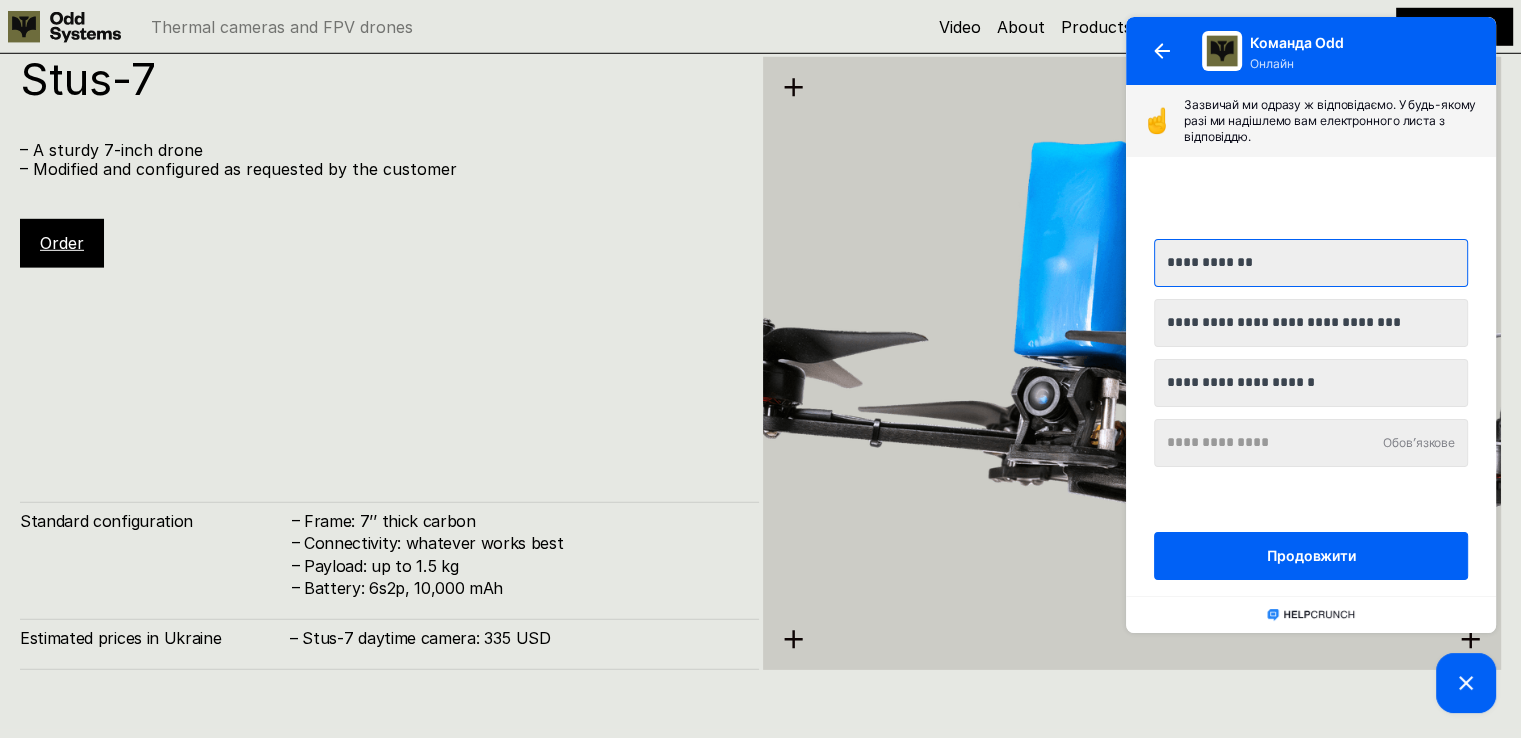 scroll, scrollTop: 5808, scrollLeft: 0, axis: vertical 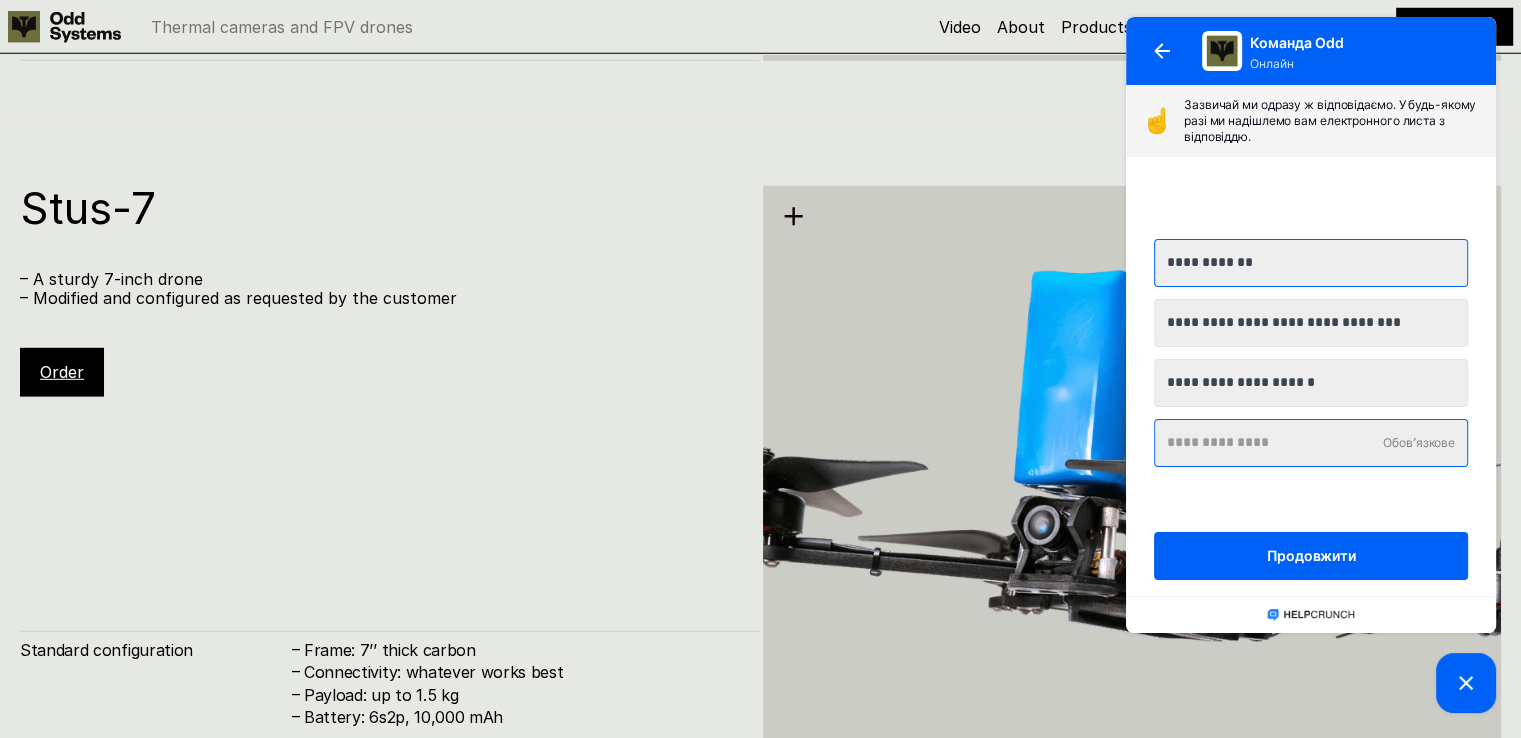 click at bounding box center (1311, 443) 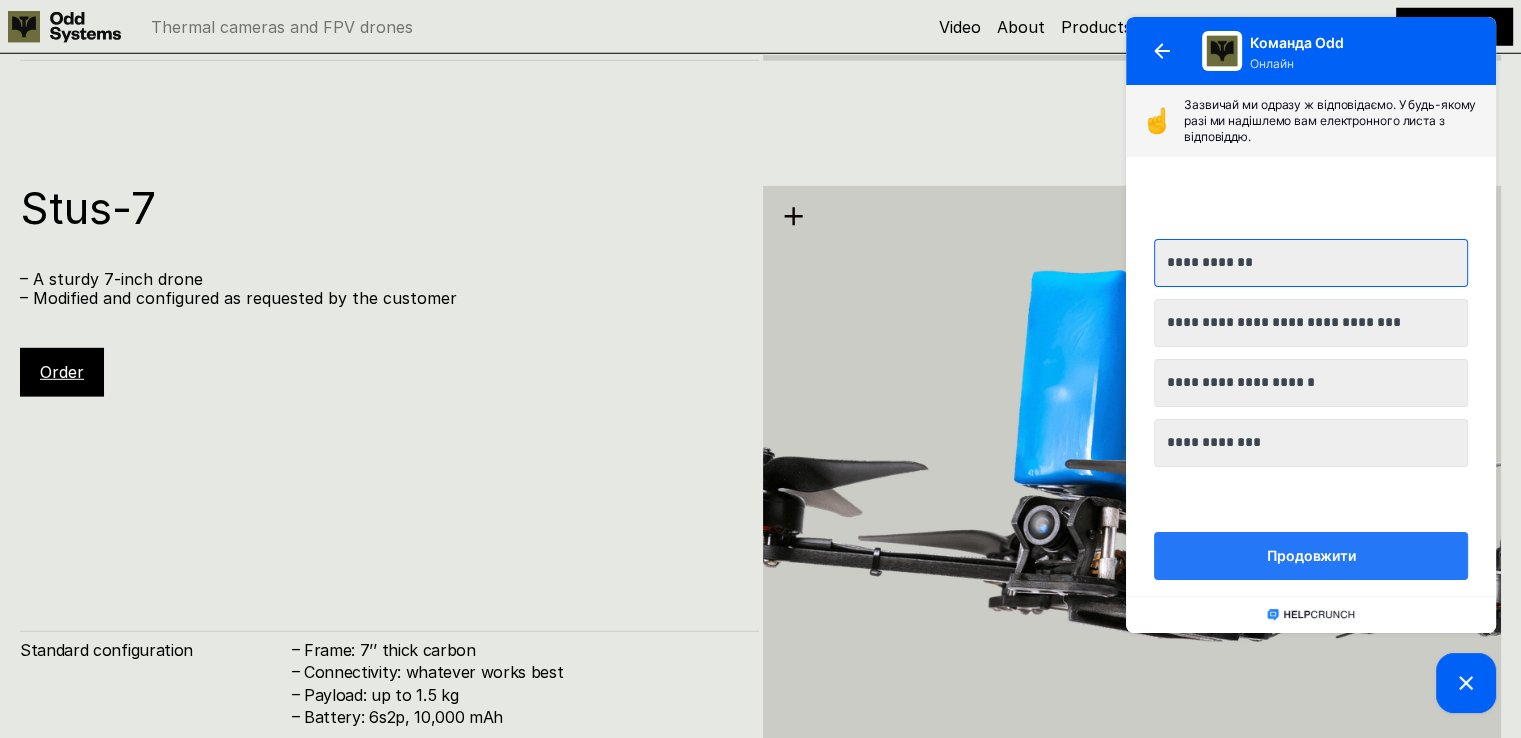 click on "Продовжити" at bounding box center [1310, 556] 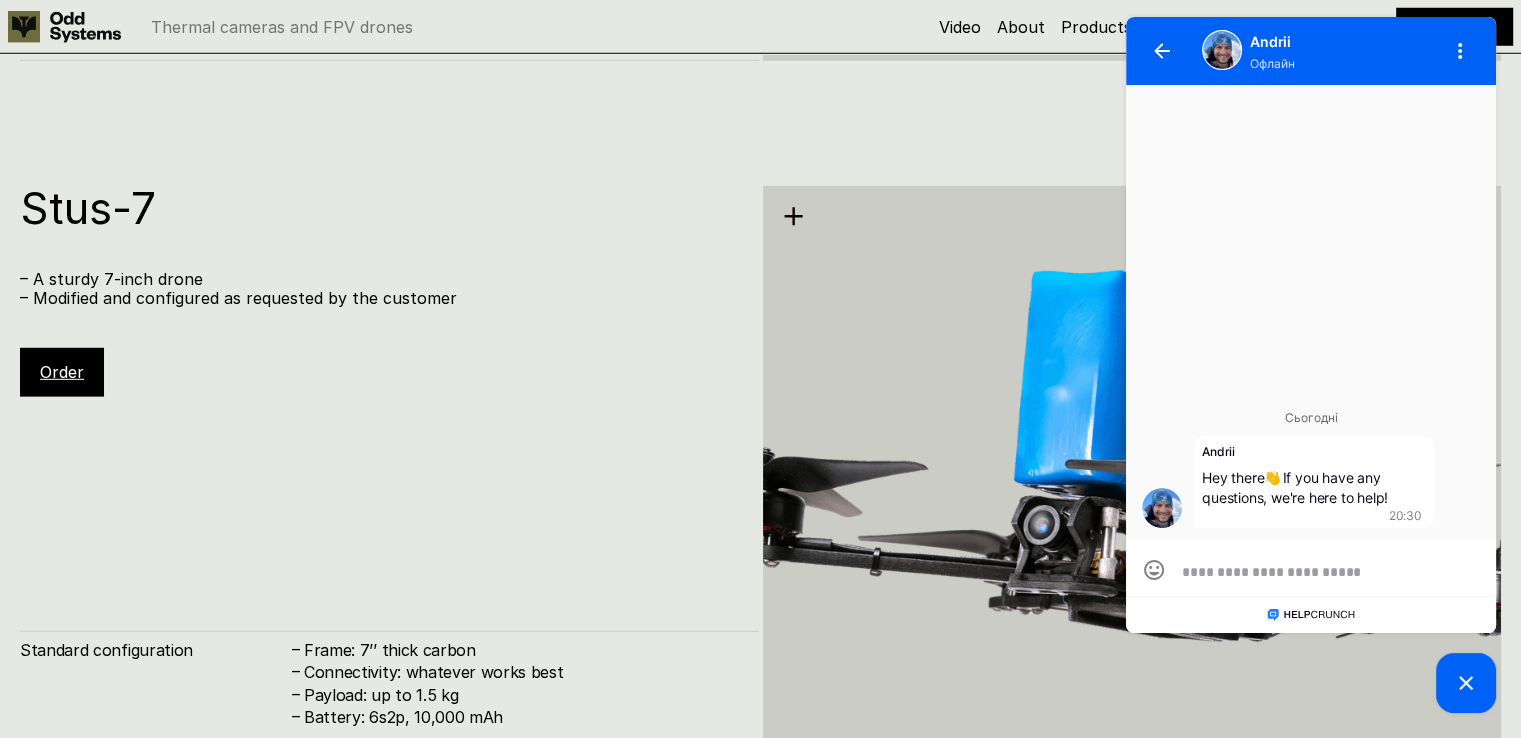 scroll, scrollTop: 0, scrollLeft: 0, axis: both 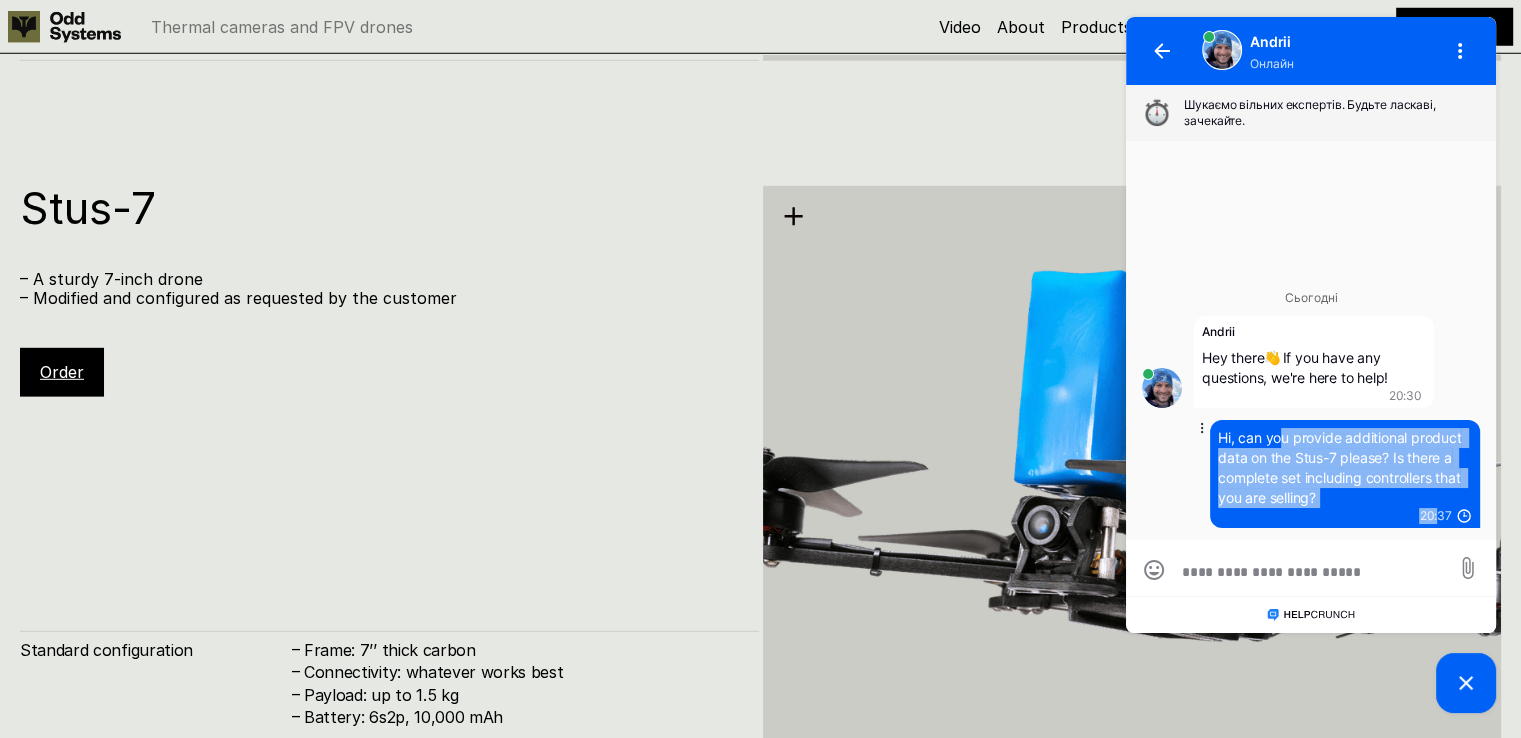 drag, startPoint x: 1283, startPoint y: 433, endPoint x: 1438, endPoint y: 512, distance: 173.97127 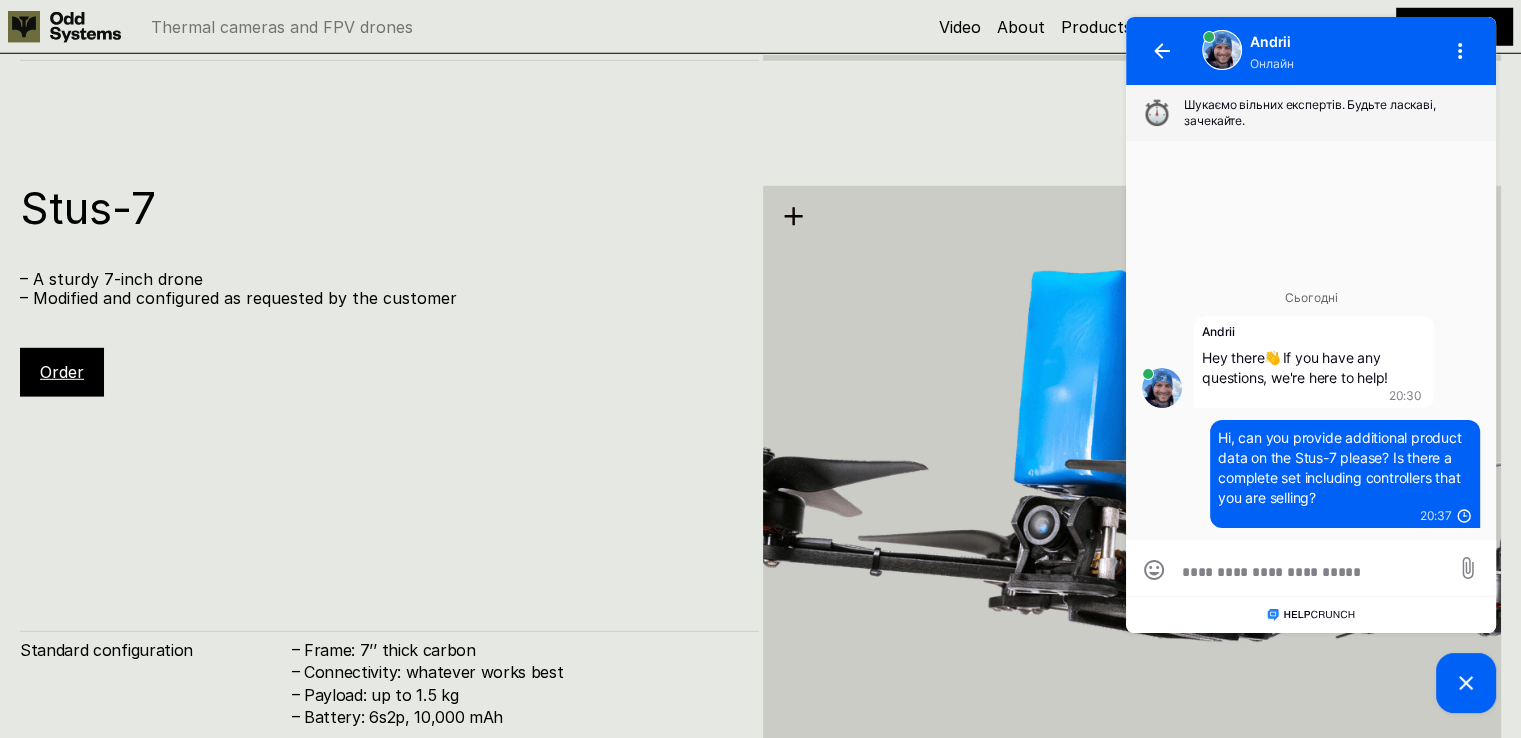 click on "Сьогодні [FIRST] Hey there  👋  If you have any questions, we're here to help! 20:30 Відгукнутися Копіювати Hi, can you provide additional product data on the Stus-7 please? Is there a complete set including controllers that you are selling? 20:37 Відгукнутися Копіювати" at bounding box center (1311, 340) 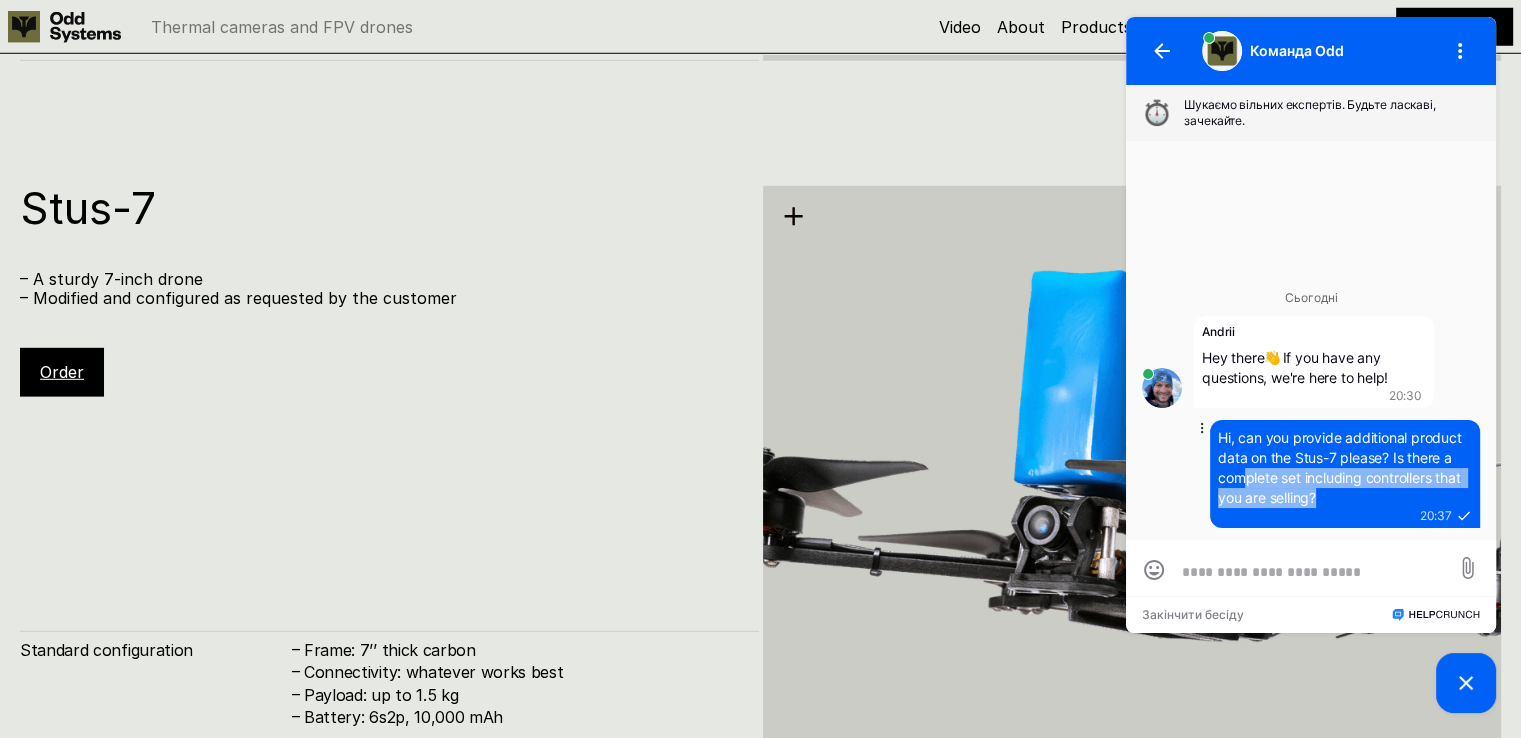 drag, startPoint x: 1245, startPoint y: 481, endPoint x: 1402, endPoint y: 504, distance: 158.67577 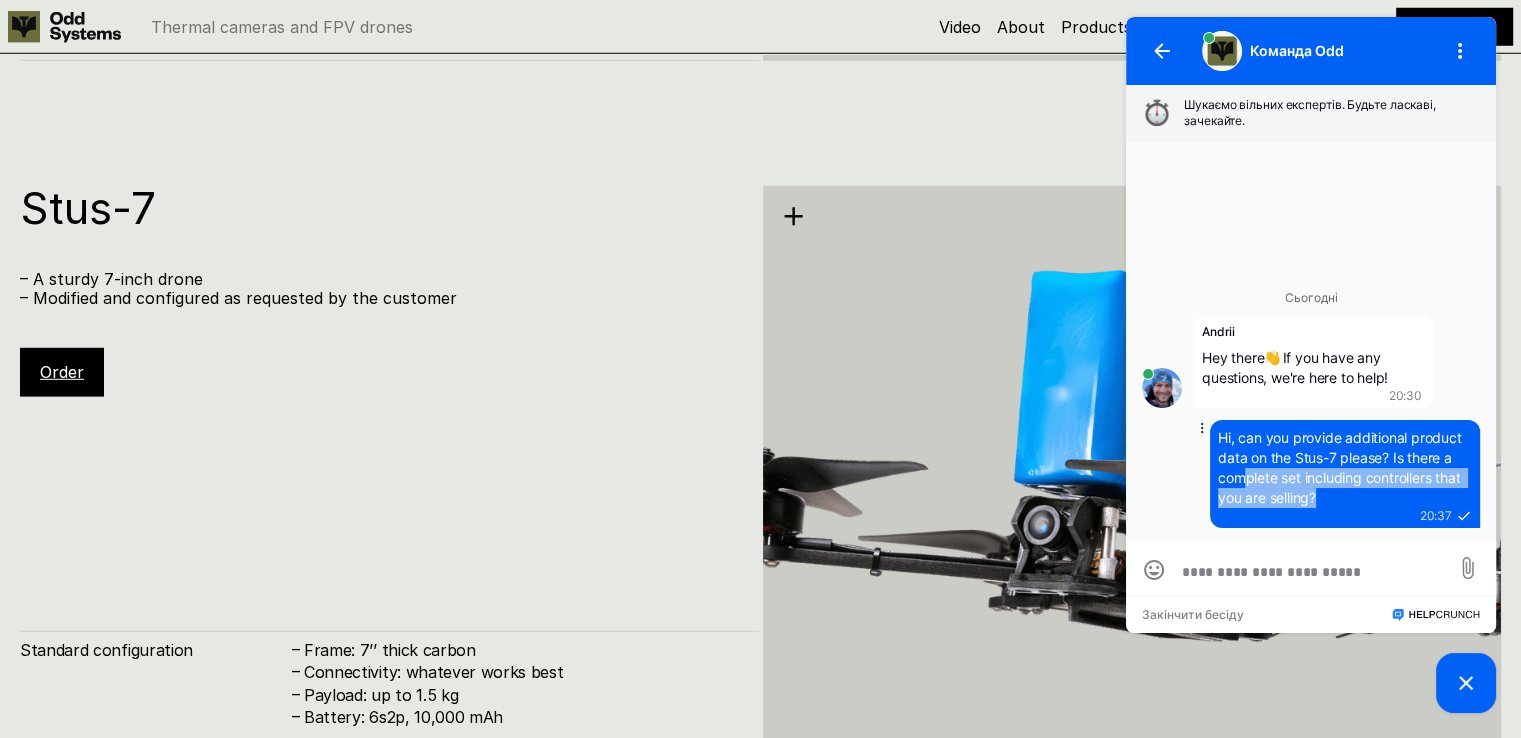 click on "Hi, can you provide additional product data on the Stus-7 please? Is there a complete set including controllers that you are selling?" at bounding box center (1345, 468) 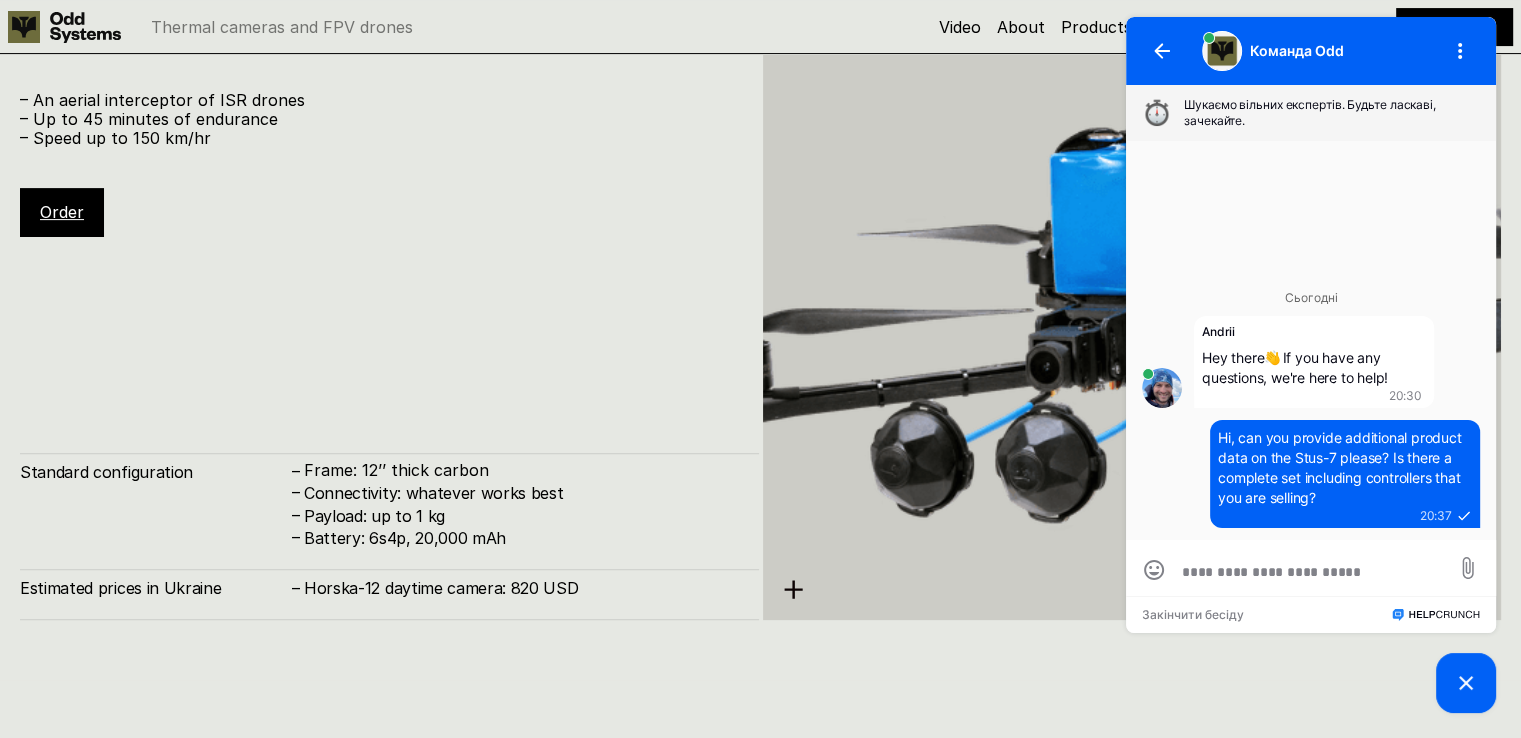 scroll, scrollTop: 8227, scrollLeft: 0, axis: vertical 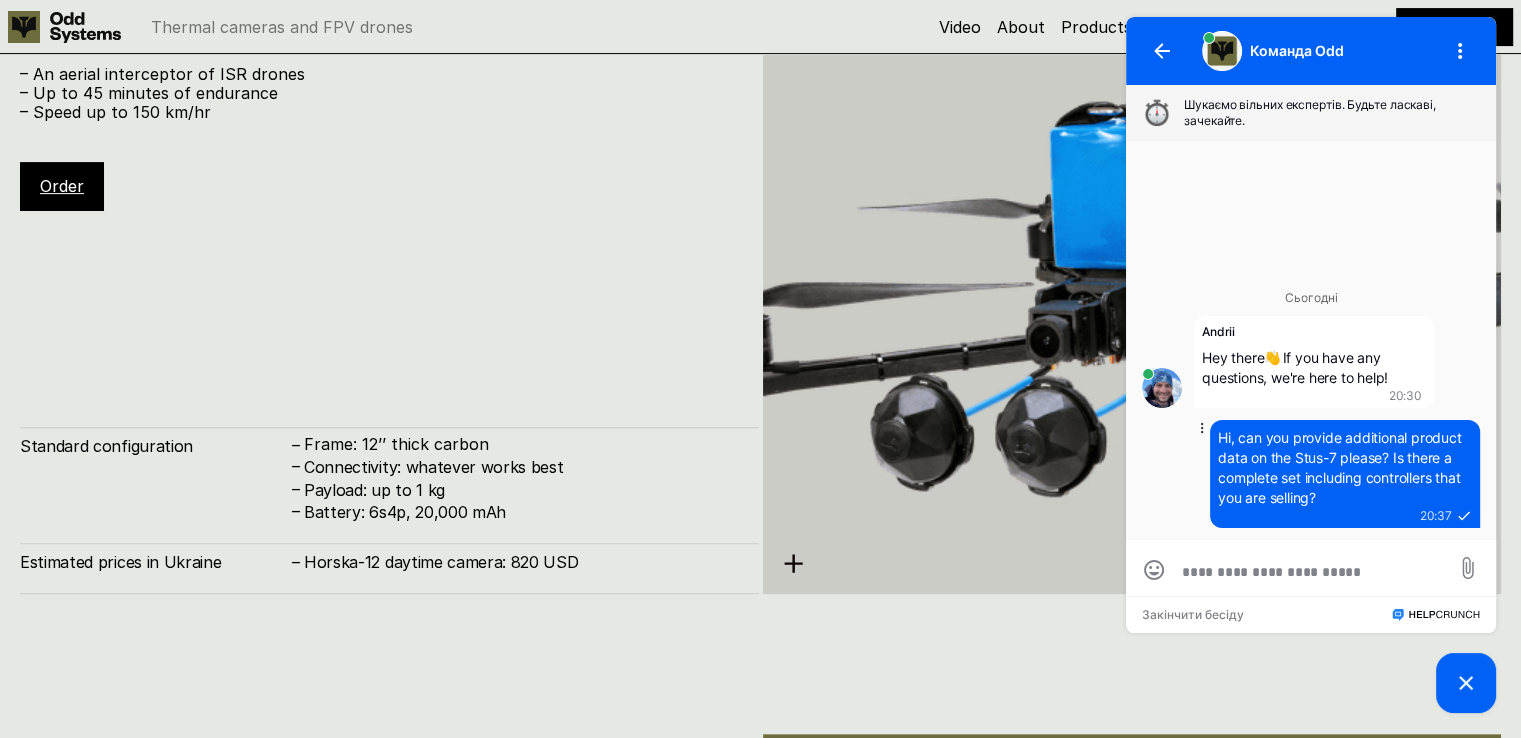 click on "Hi, can you provide additional product data on the Stus-7 please? Is there a complete set including controllers that you are selling? 20:37 Відгукнутися Копіювати" at bounding box center (1311, 474) 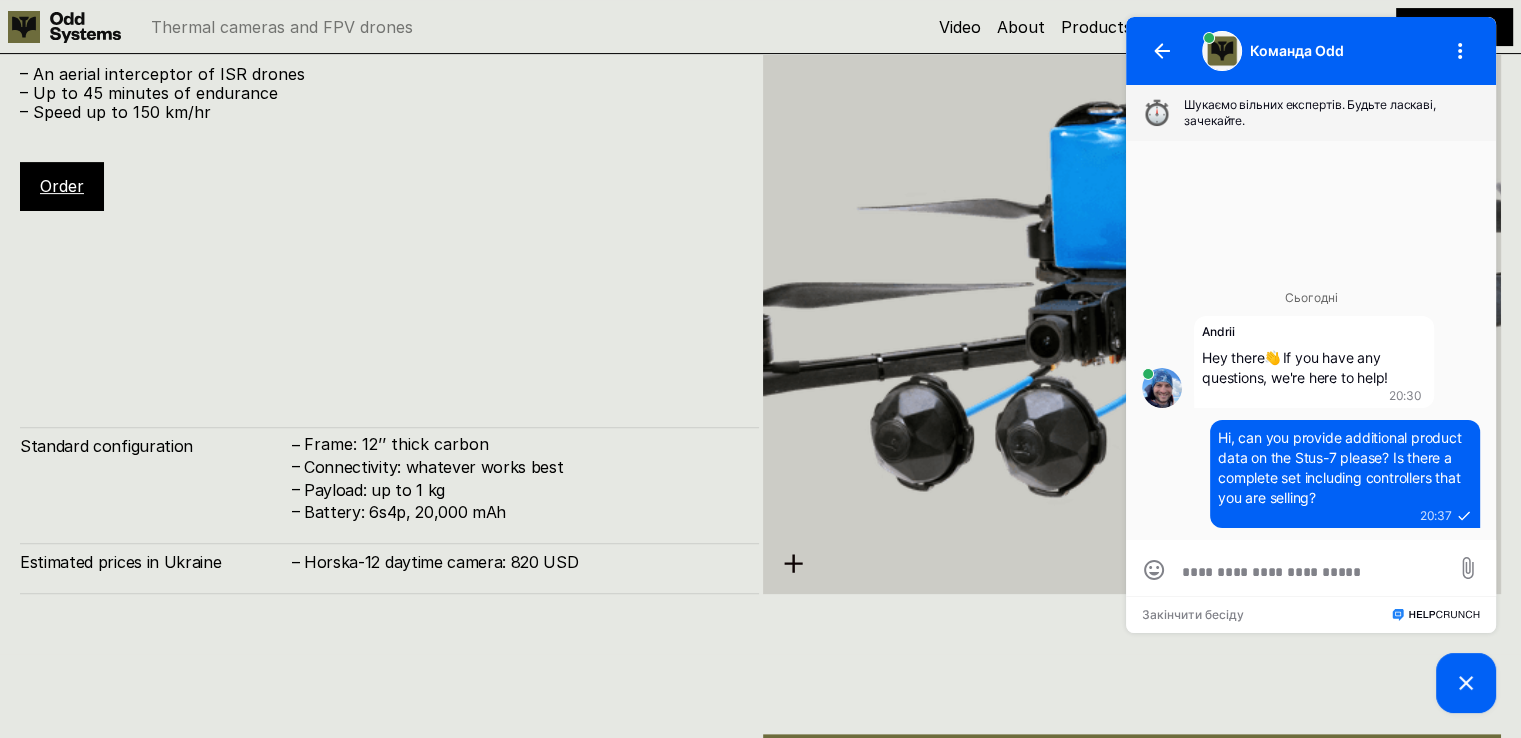 click on "Horska-12 termal camera-640: 910 USD" at bounding box center [389, 287] 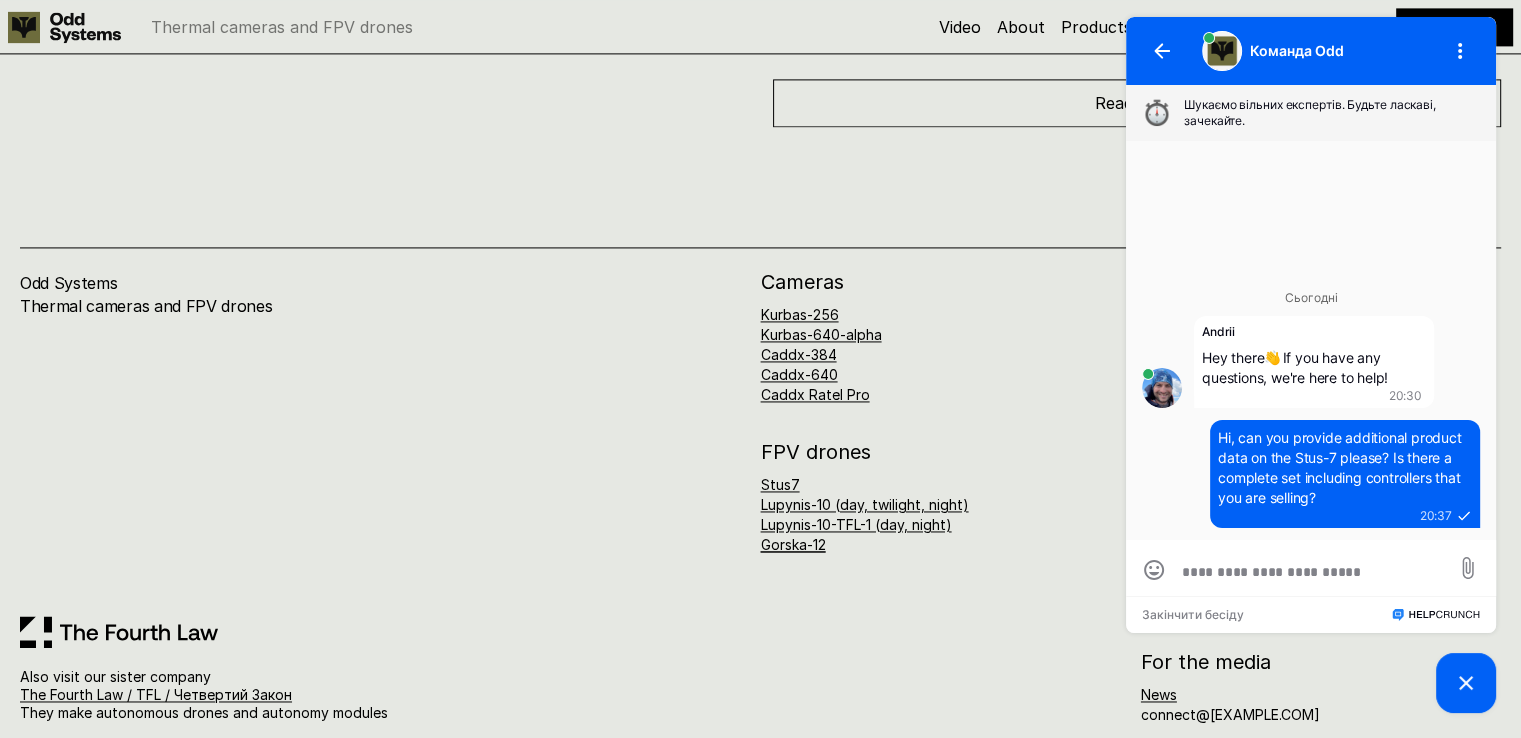 scroll, scrollTop: 10548, scrollLeft: 0, axis: vertical 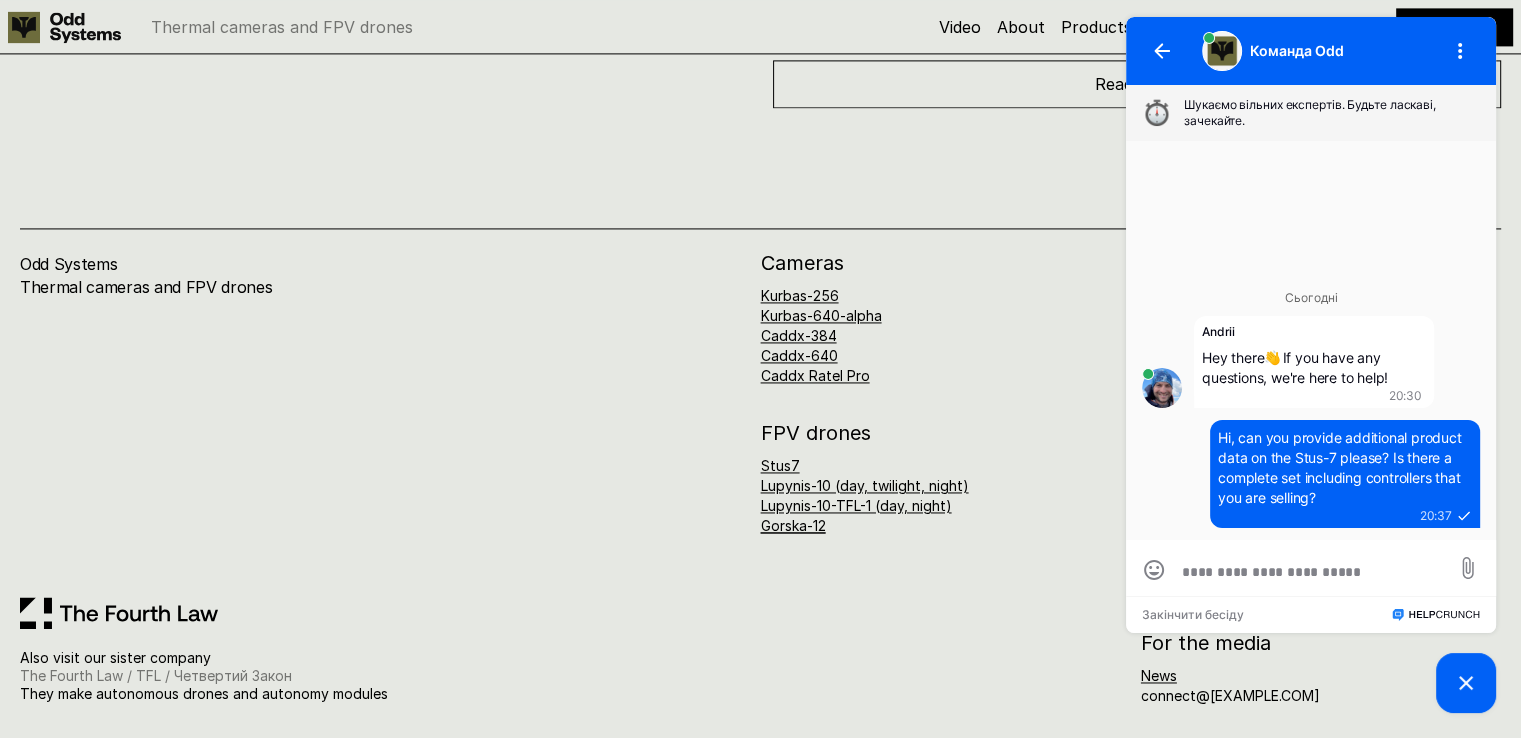 click on "The Fourth Law / TFL / Четвертий Закон" at bounding box center (156, 675) 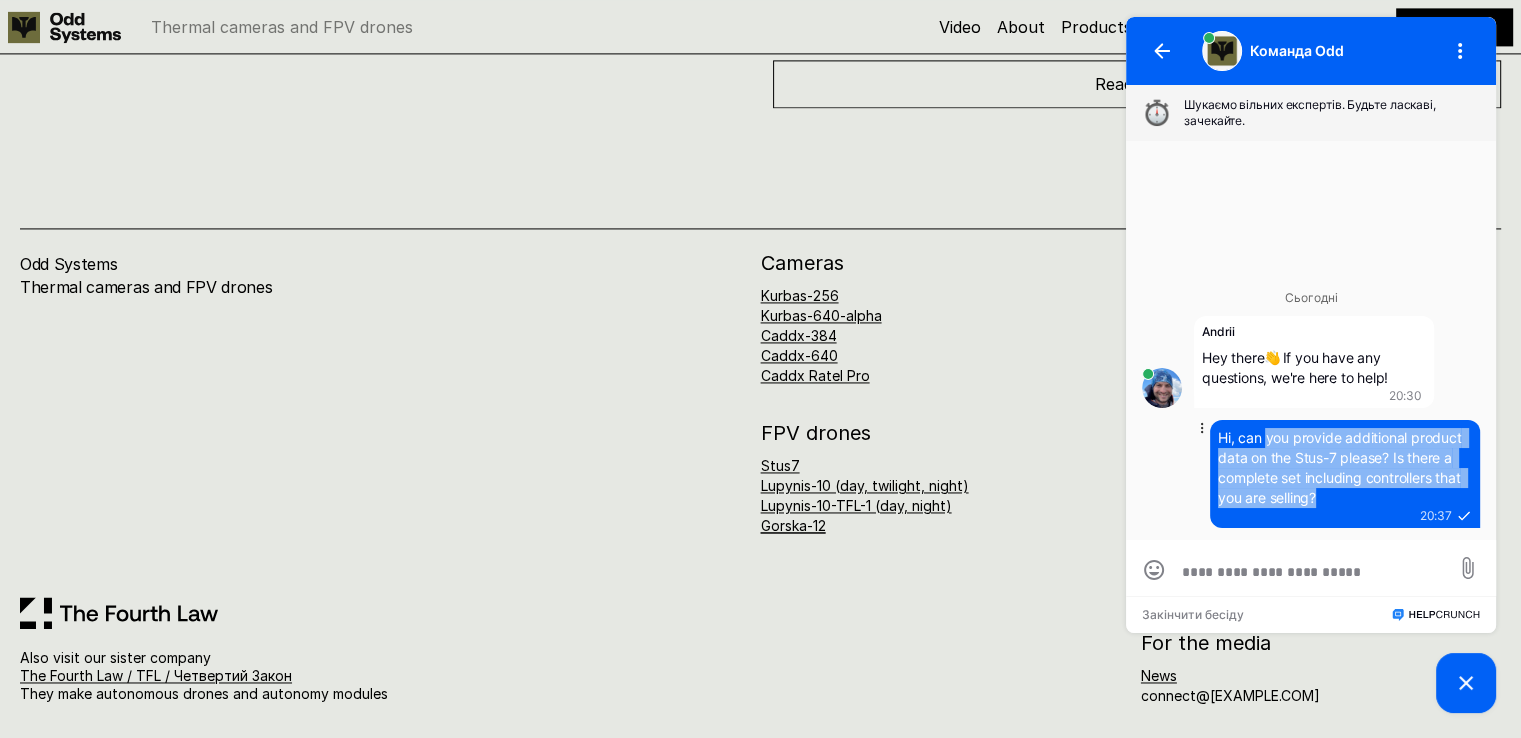 drag, startPoint x: 1269, startPoint y: 443, endPoint x: 1361, endPoint y: 491, distance: 103.768974 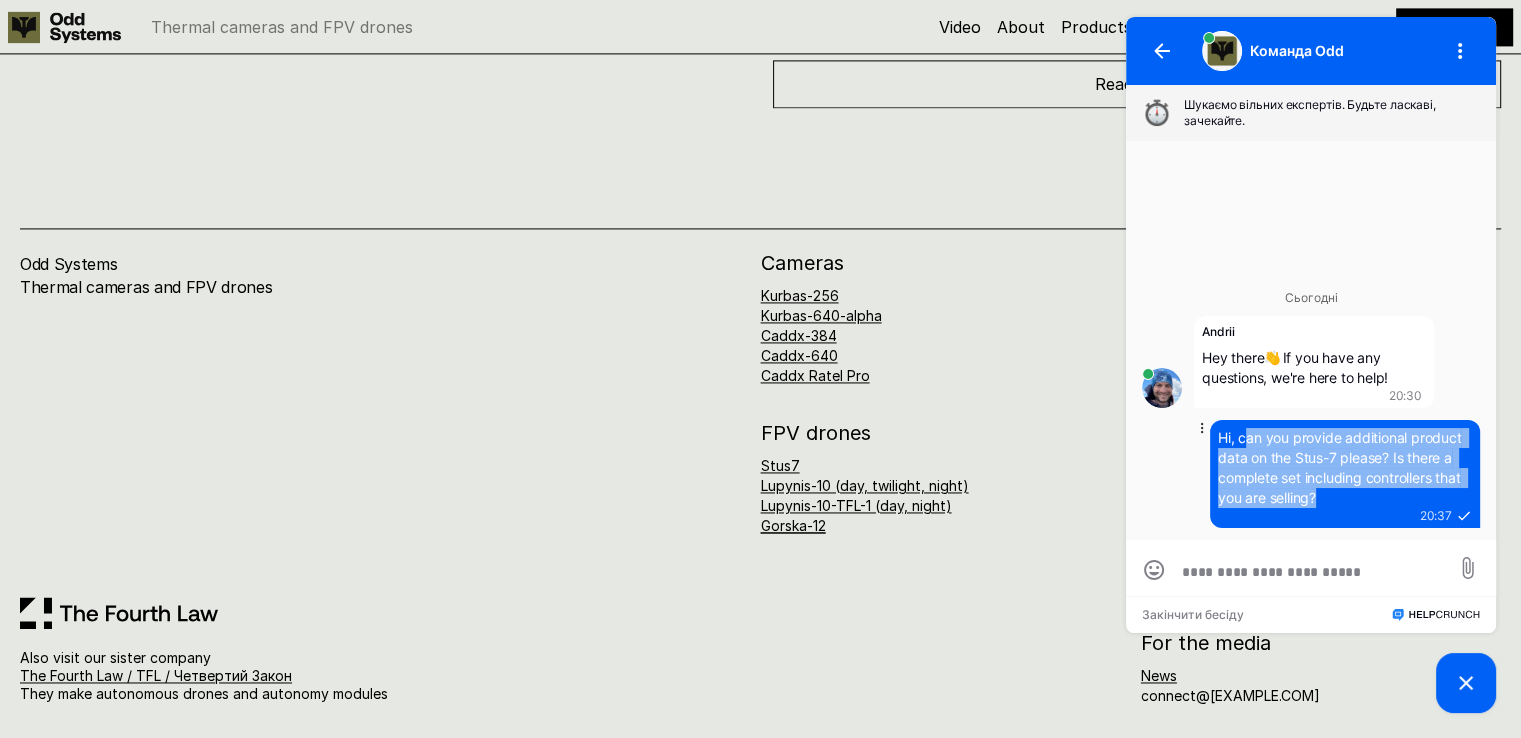 drag, startPoint x: 1345, startPoint y: 507, endPoint x: 1246, endPoint y: 432, distance: 124.20145 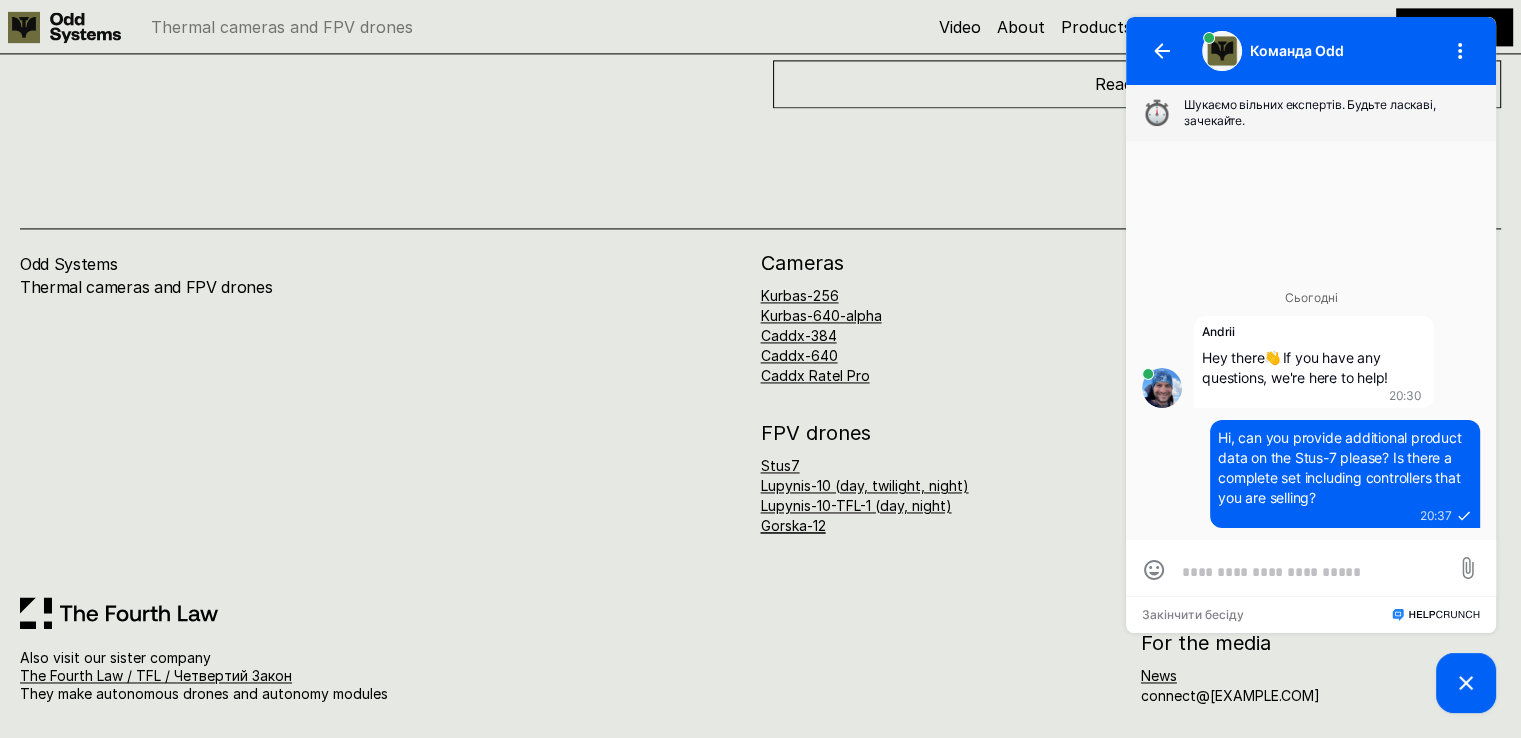 click at bounding box center [1311, 571] 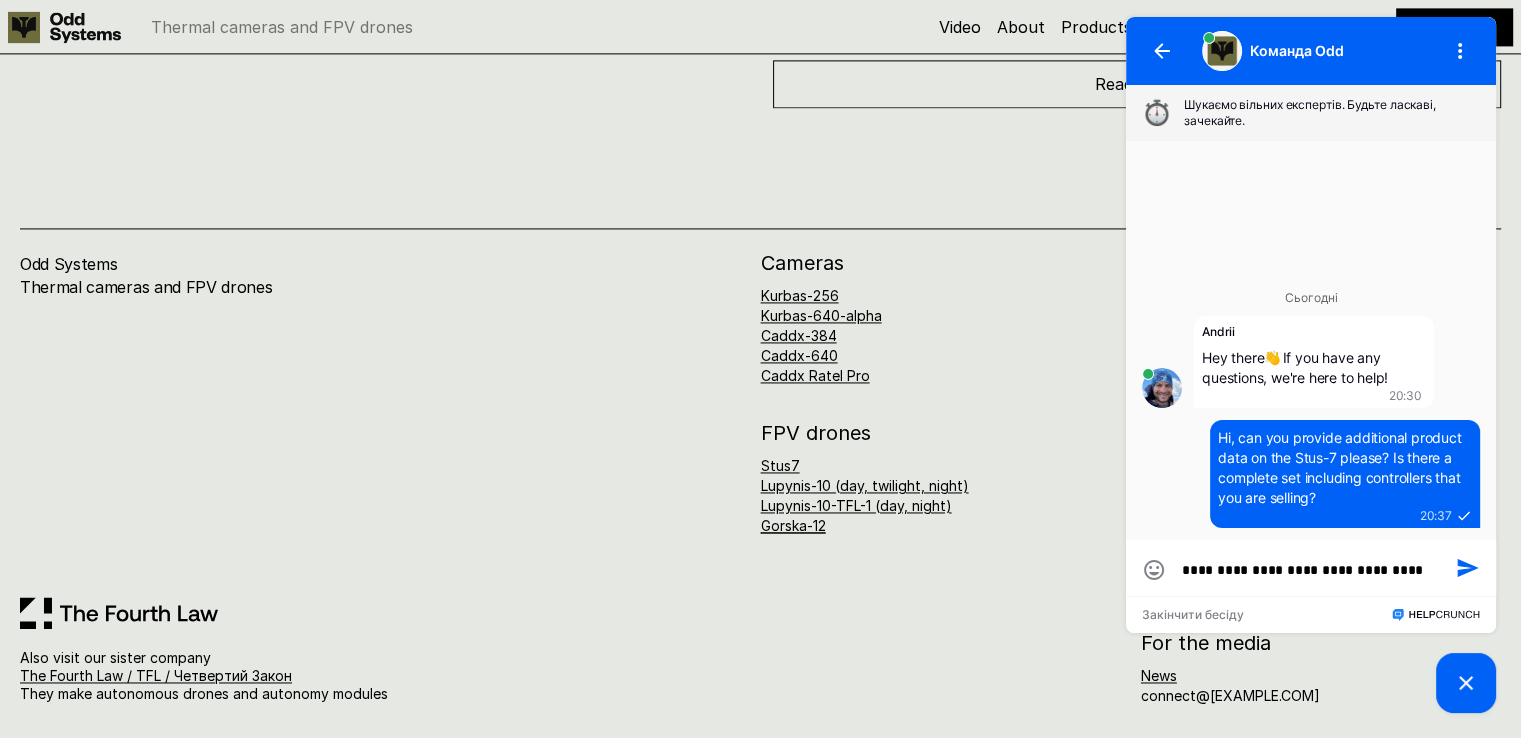 scroll, scrollTop: 0, scrollLeft: 0, axis: both 